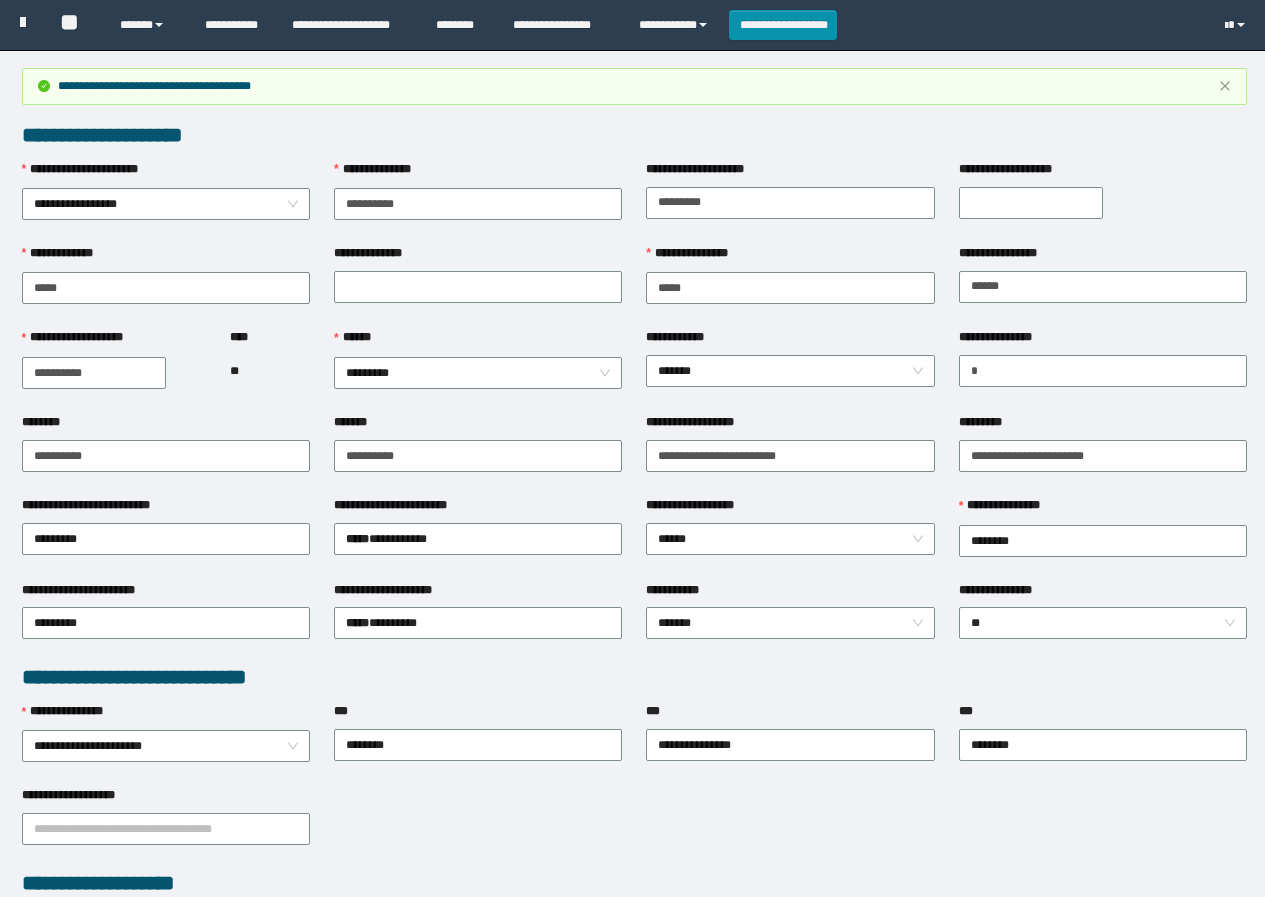 scroll, scrollTop: 861, scrollLeft: 0, axis: vertical 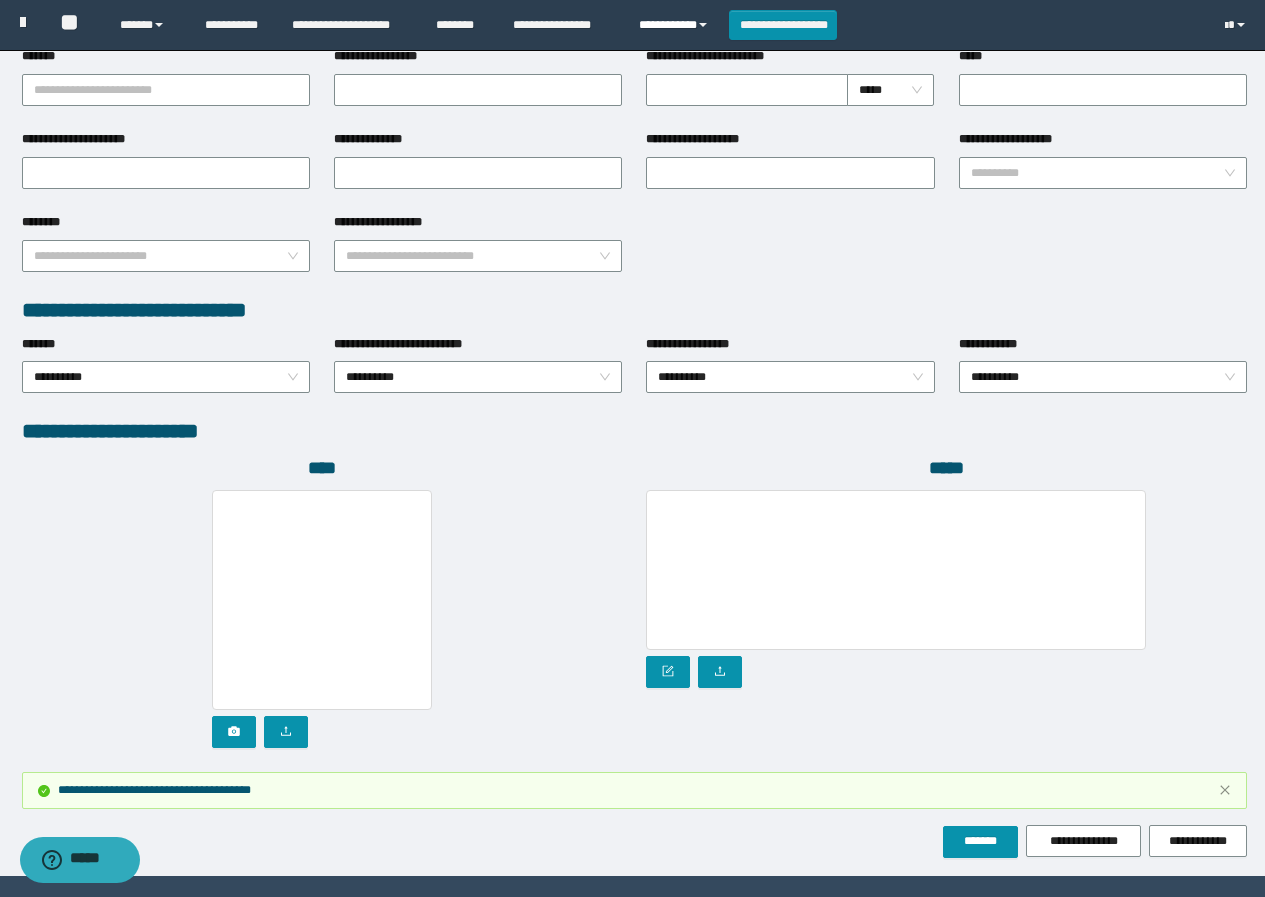click on "**********" at bounding box center (676, 25) 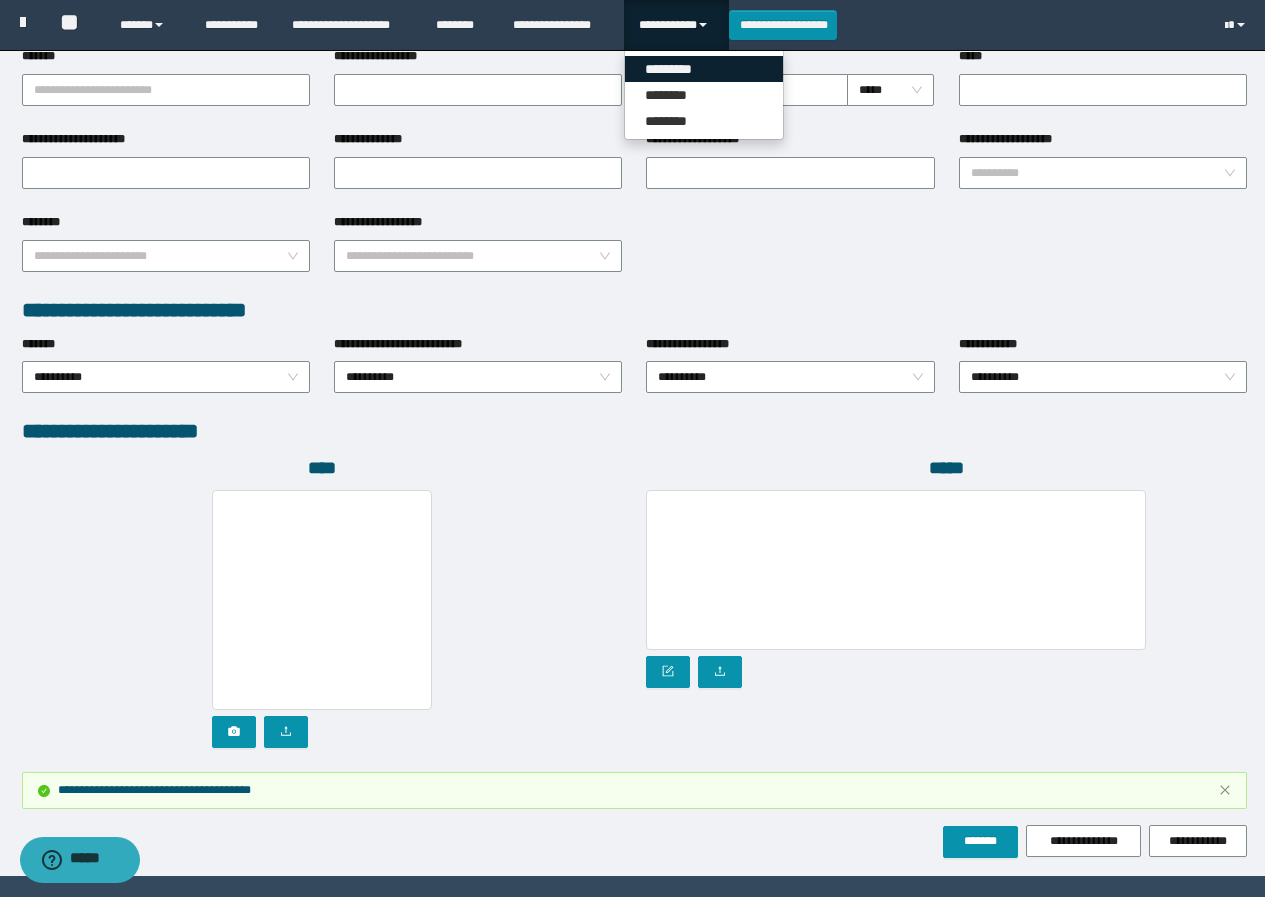 click on "*********" at bounding box center (704, 69) 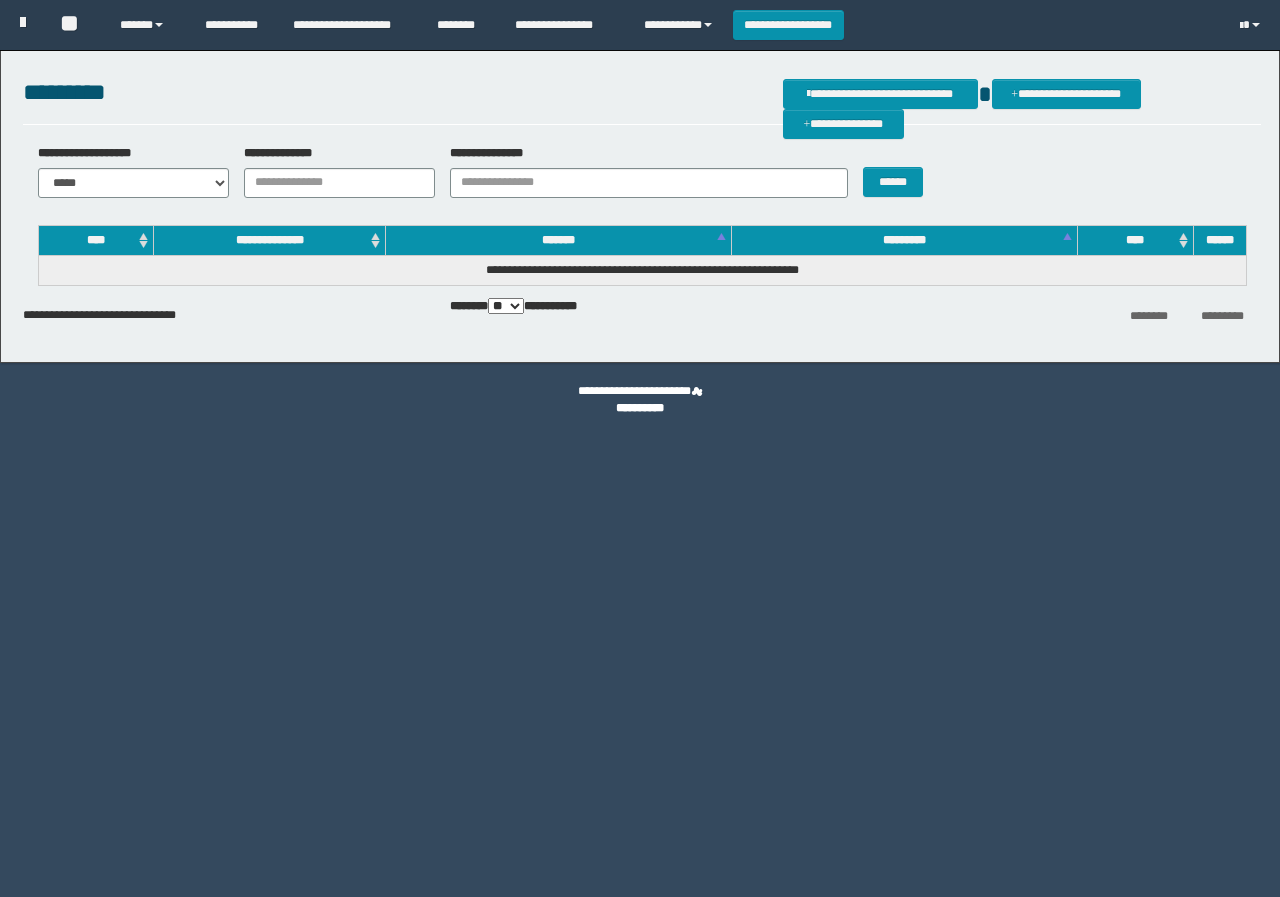 scroll, scrollTop: 0, scrollLeft: 0, axis: both 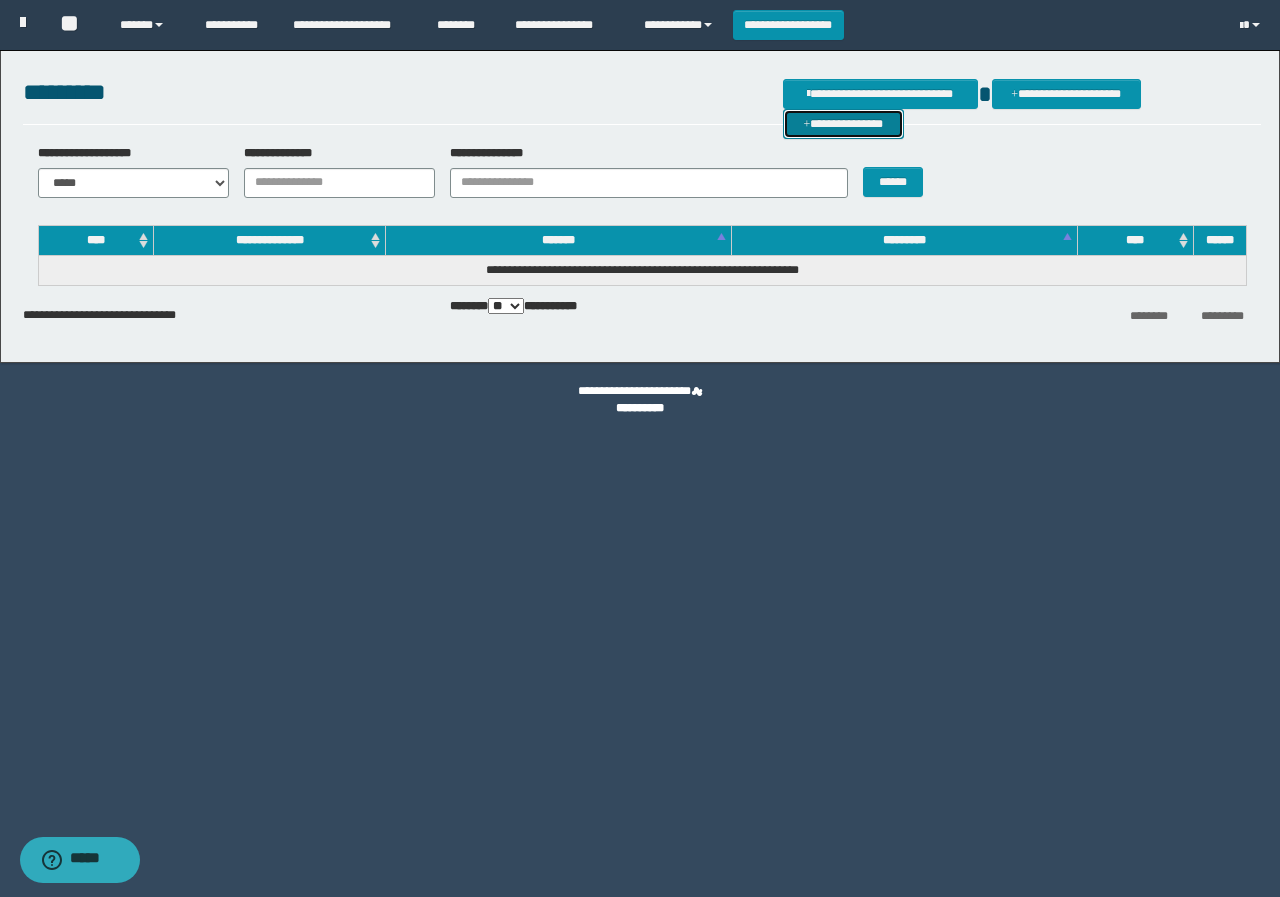 click on "**********" at bounding box center (843, 124) 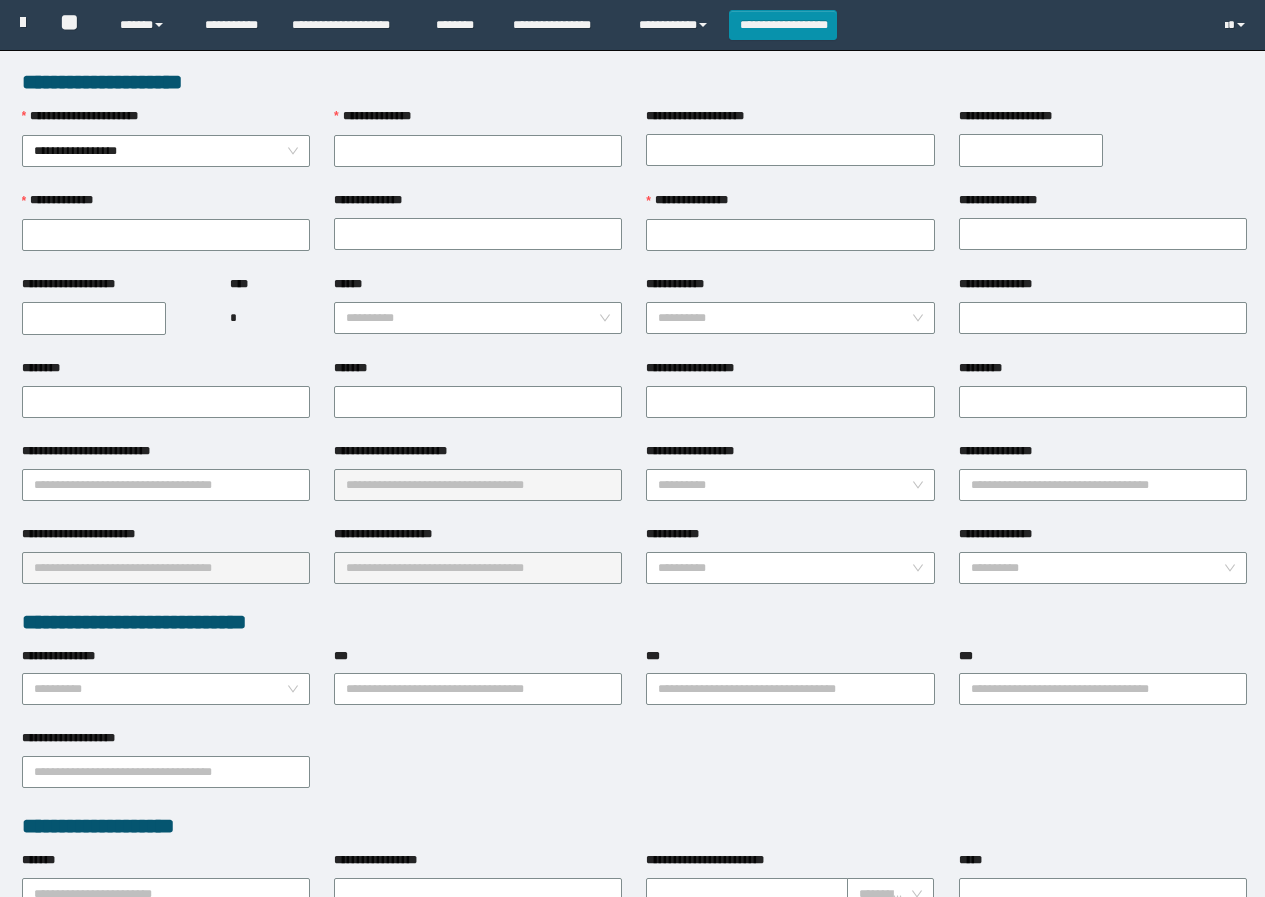scroll, scrollTop: 0, scrollLeft: 0, axis: both 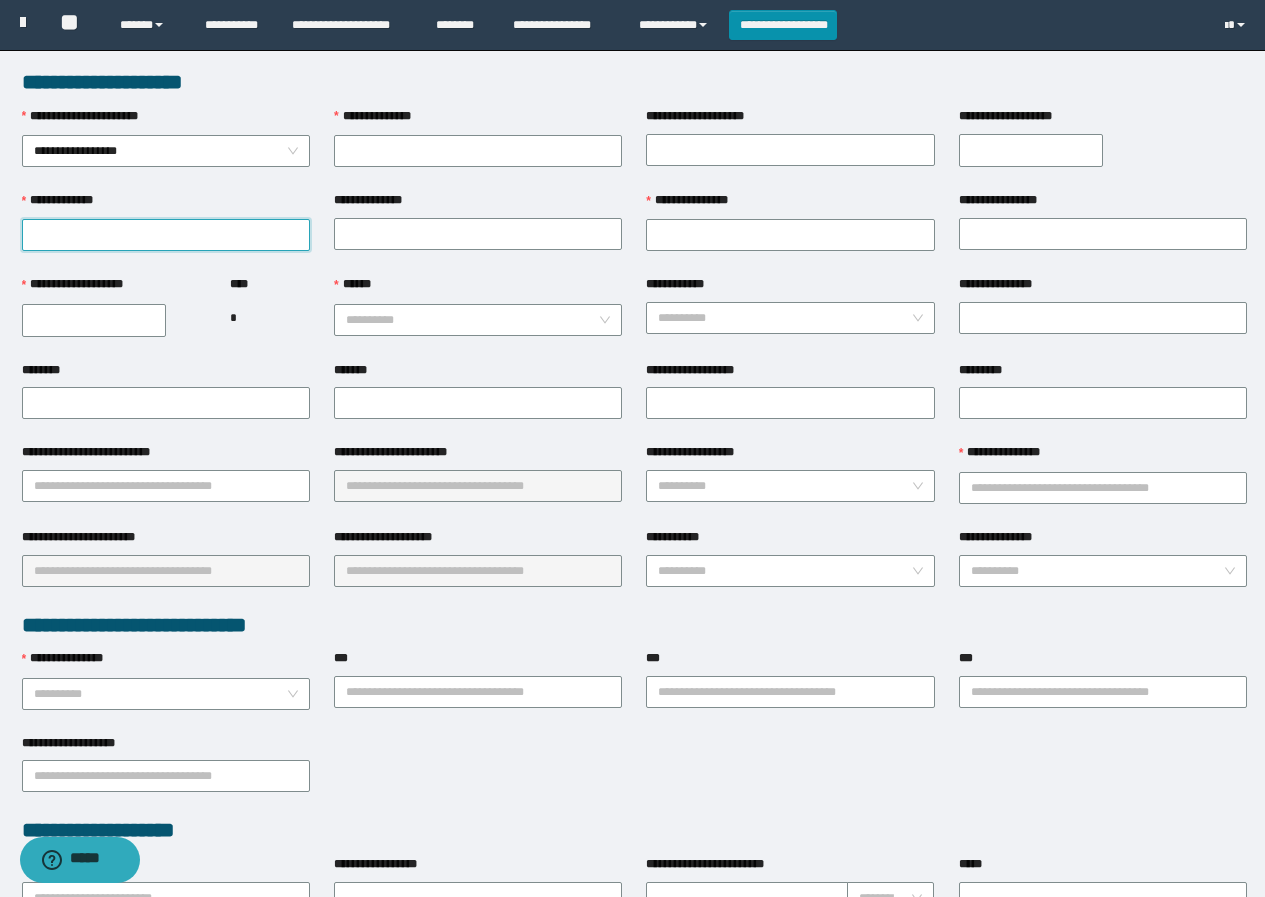 click on "**********" at bounding box center (166, 235) 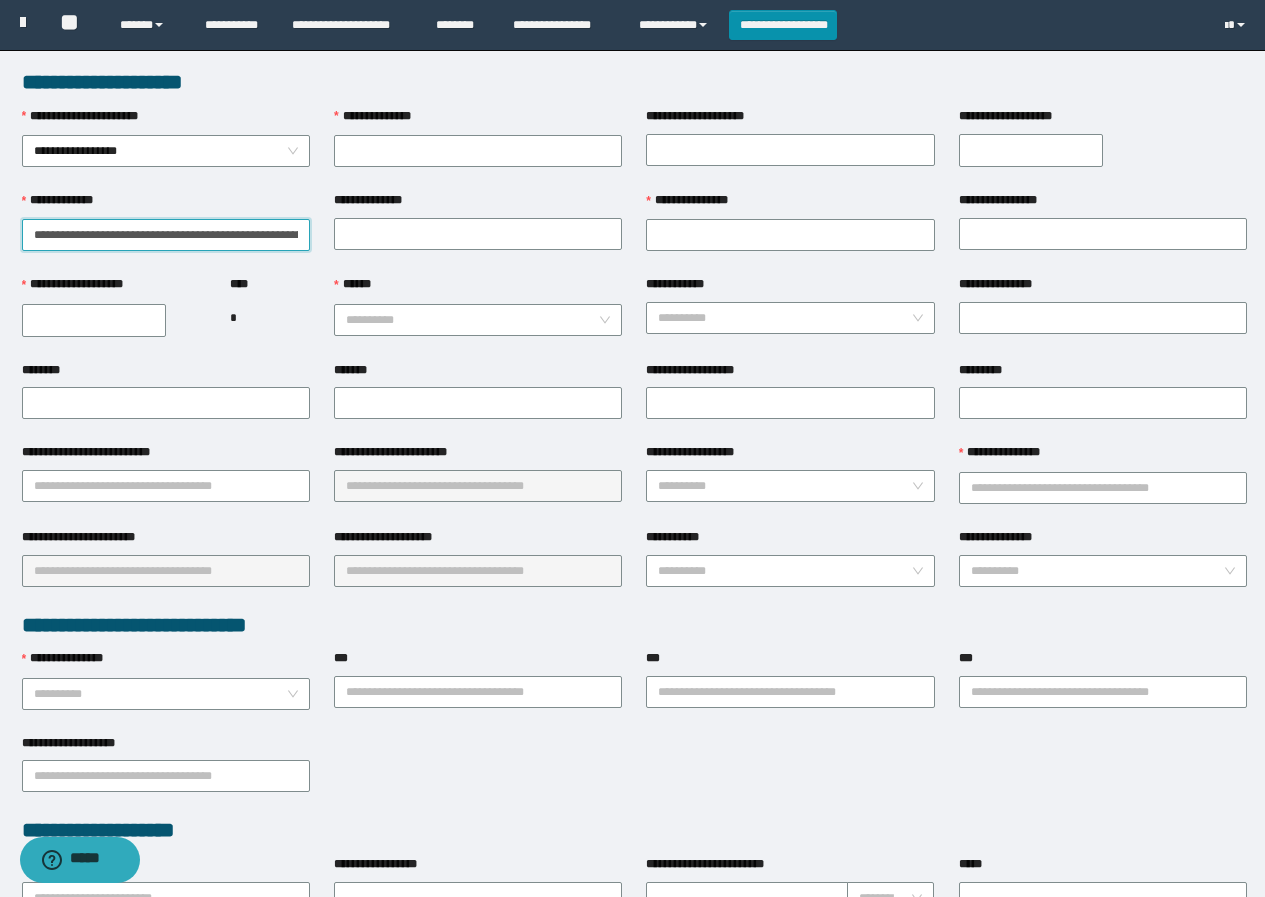 scroll, scrollTop: 0, scrollLeft: 53, axis: horizontal 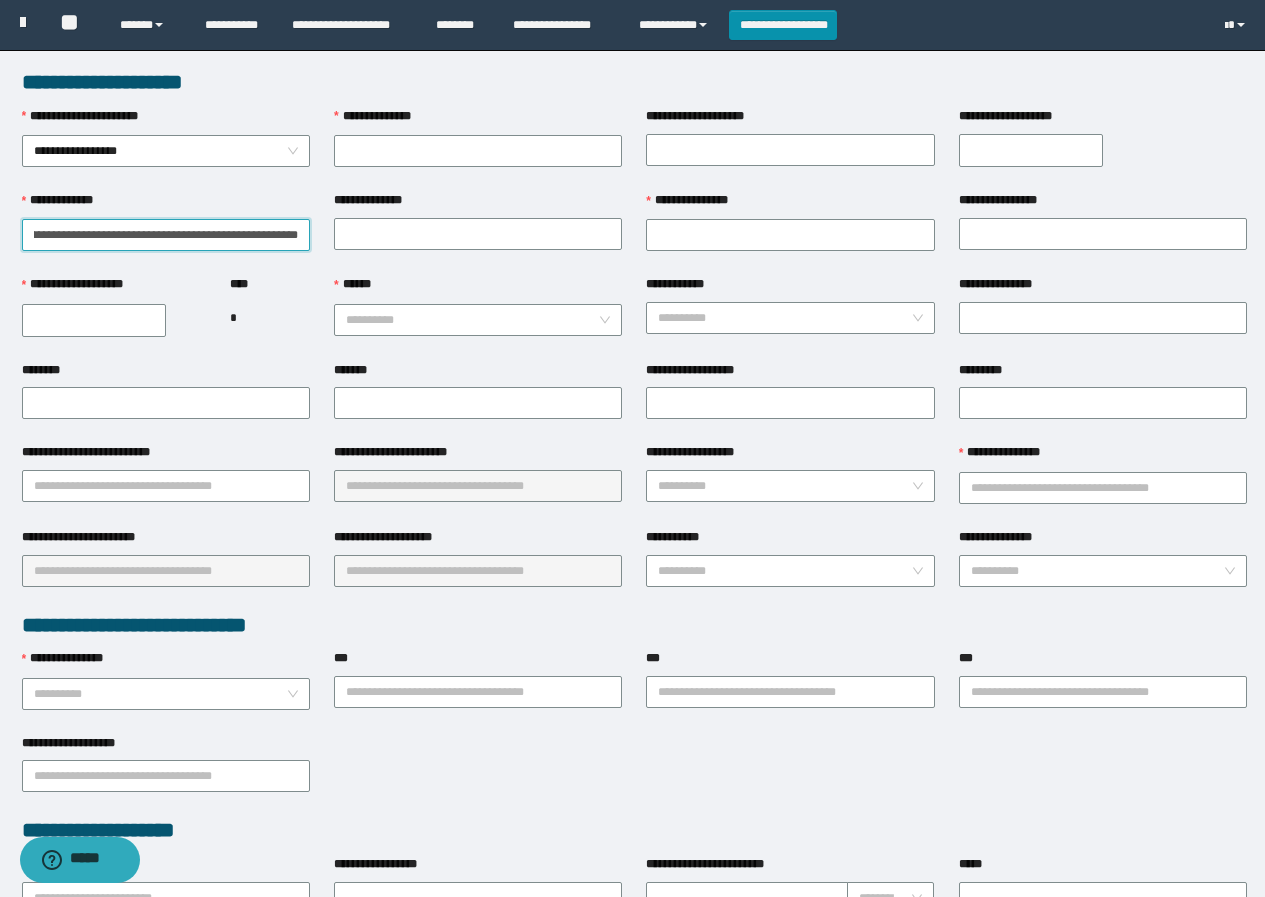 drag, startPoint x: 177, startPoint y: 236, endPoint x: 299, endPoint y: 239, distance: 122.03688 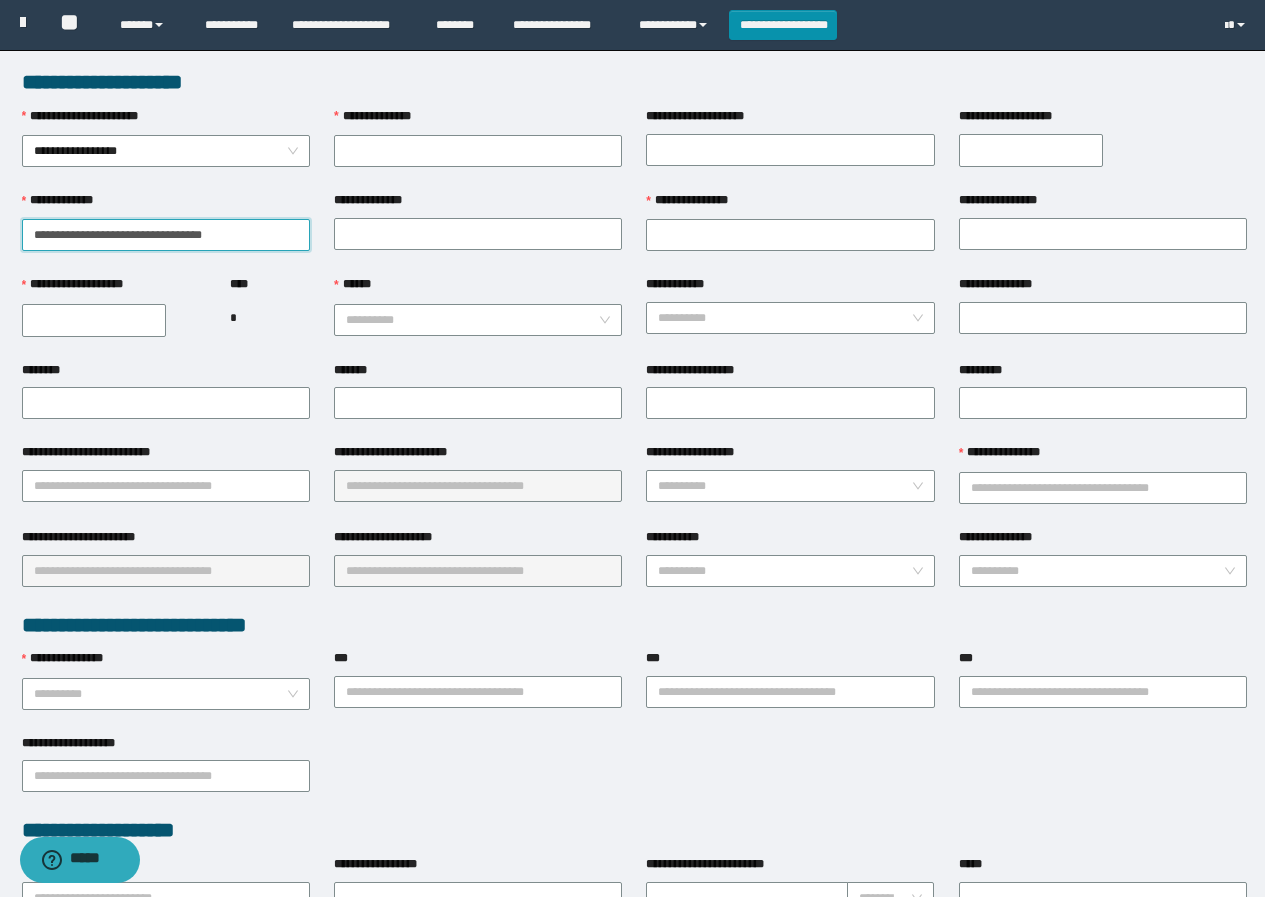 scroll, scrollTop: 0, scrollLeft: 0, axis: both 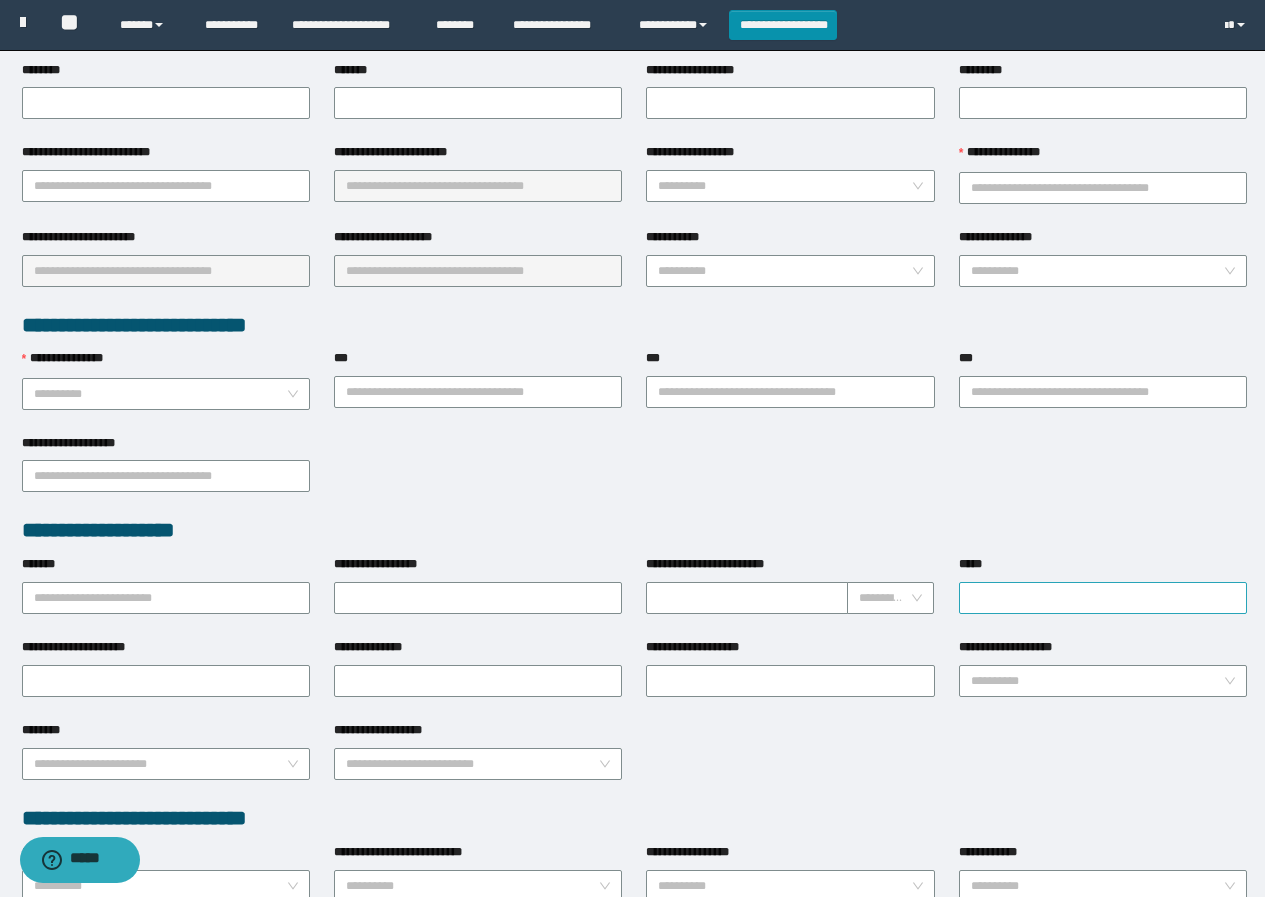 type on "**********" 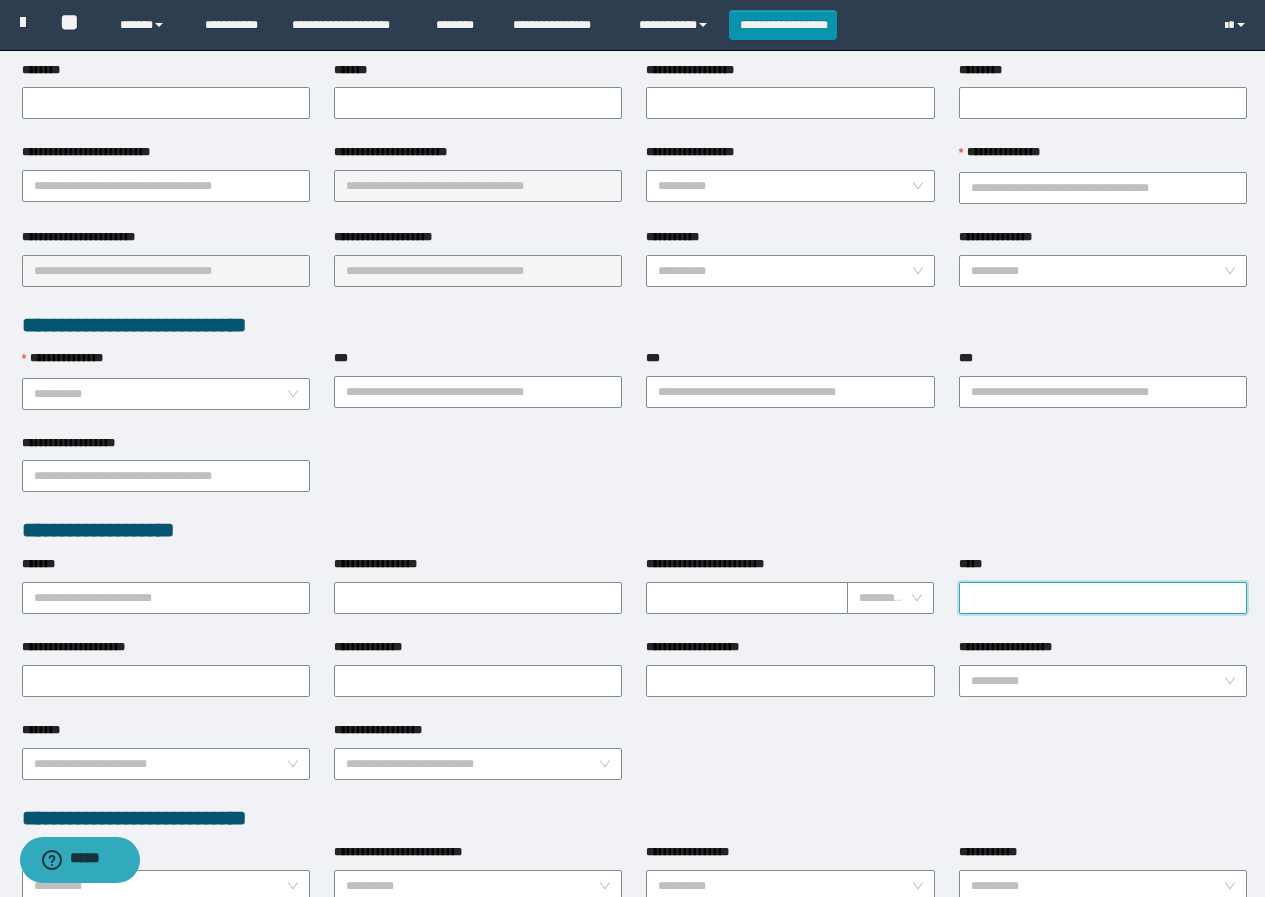 click on "*****" at bounding box center [1103, 598] 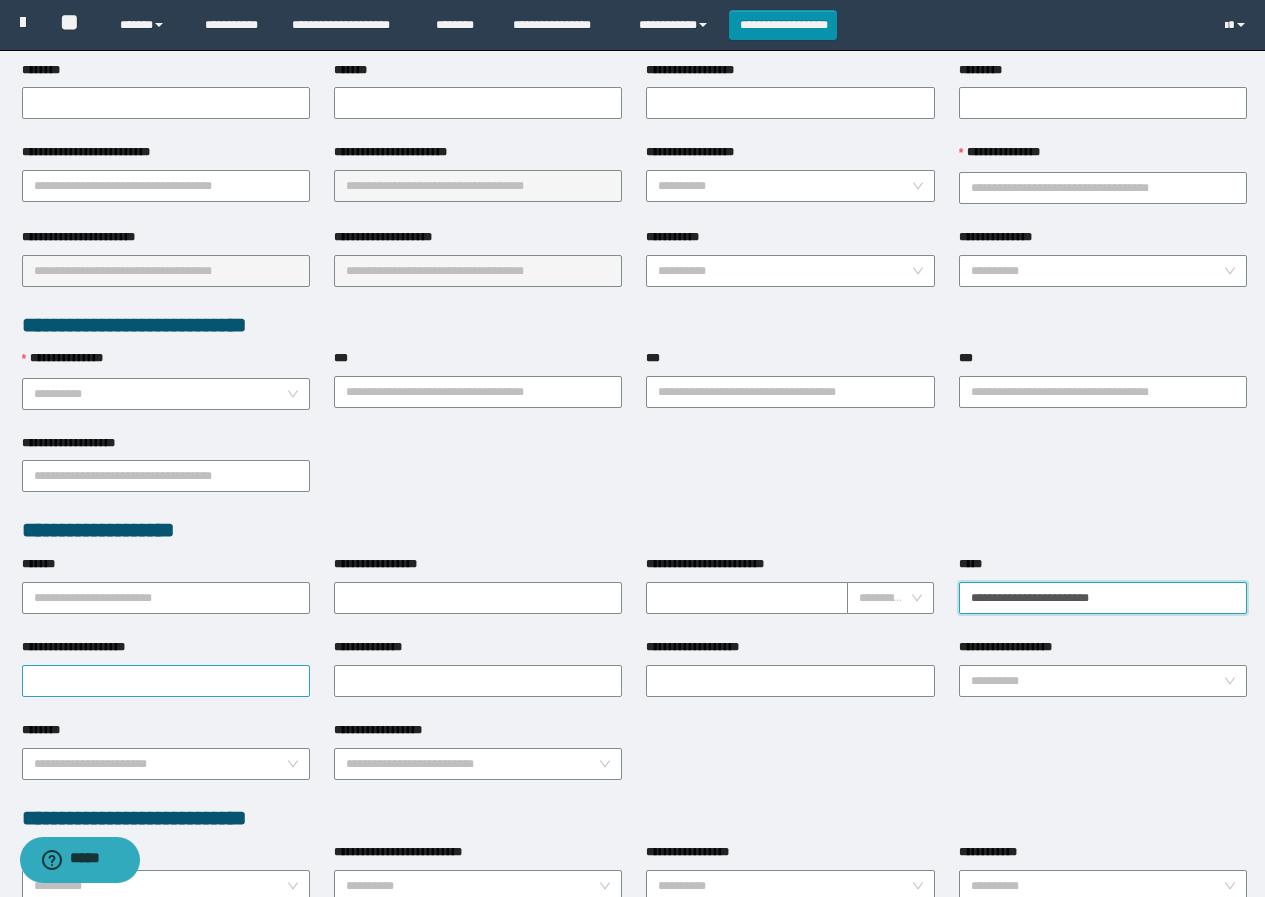 type on "**********" 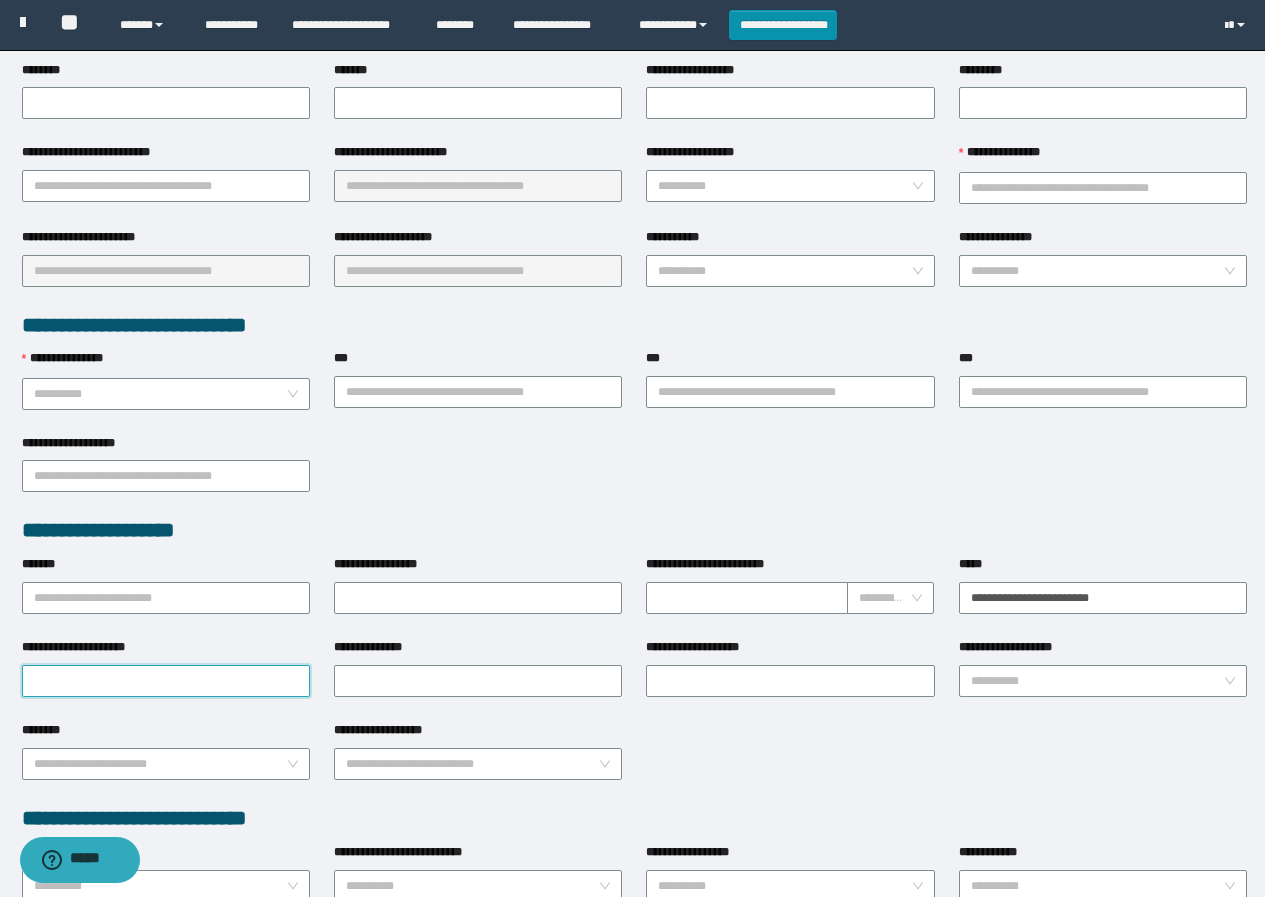 click on "**********" at bounding box center [166, 681] 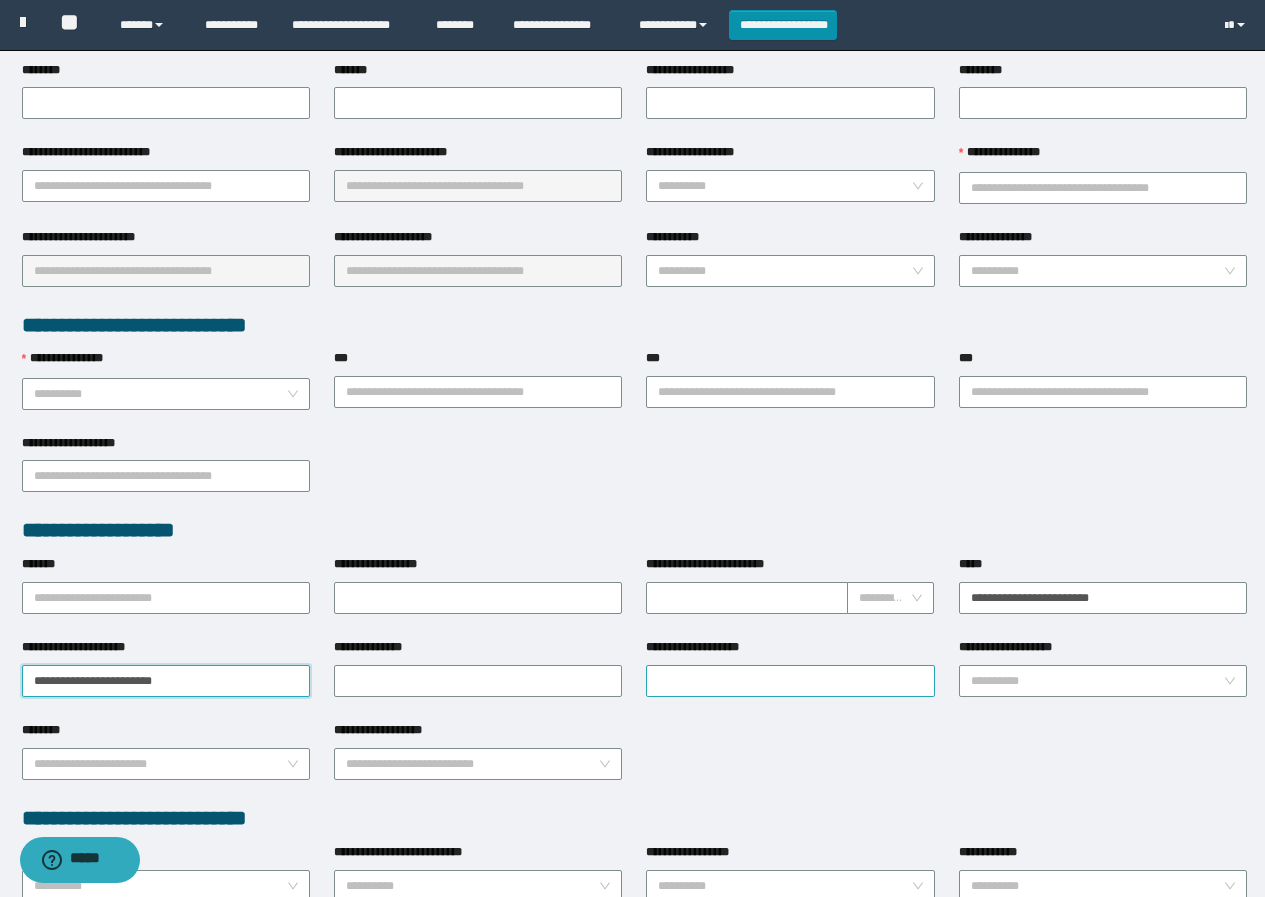 type on "**********" 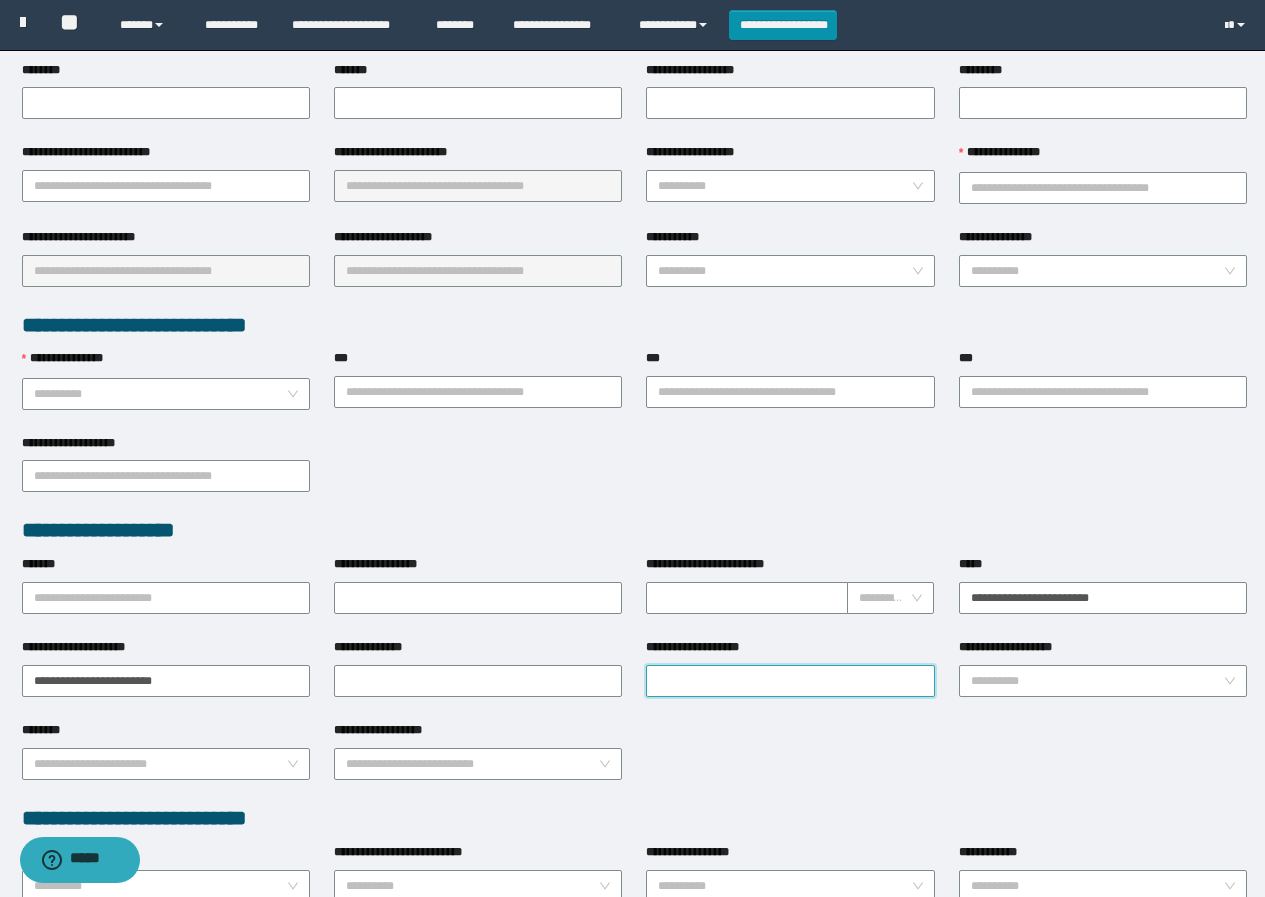 click on "**********" at bounding box center [790, 681] 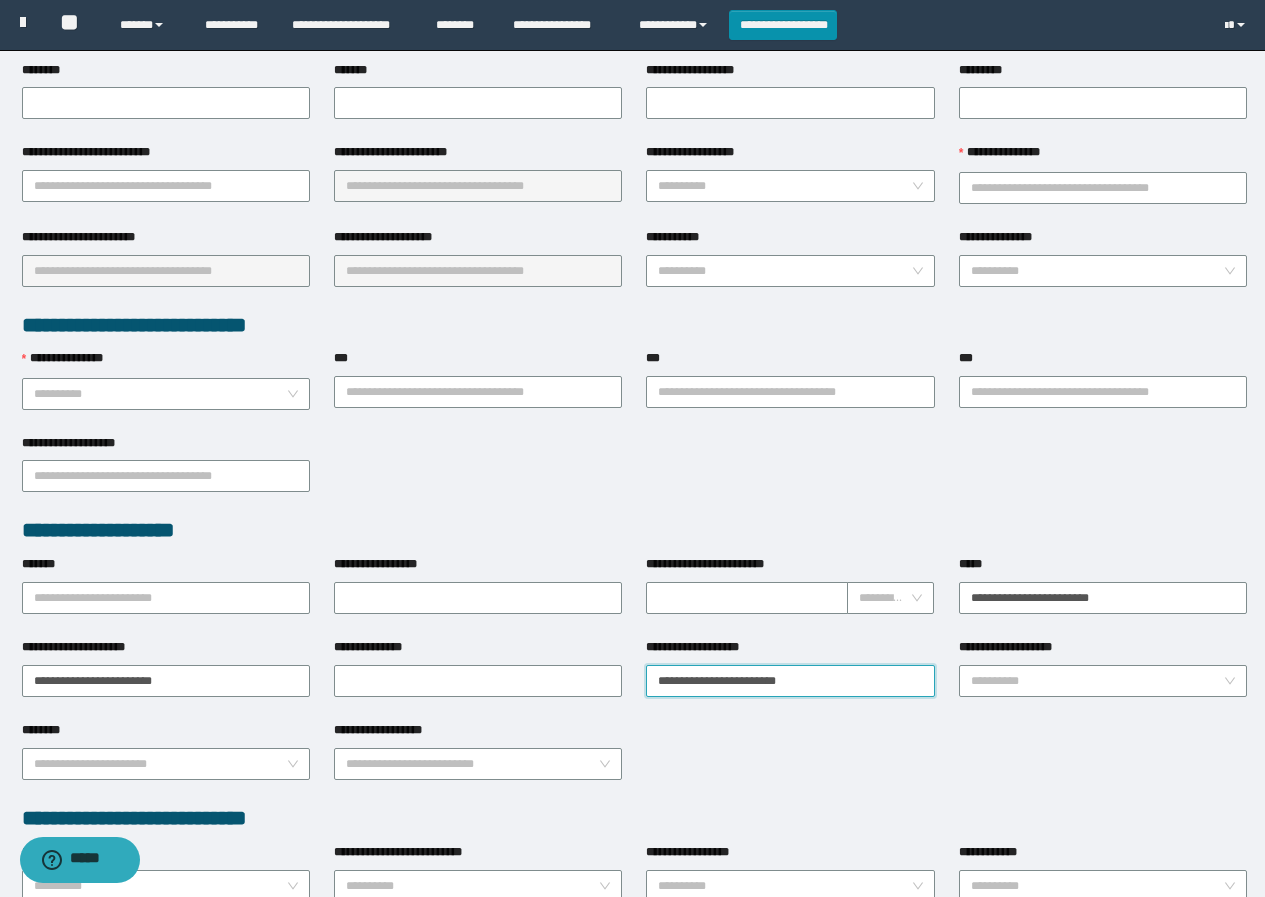 scroll, scrollTop: 0, scrollLeft: 0, axis: both 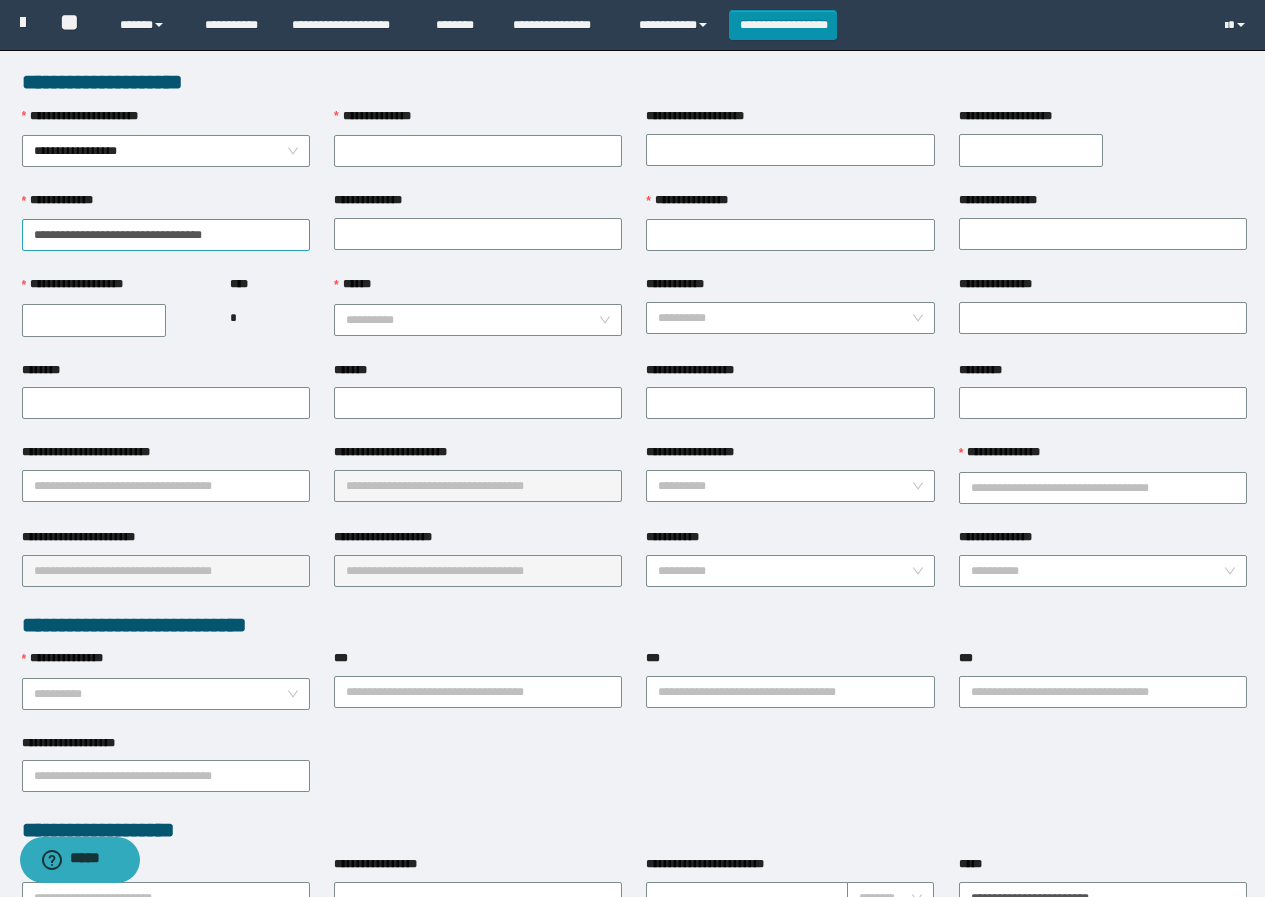 type on "**********" 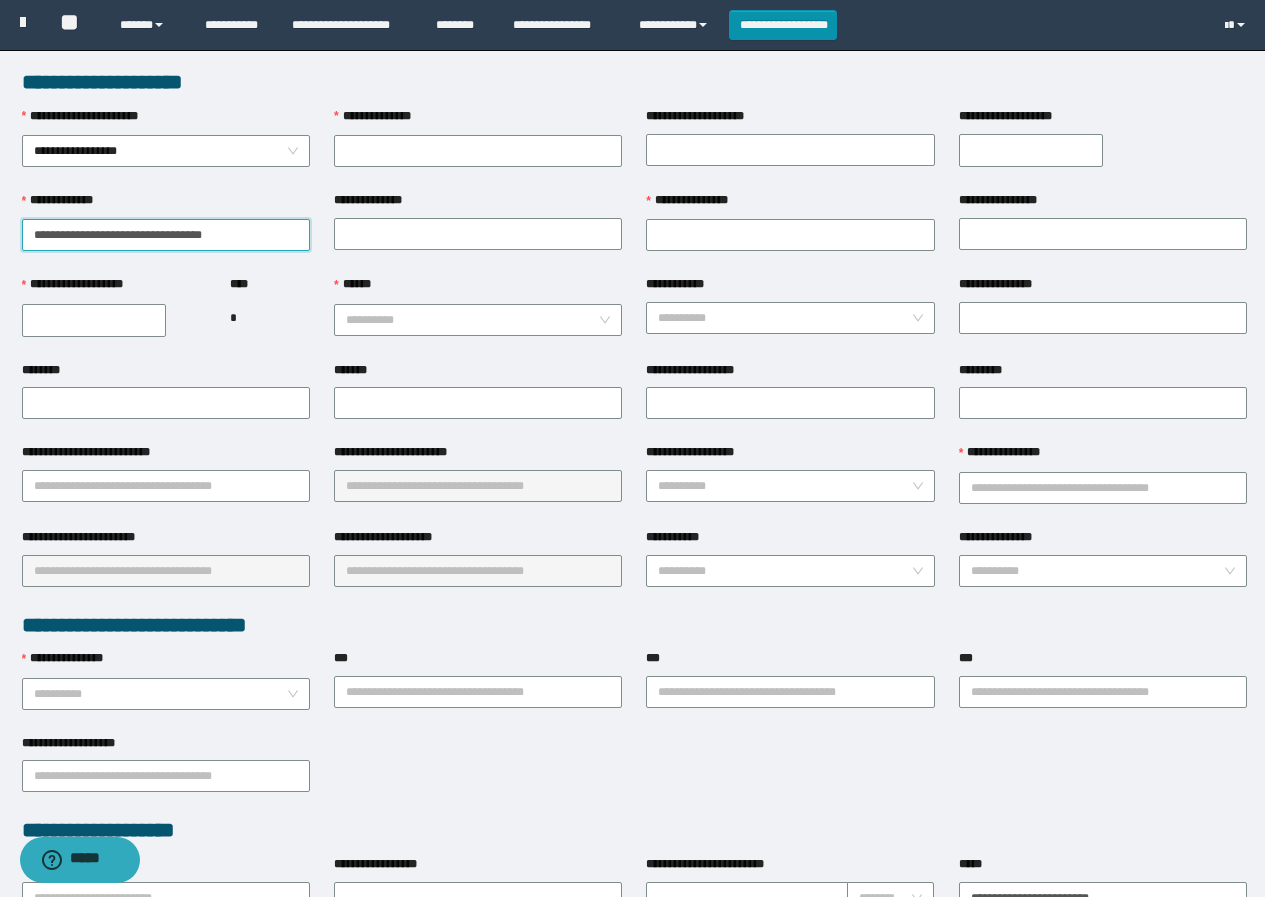 click on "**********" at bounding box center (166, 235) 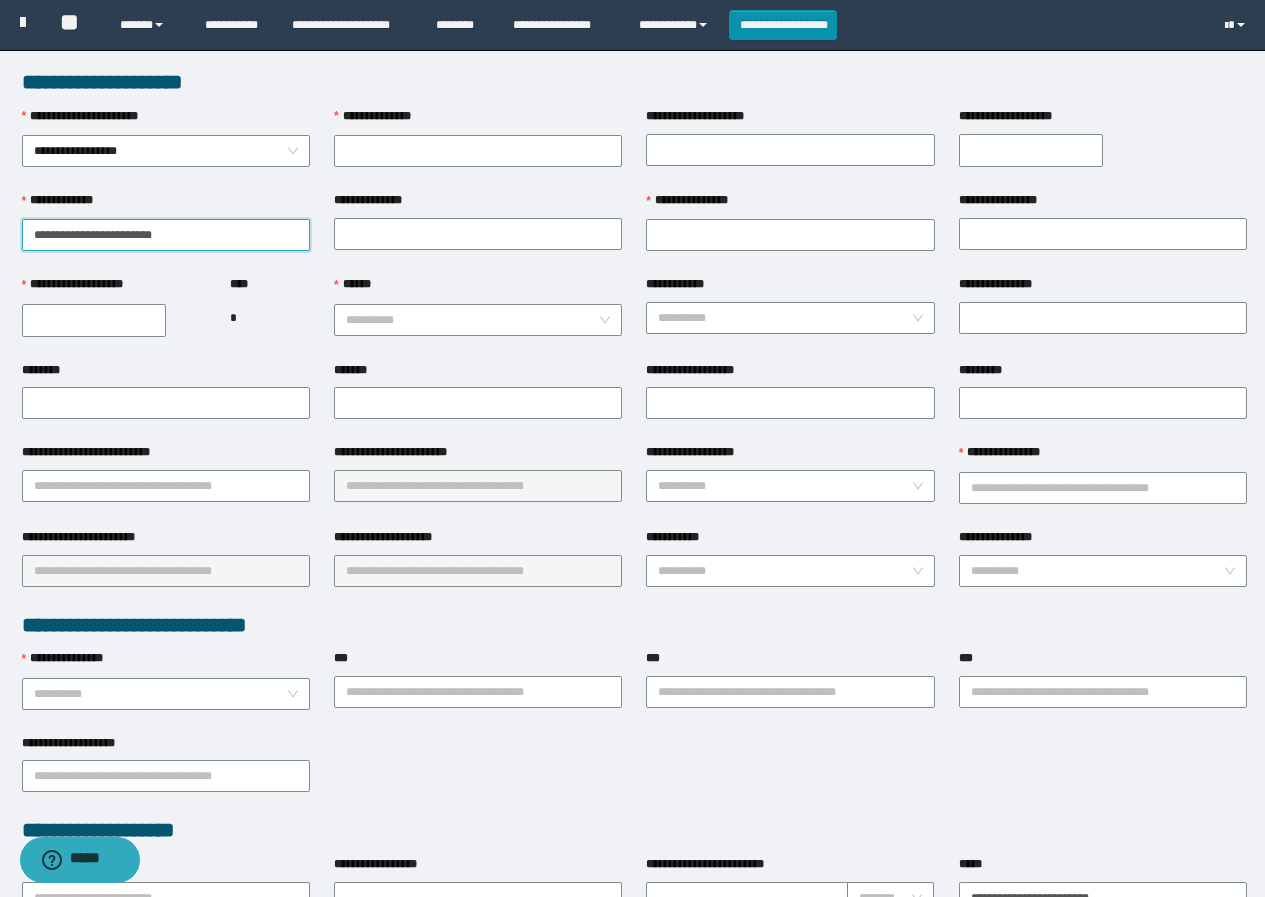 type on "**********" 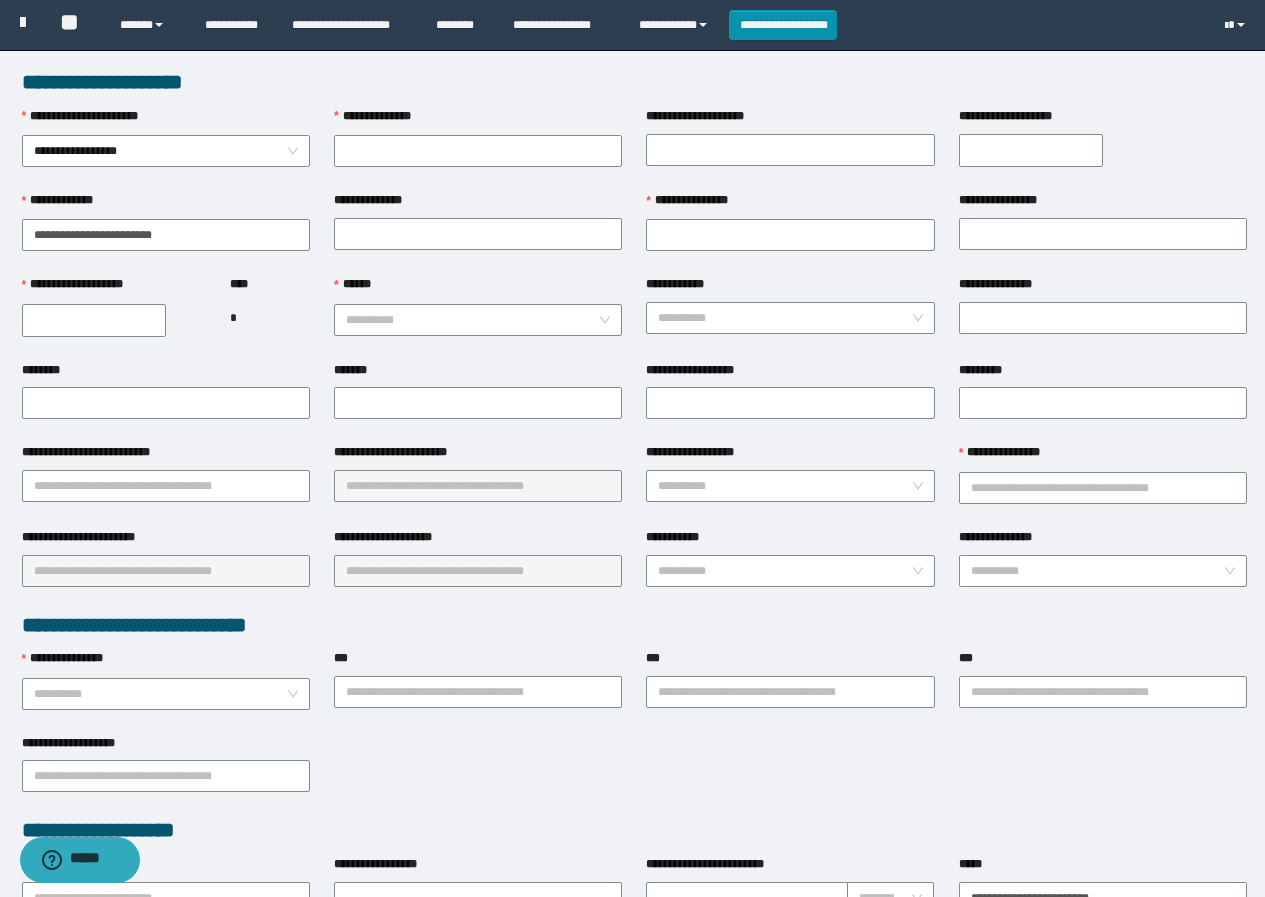 click on "**********" at bounding box center (478, 121) 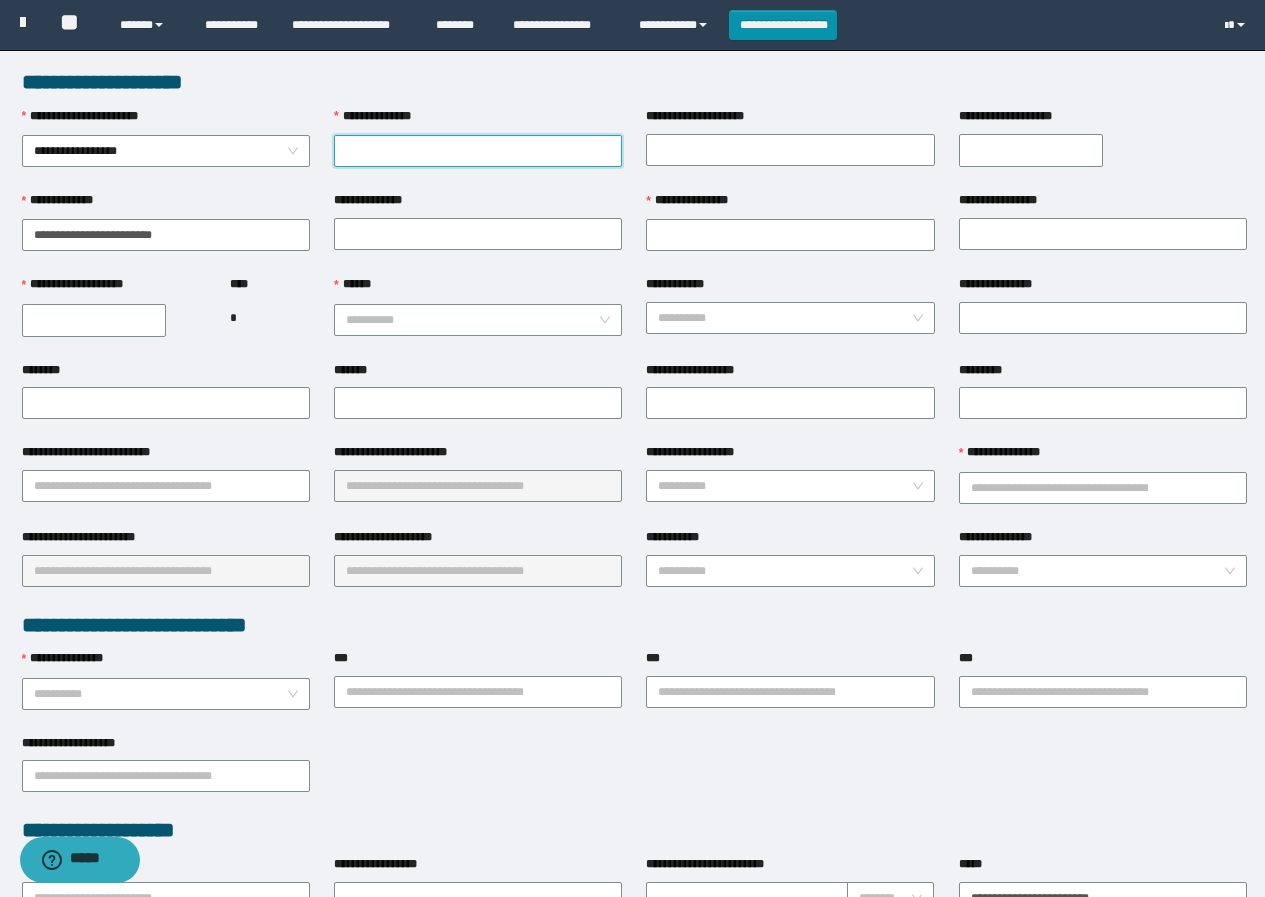 click on "**********" at bounding box center (478, 151) 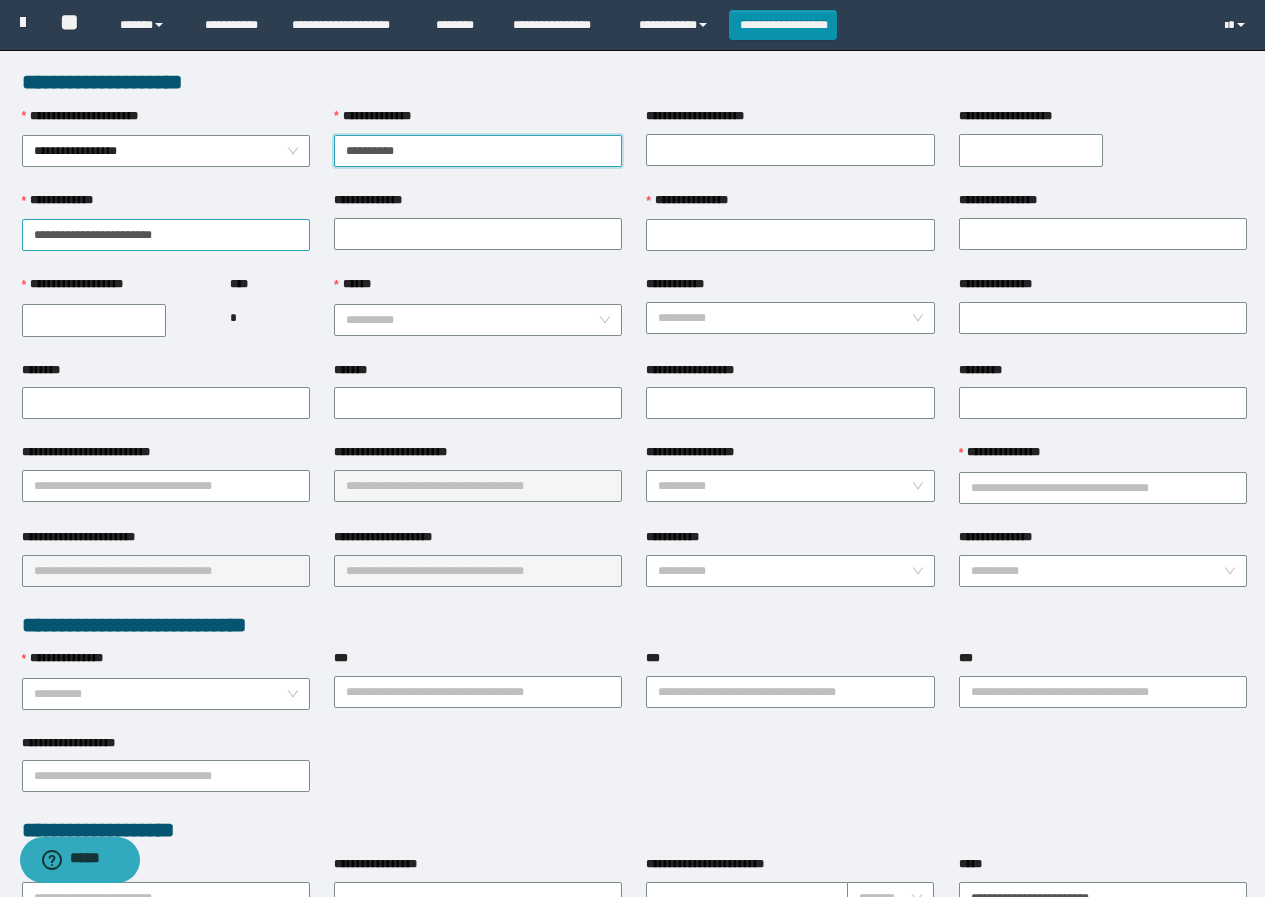 type on "**********" 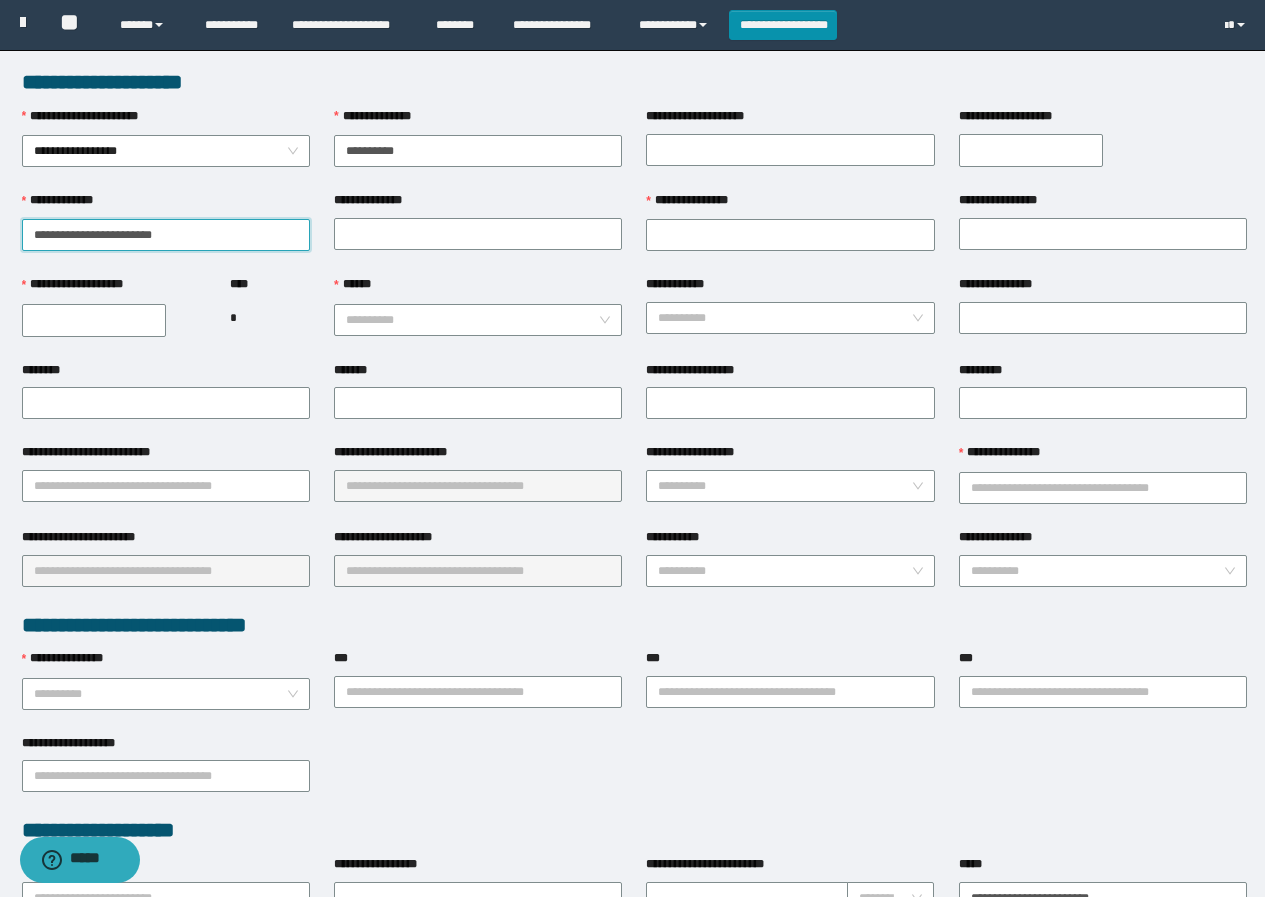 click on "**********" at bounding box center [166, 235] 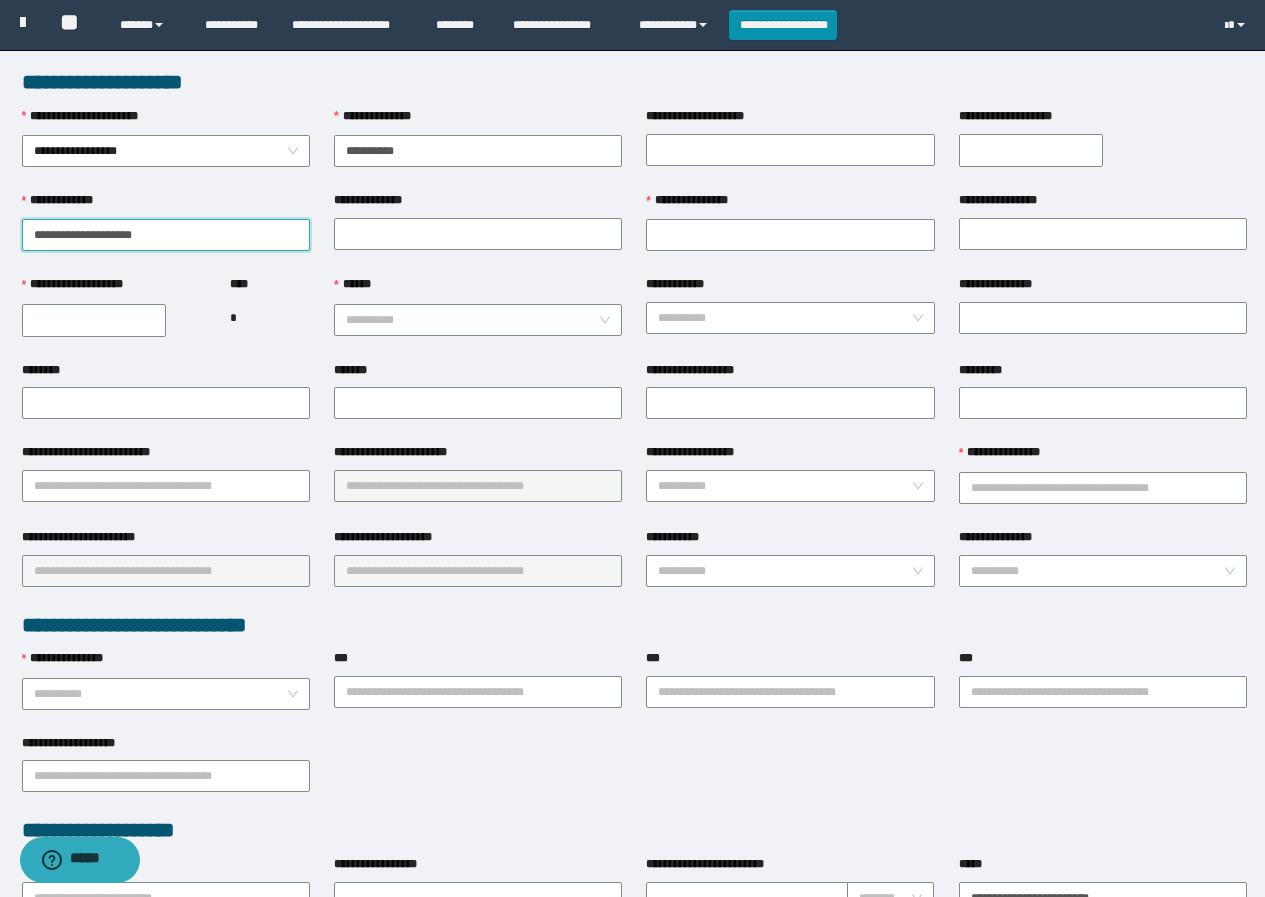 drag, startPoint x: 71, startPoint y: 230, endPoint x: 187, endPoint y: 244, distance: 116.841774 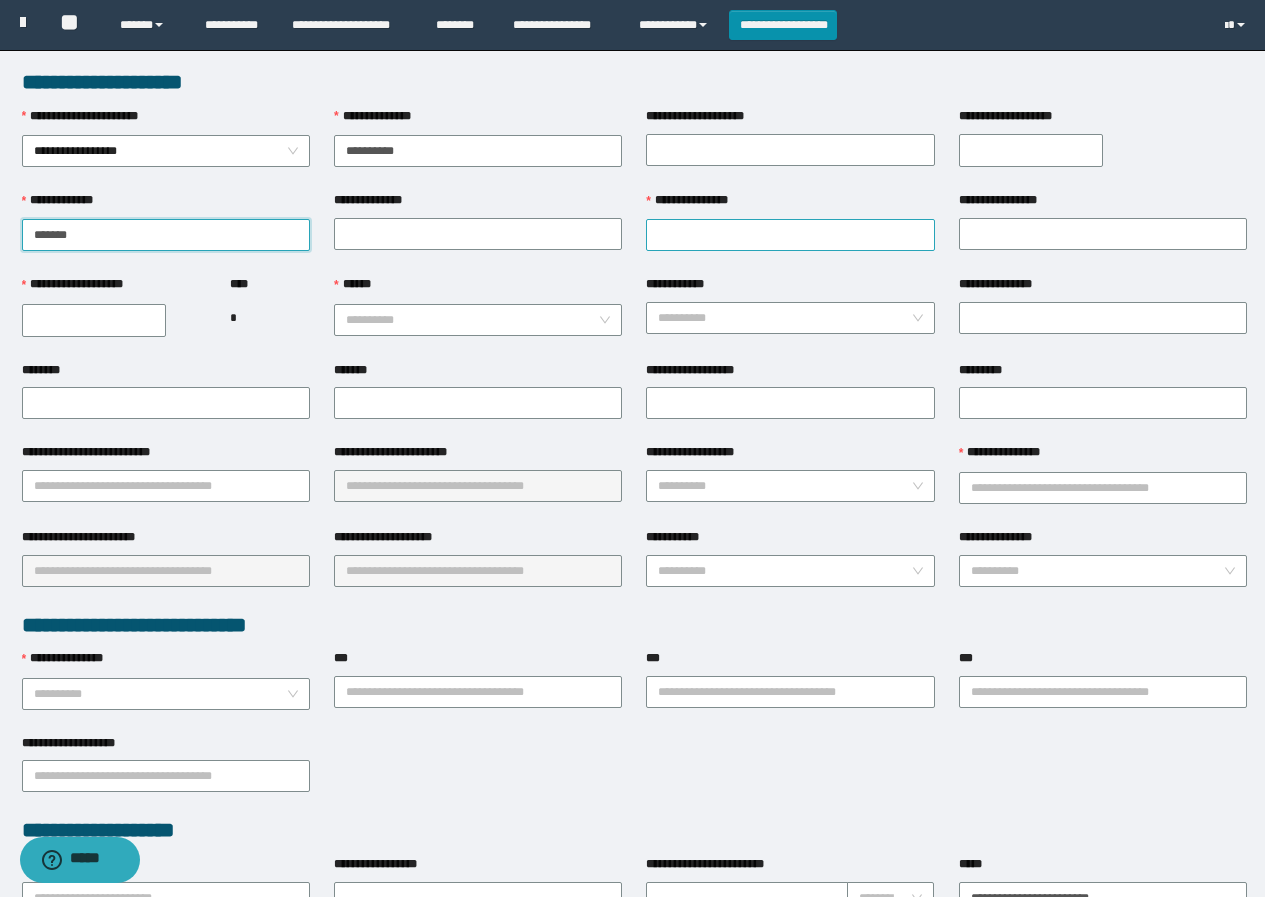 type on "******" 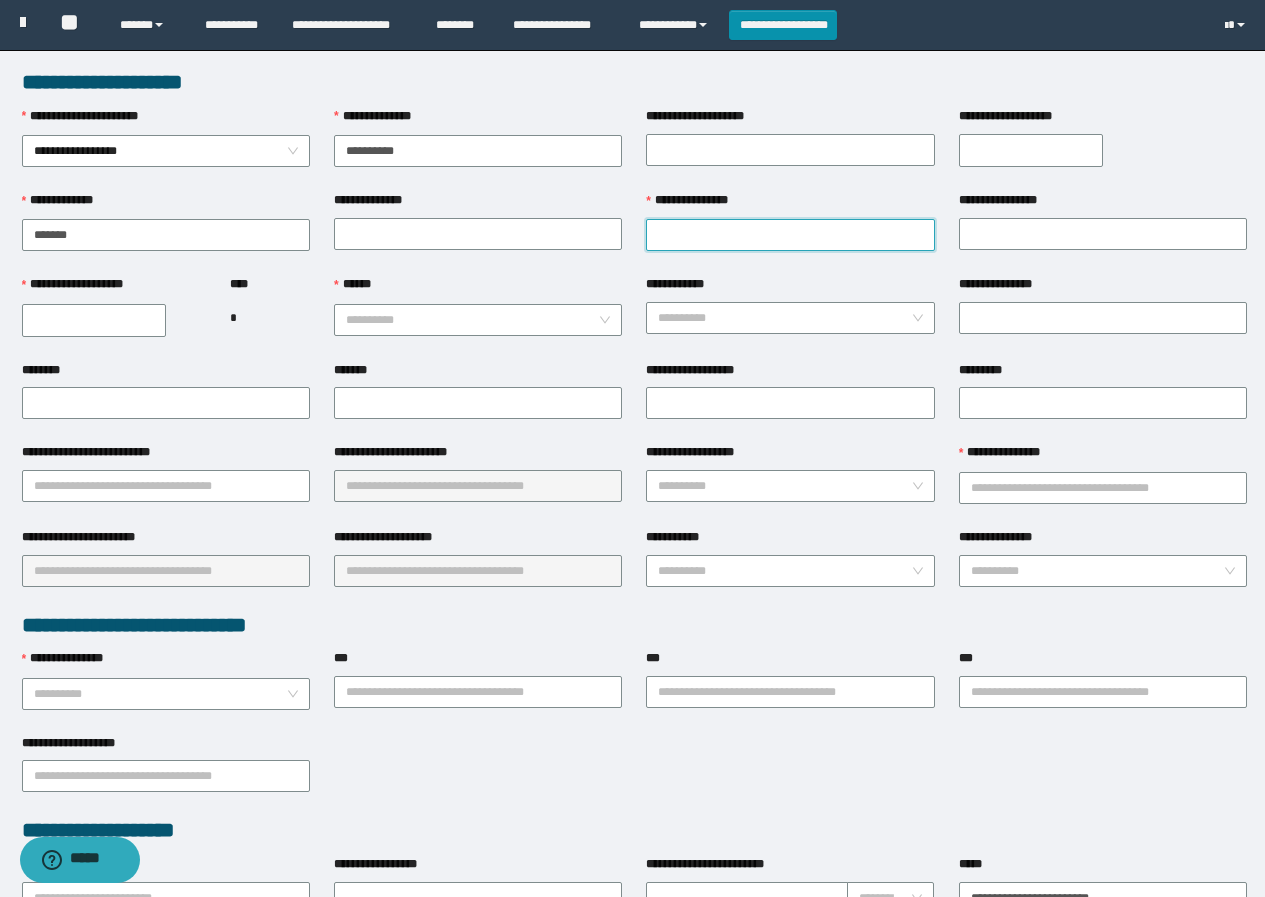 click on "**********" at bounding box center (790, 235) 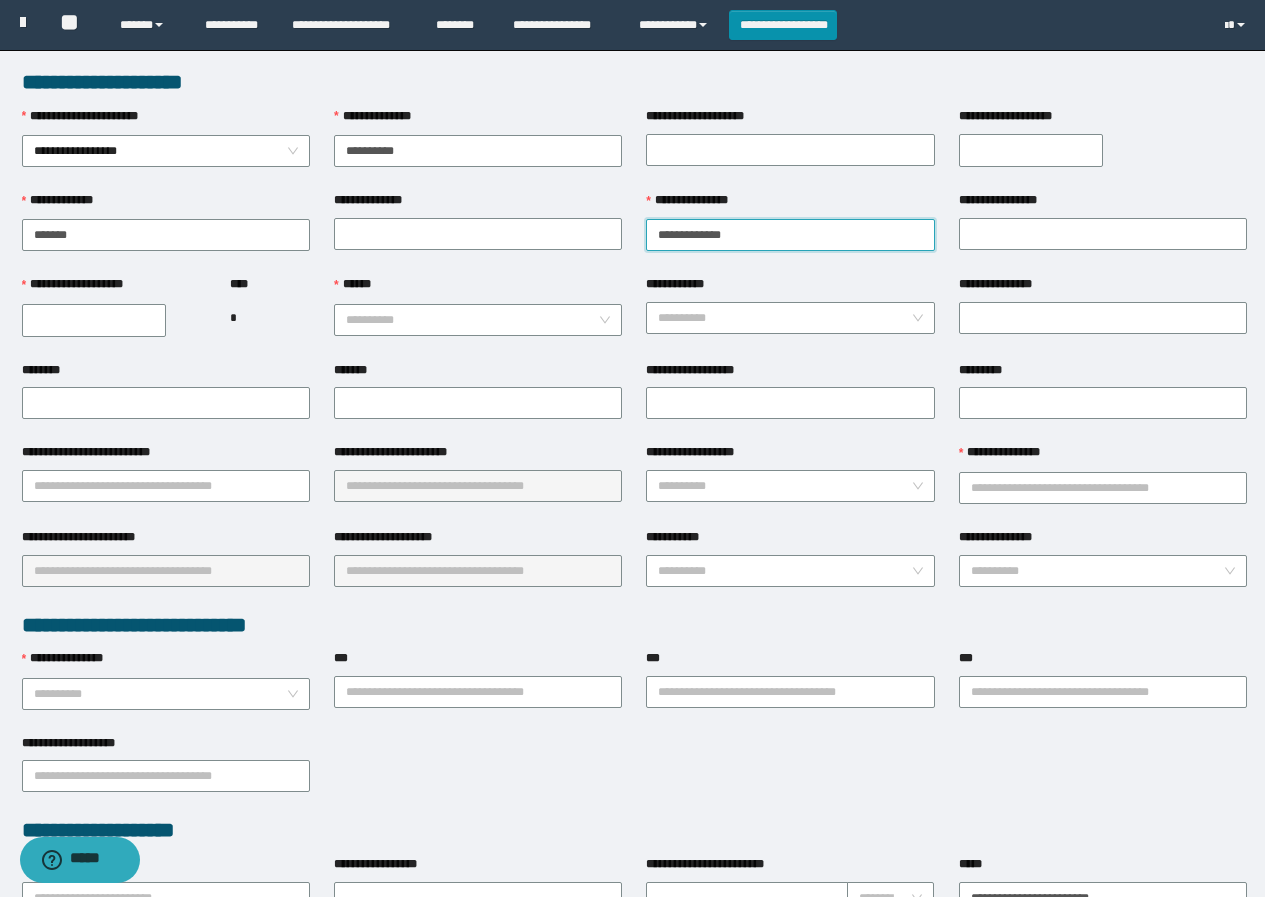 drag, startPoint x: 712, startPoint y: 231, endPoint x: 748, endPoint y: 230, distance: 36.013885 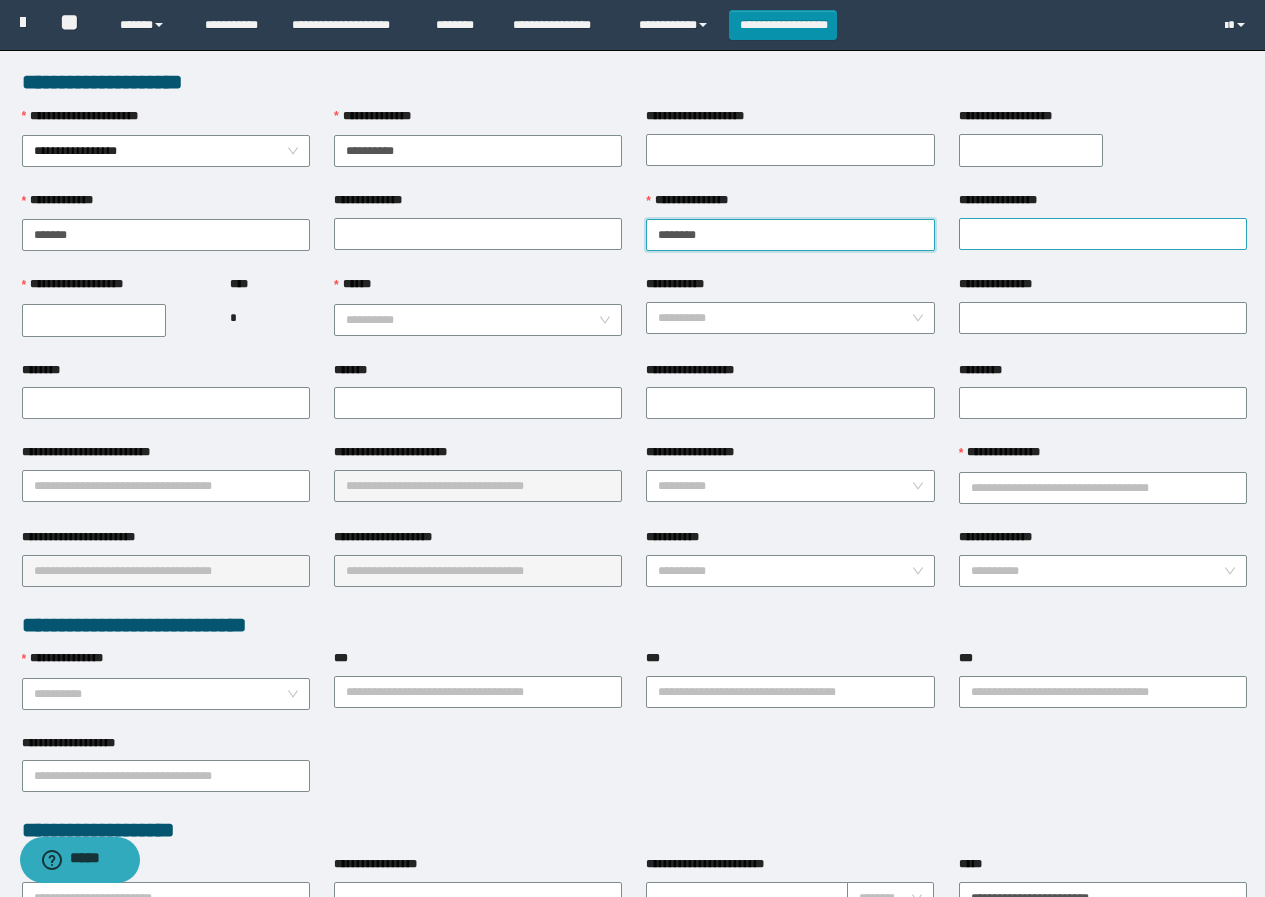 type on "*******" 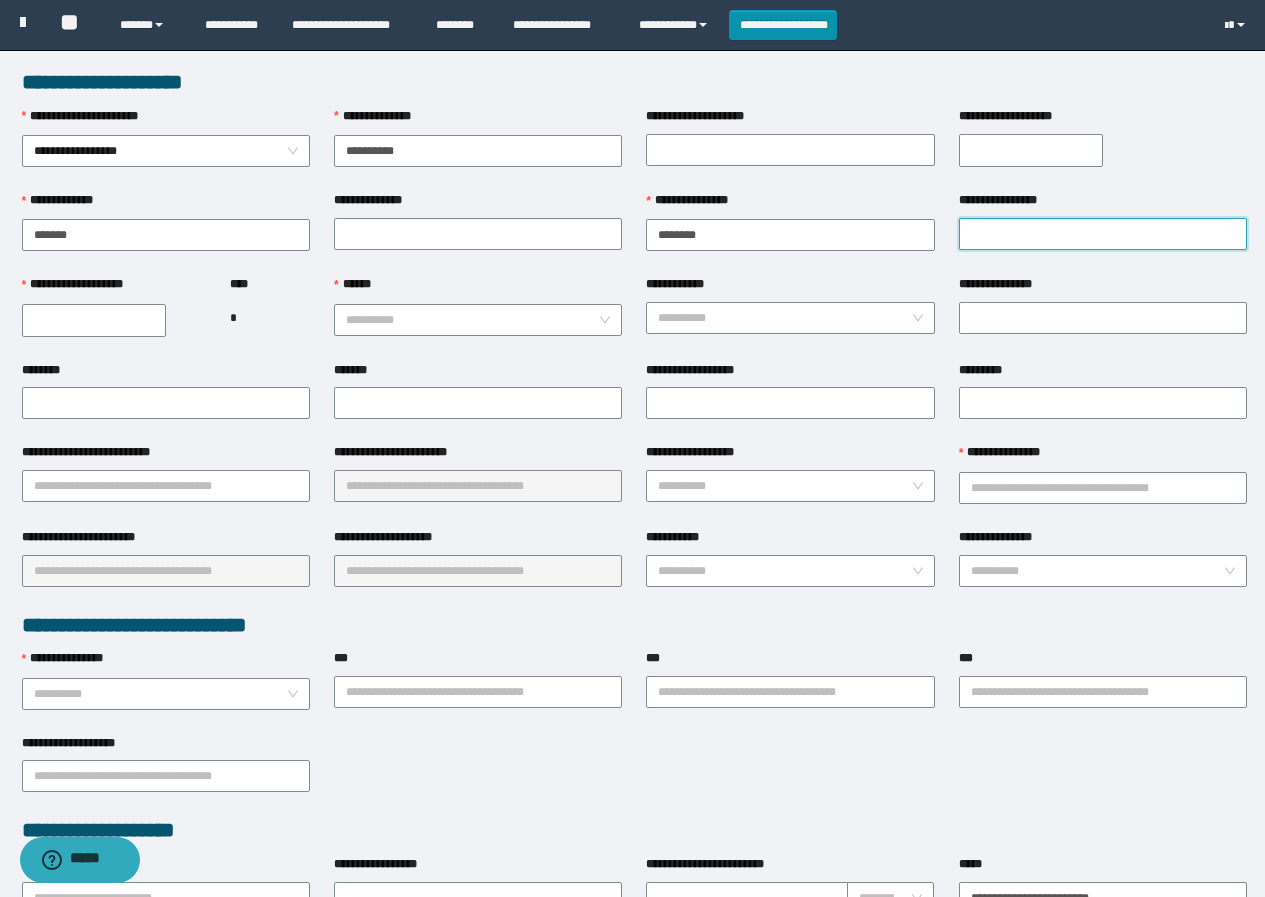 click on "**********" at bounding box center [1103, 234] 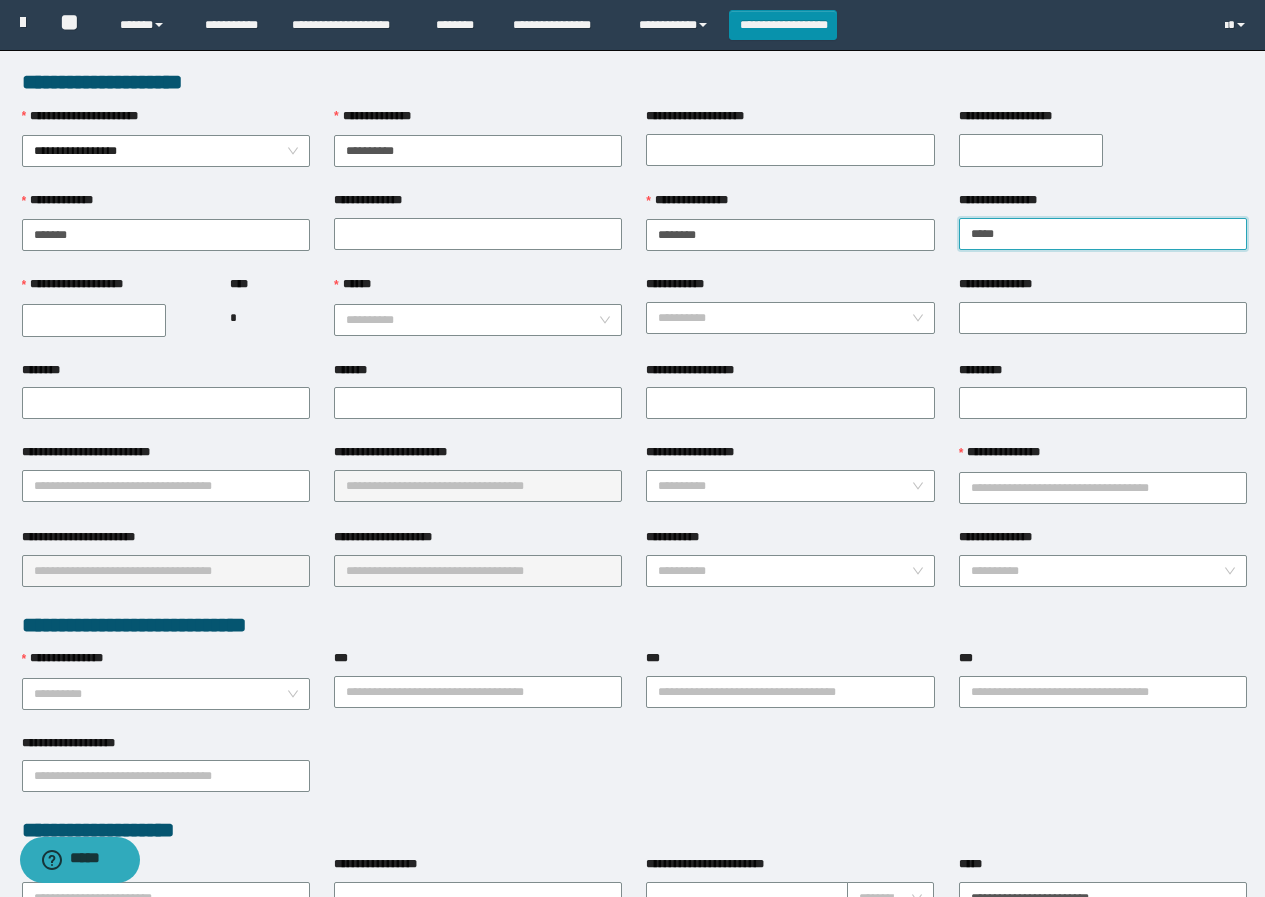 type on "****" 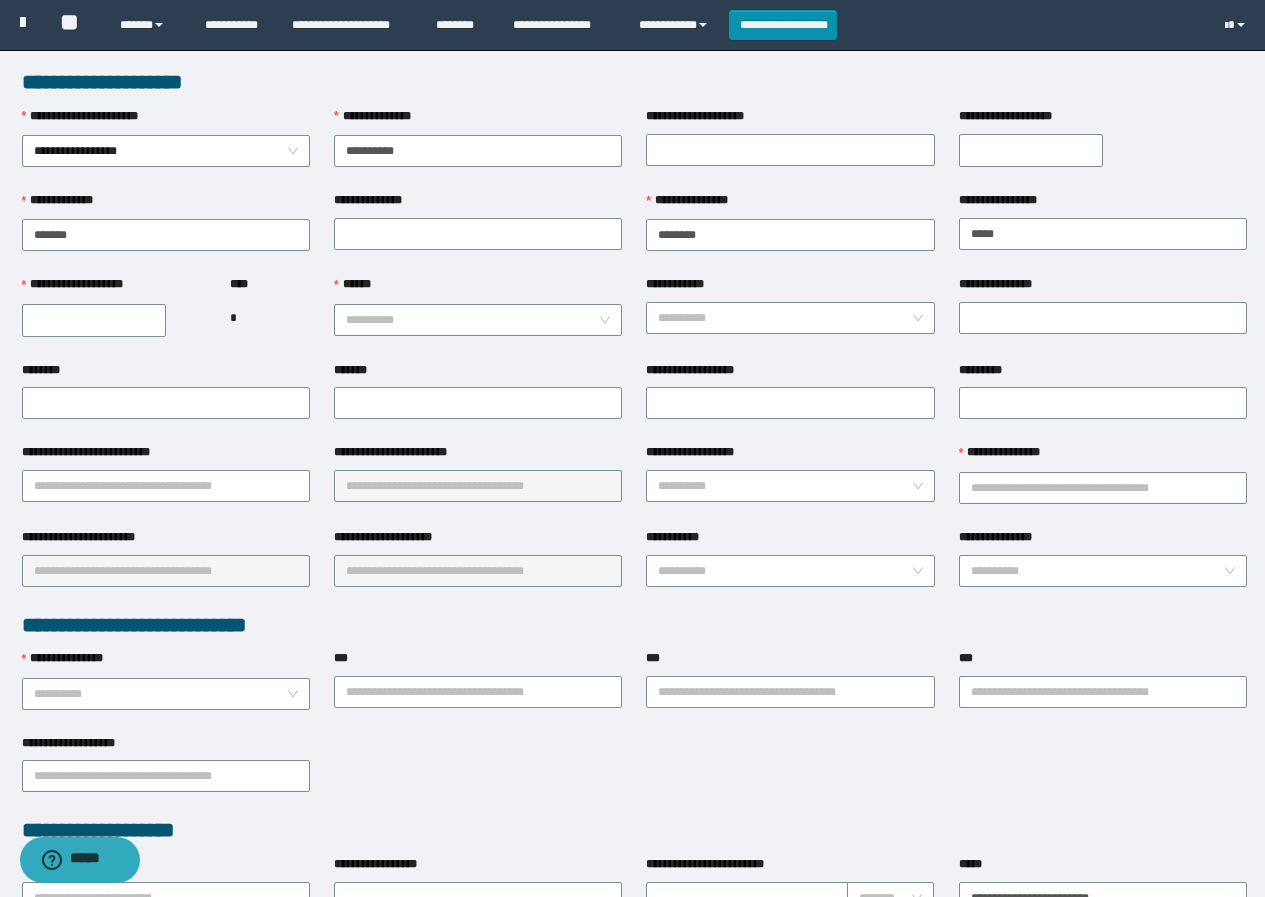 click on "**********" at bounding box center [94, 320] 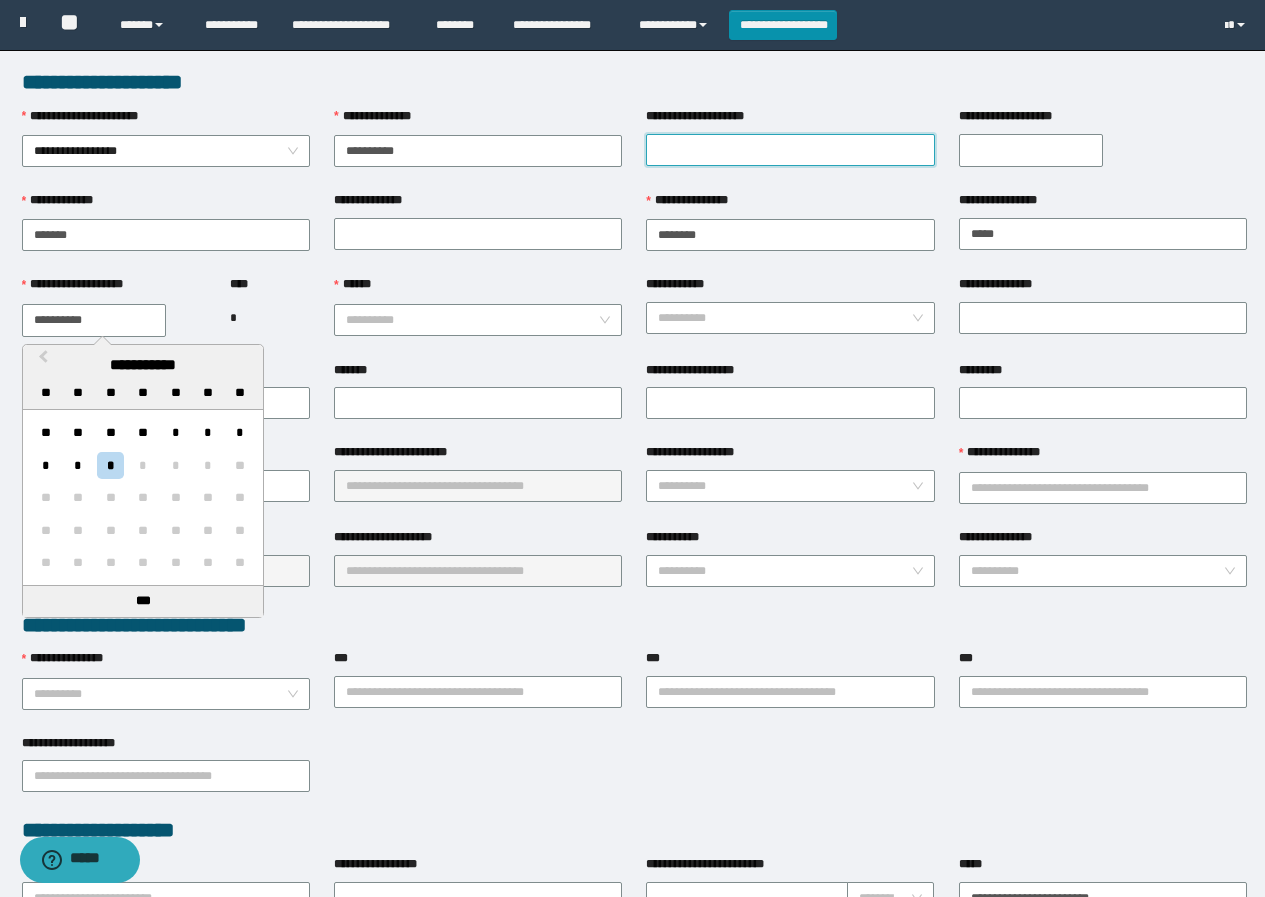 click on "**********" at bounding box center (790, 150) 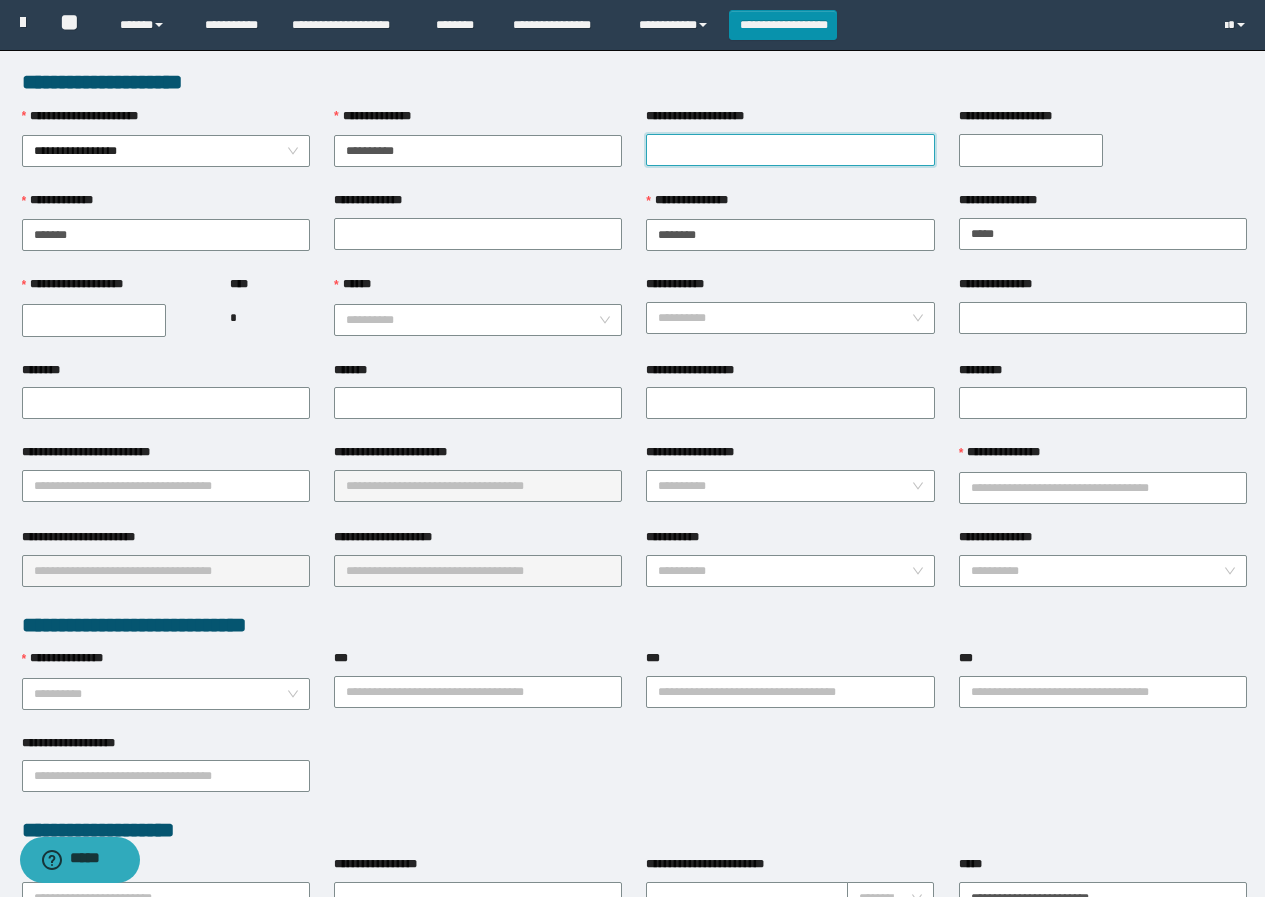 type on "********" 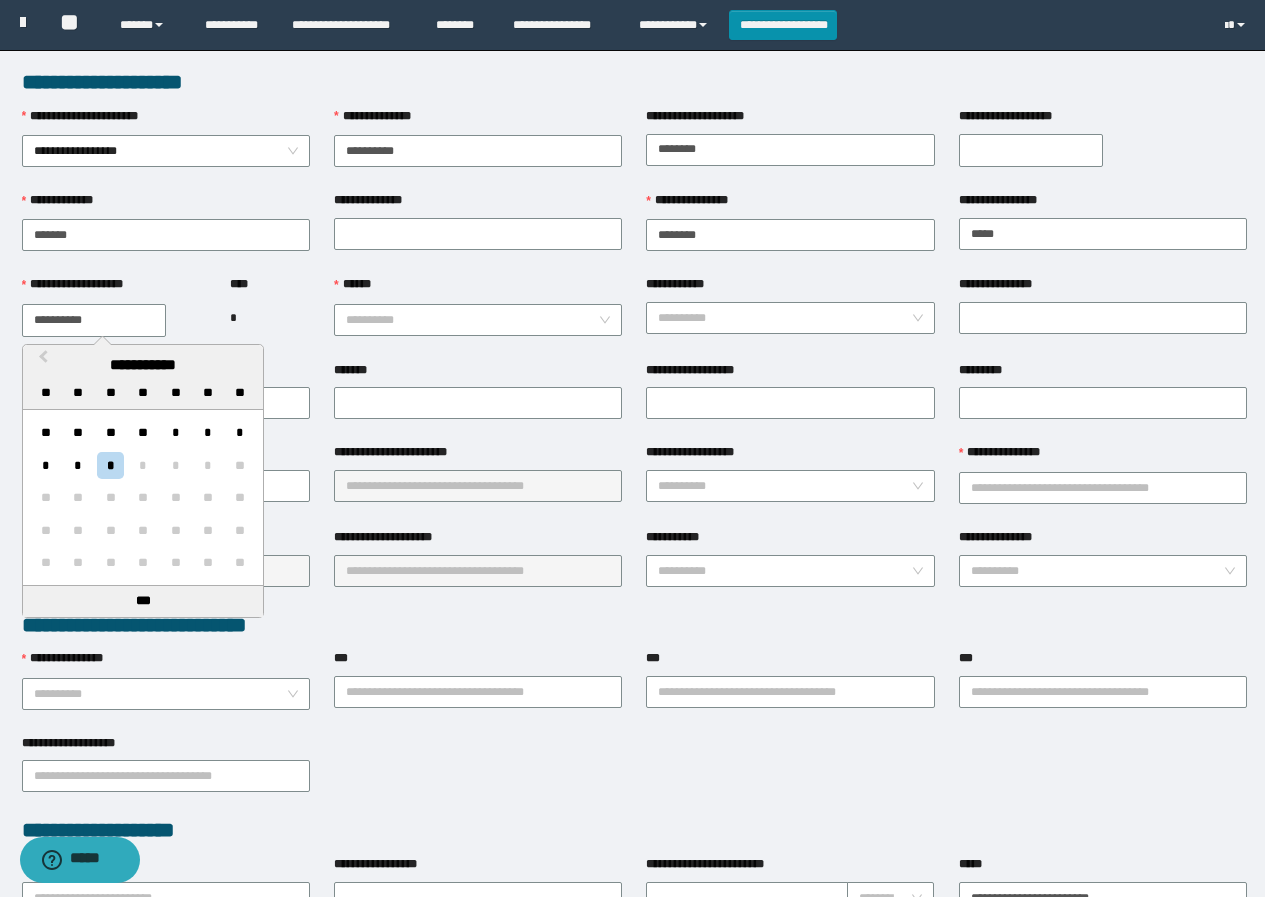 click on "**********" at bounding box center (94, 320) 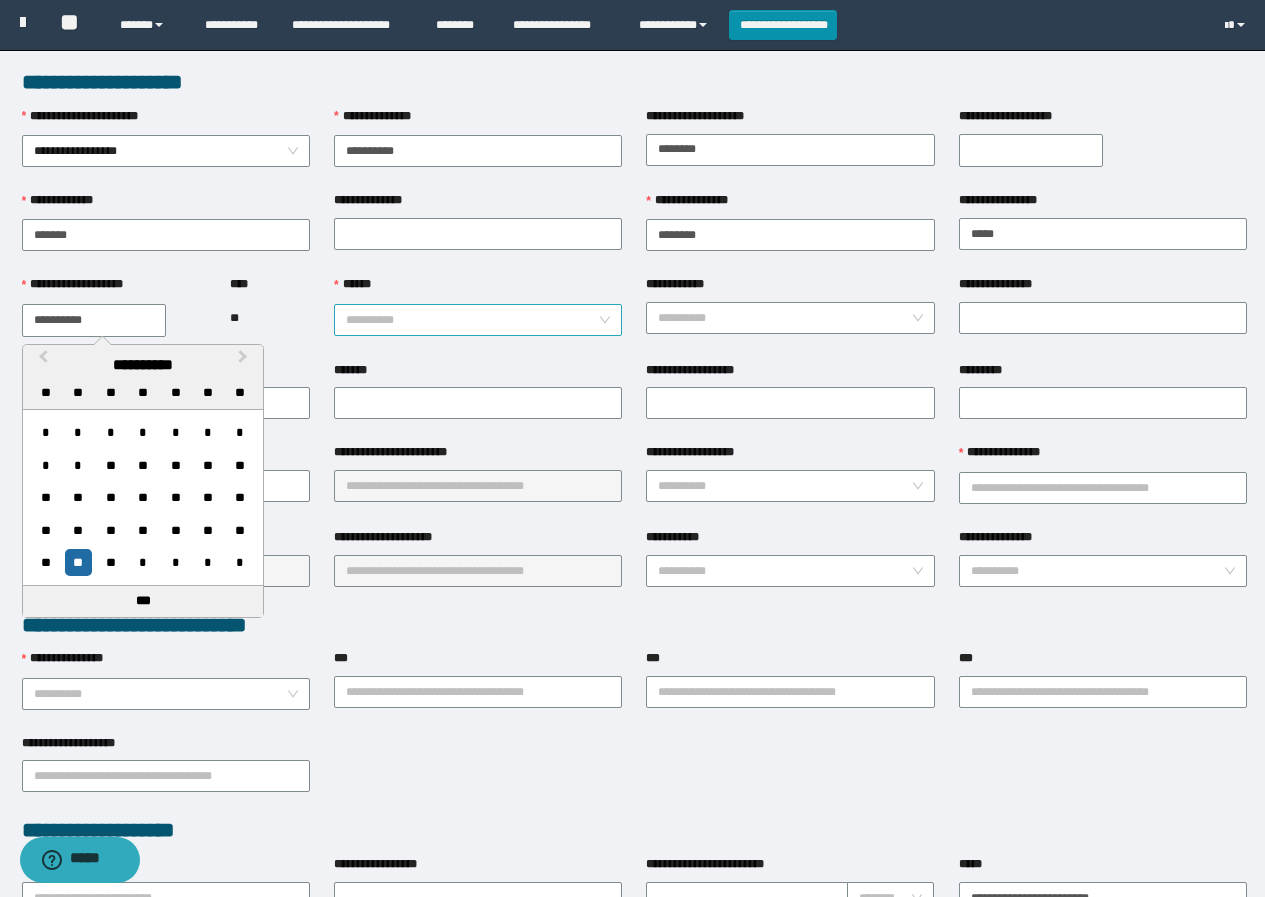 type on "**********" 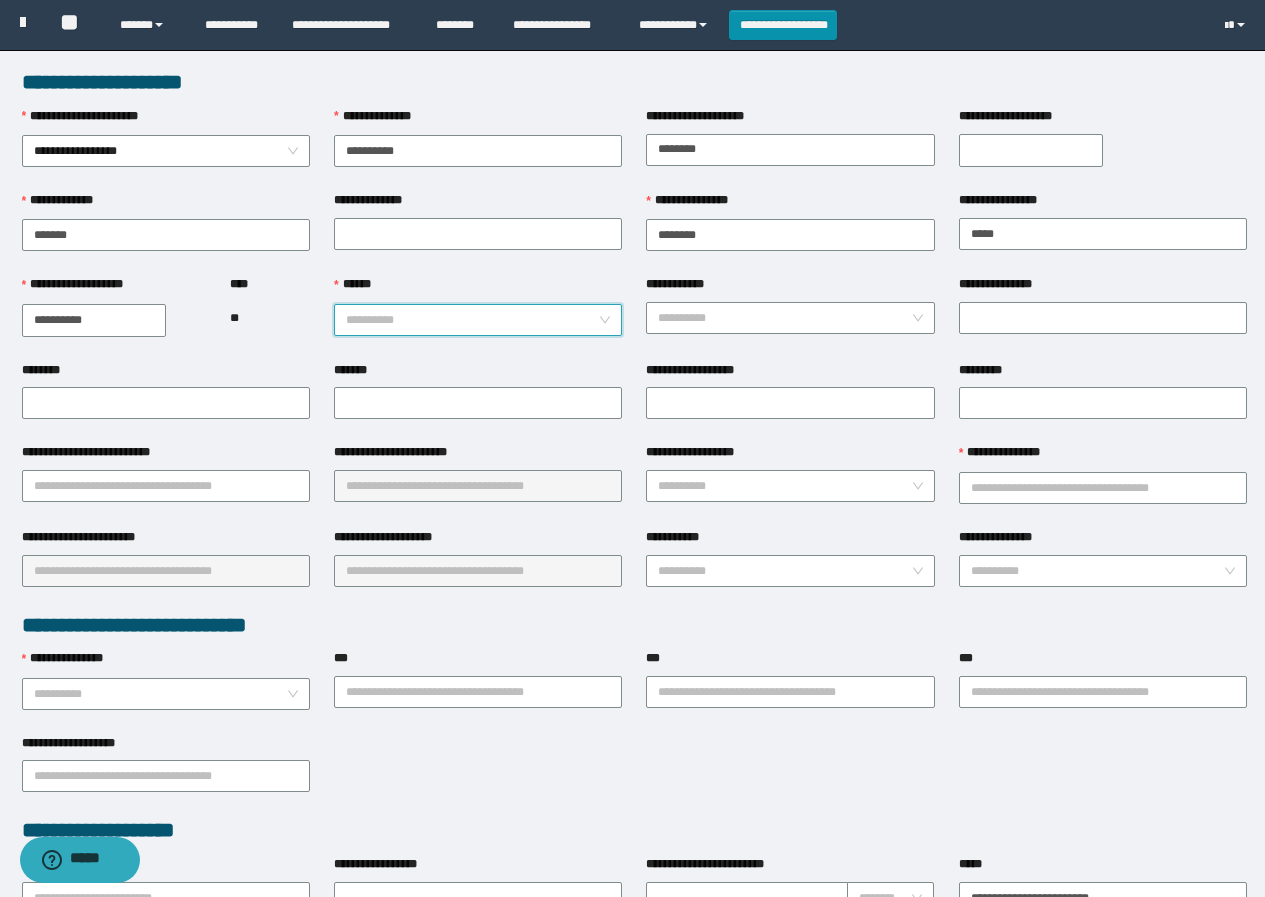 click on "******" at bounding box center [472, 320] 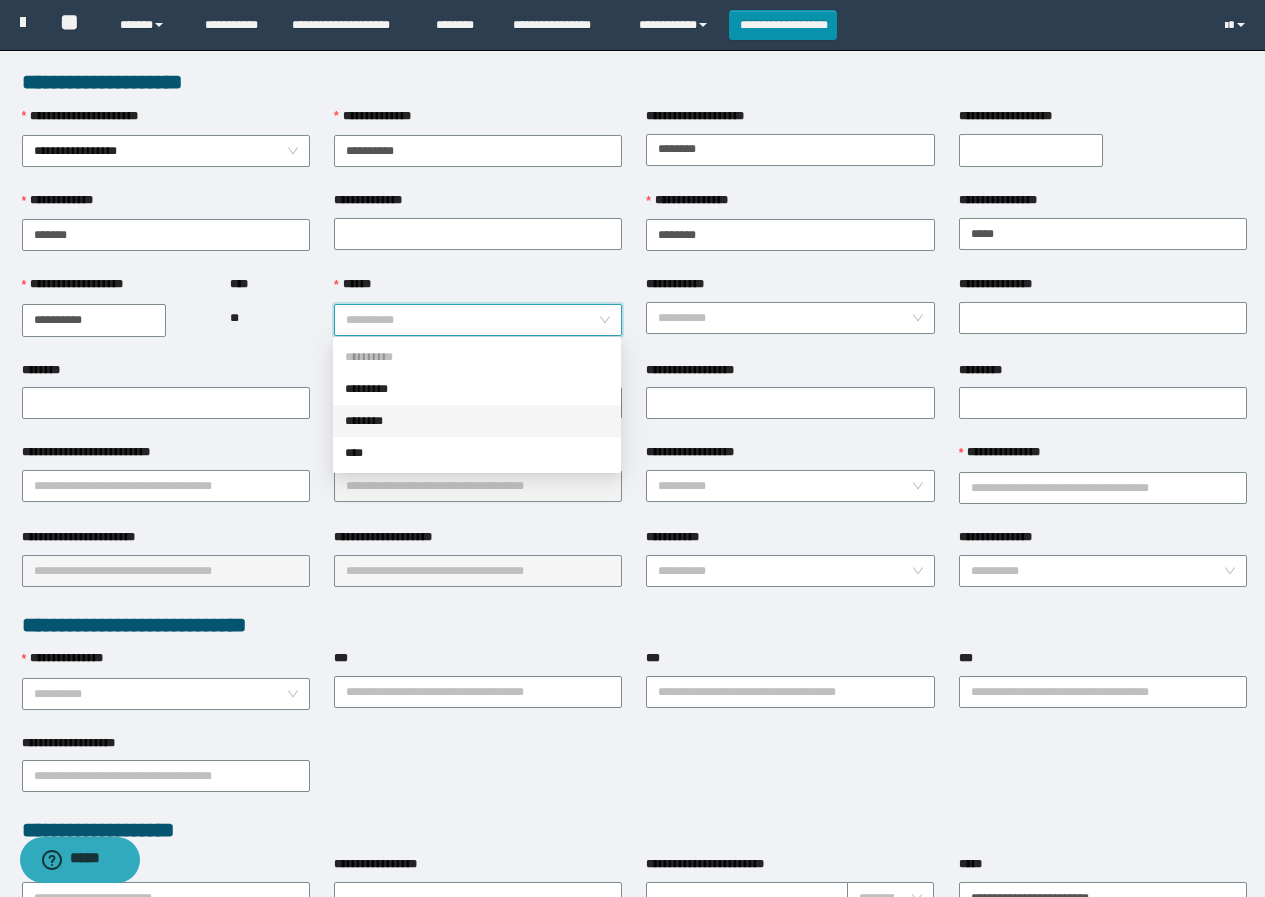 click on "********" at bounding box center [477, 421] 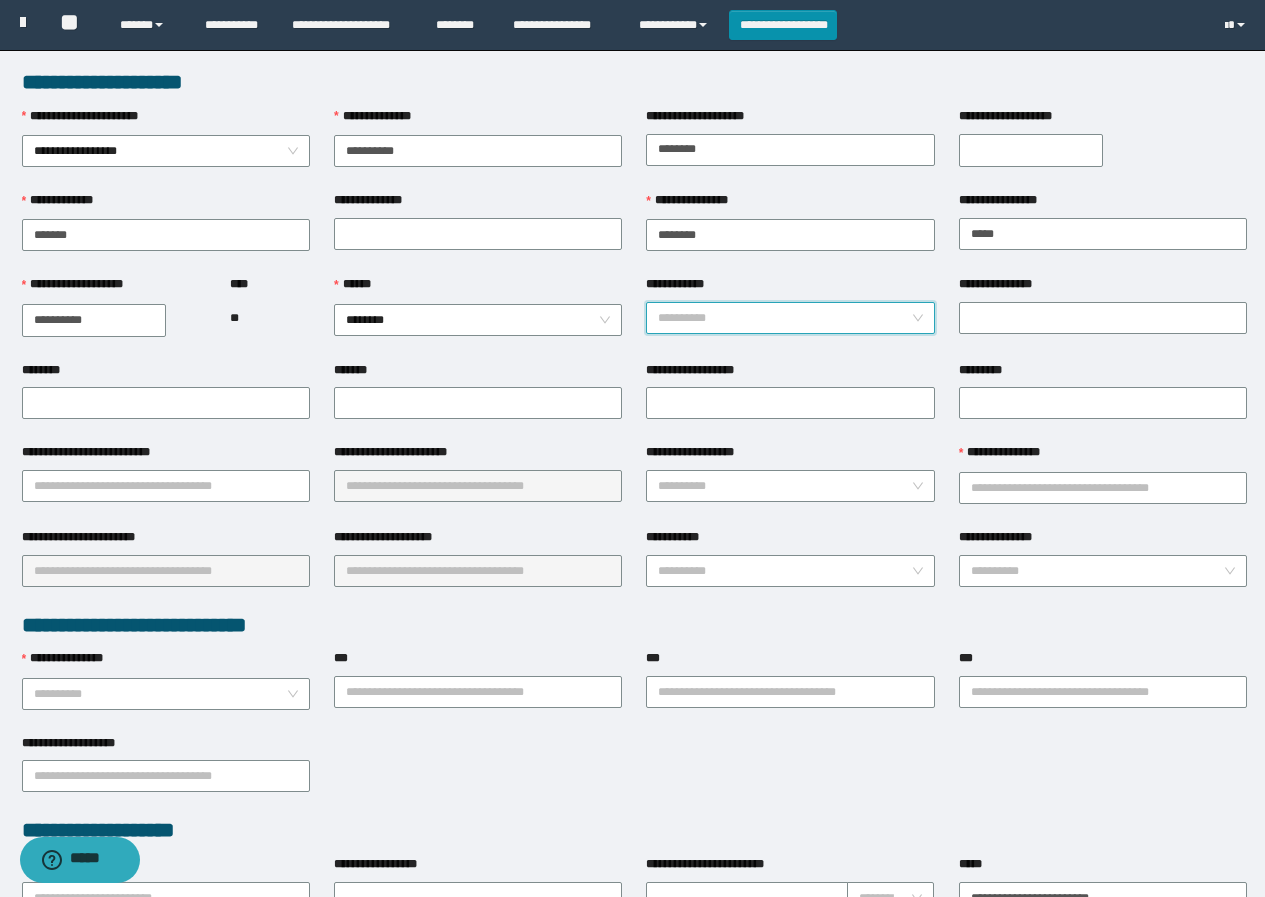 click on "**********" at bounding box center (784, 318) 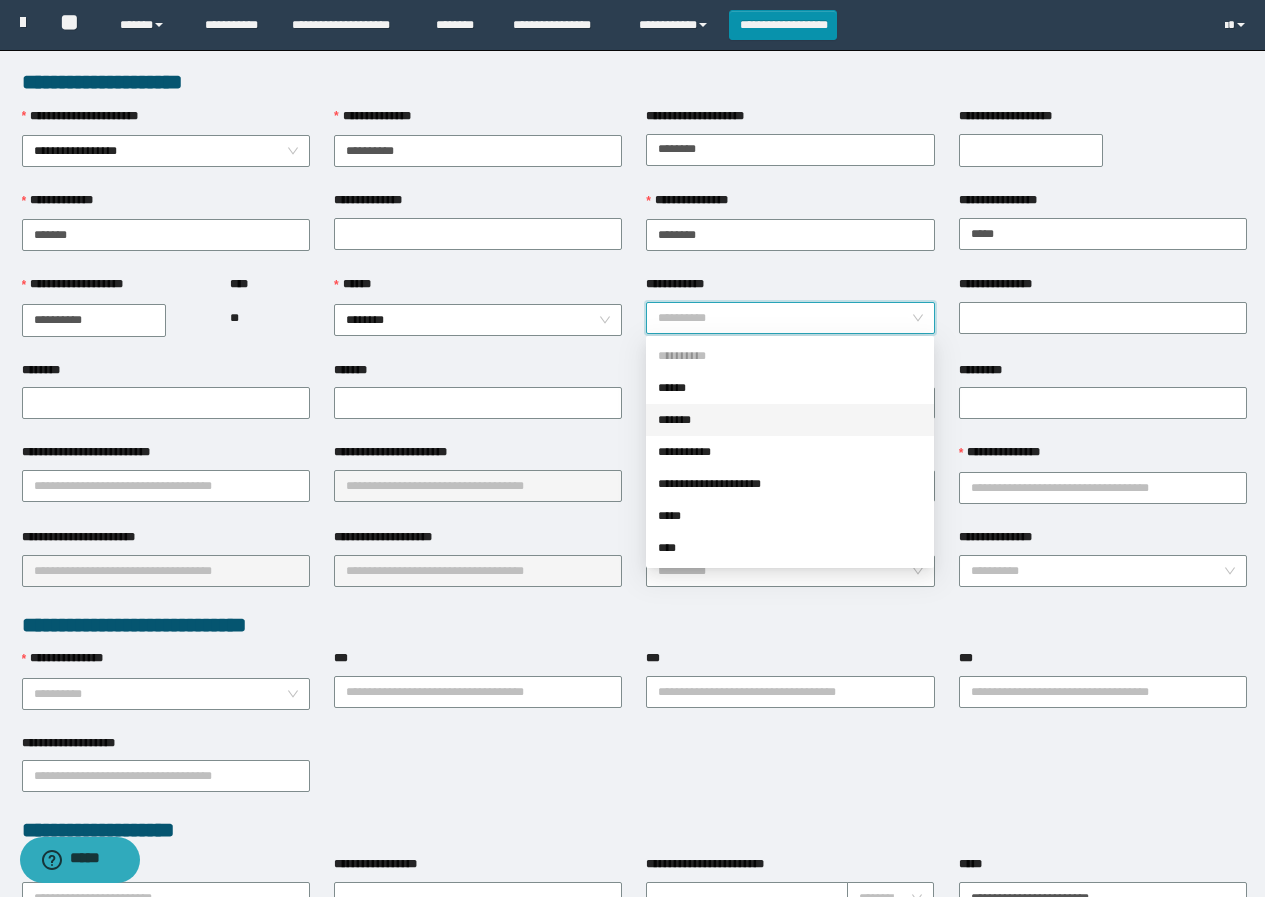 click on "*******" at bounding box center [790, 420] 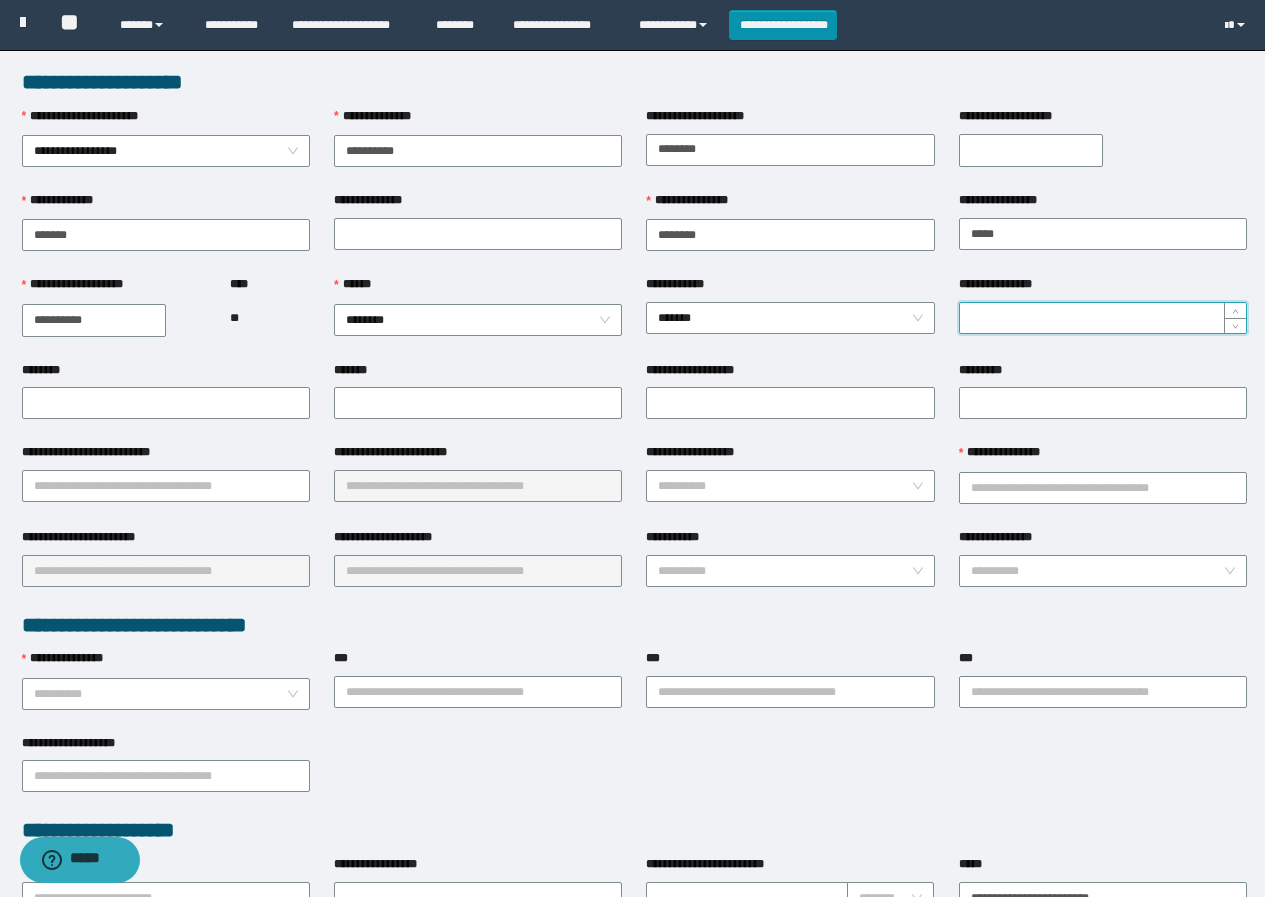 click on "**********" at bounding box center (1103, 318) 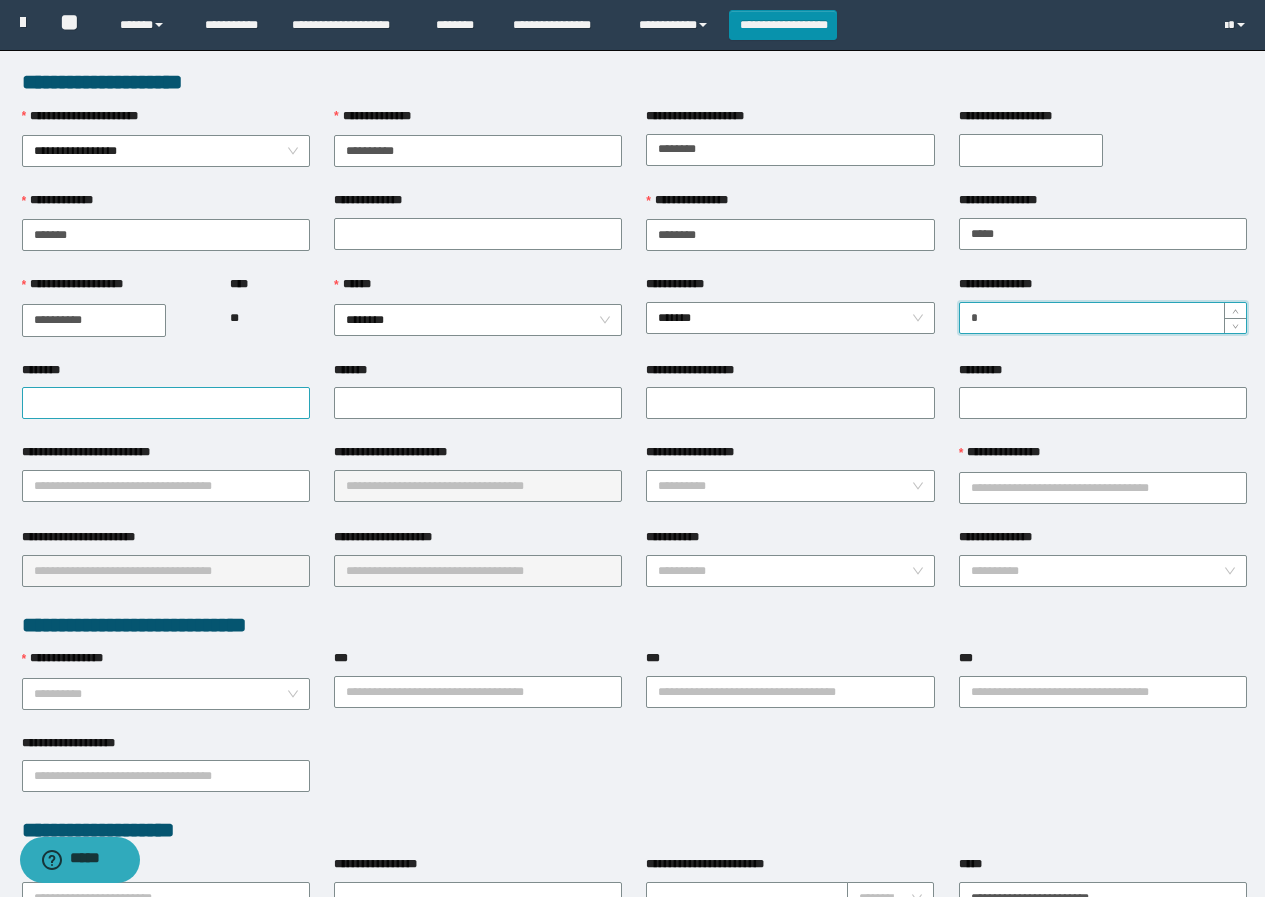 type on "*" 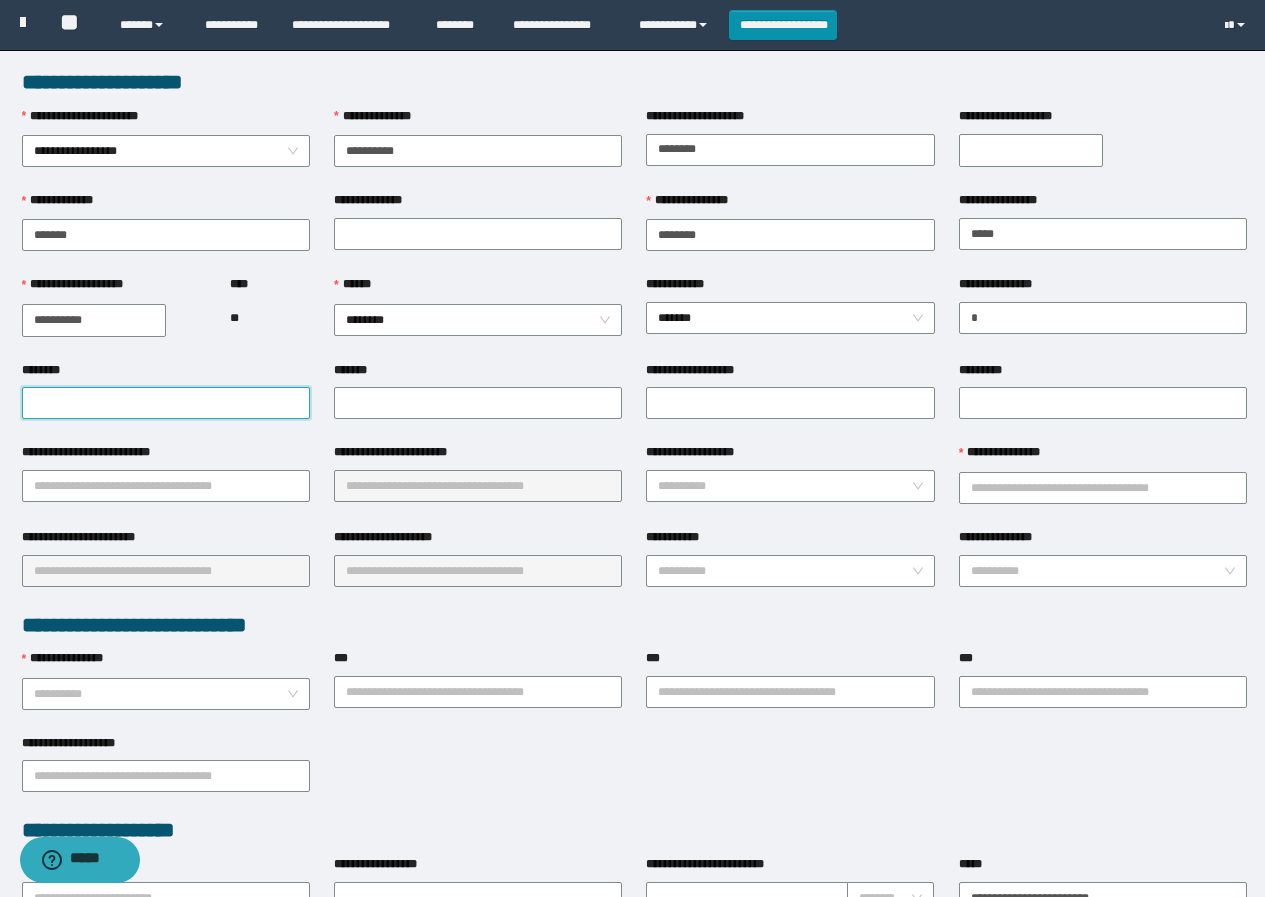 click on "********" at bounding box center [166, 403] 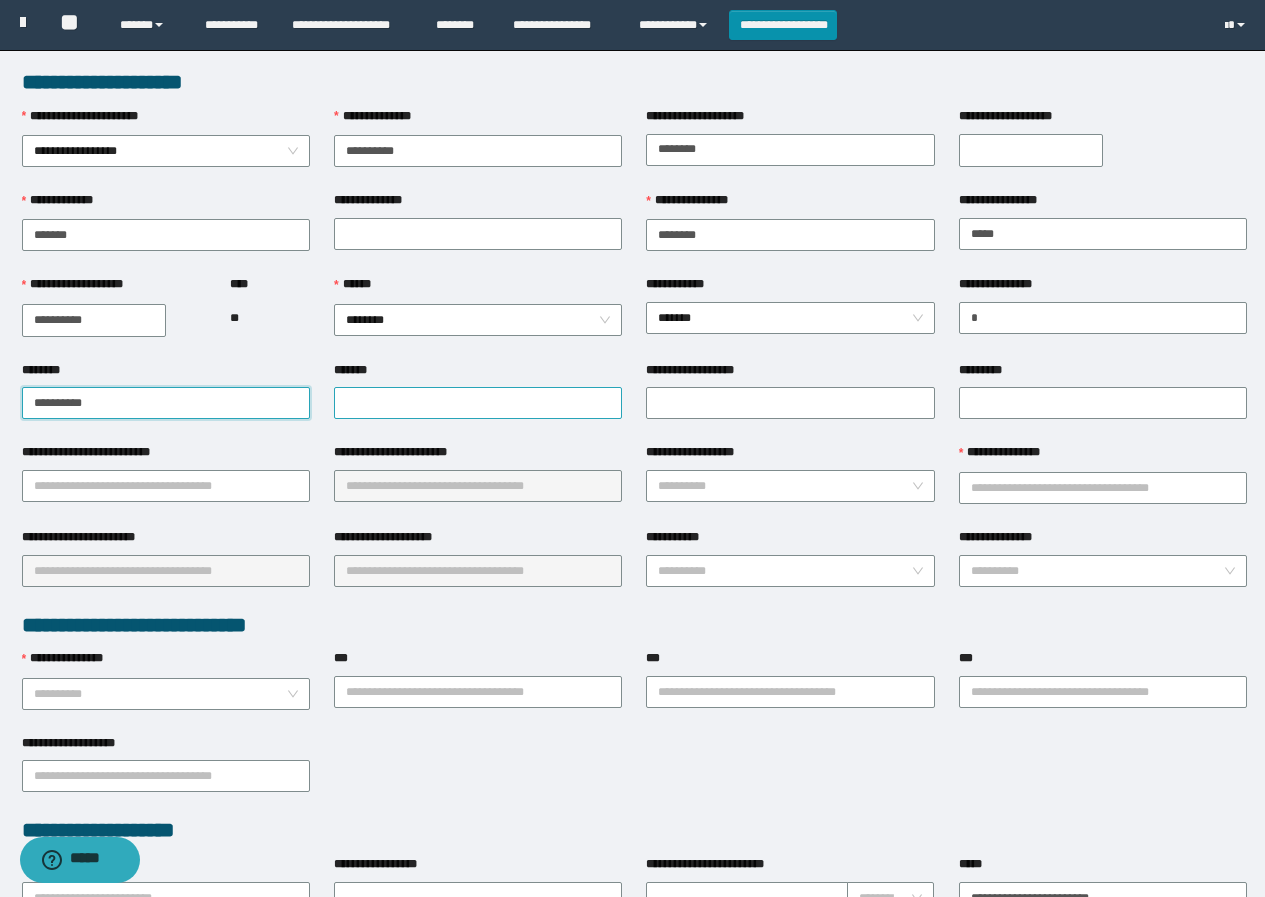 type on "**********" 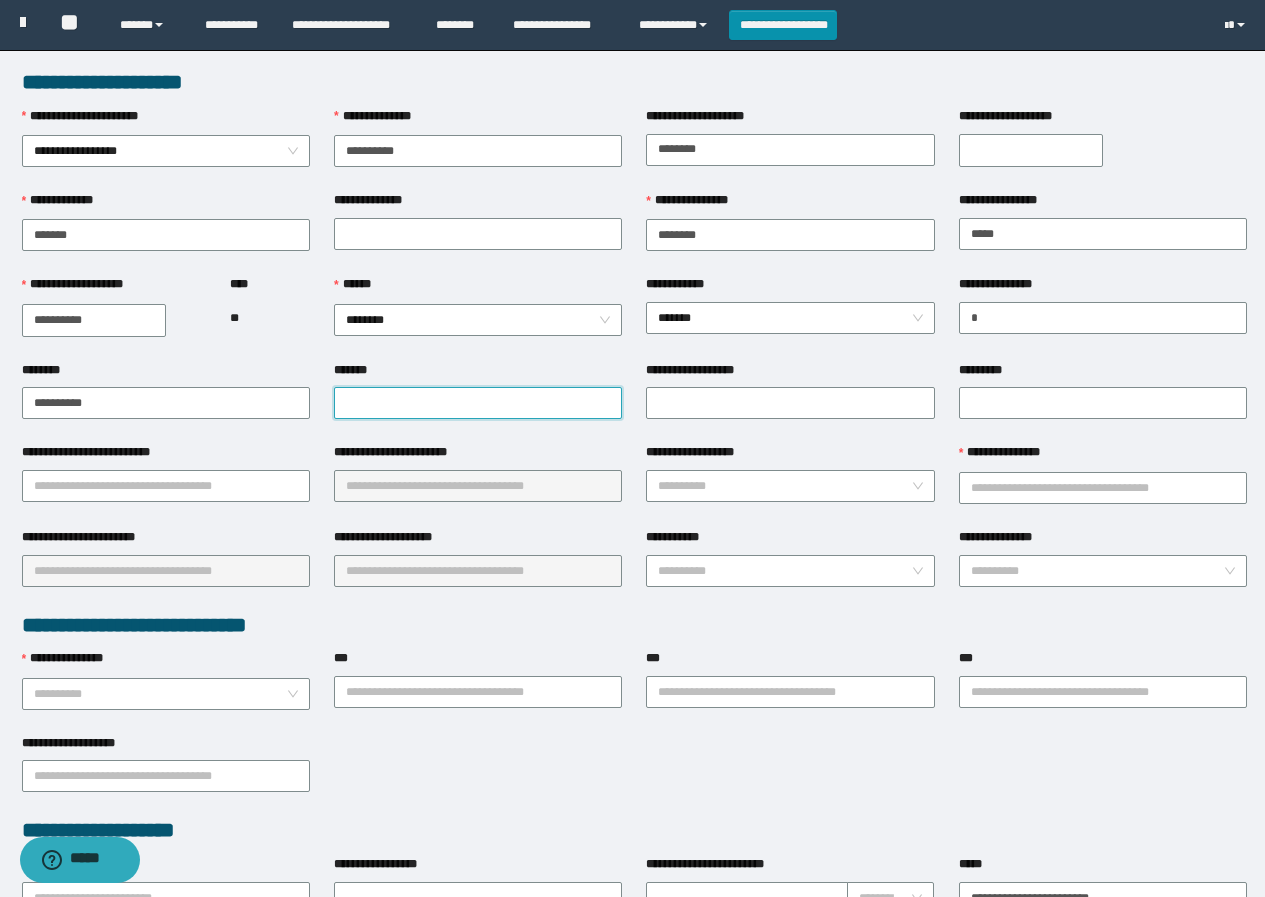 click on "*******" at bounding box center [478, 403] 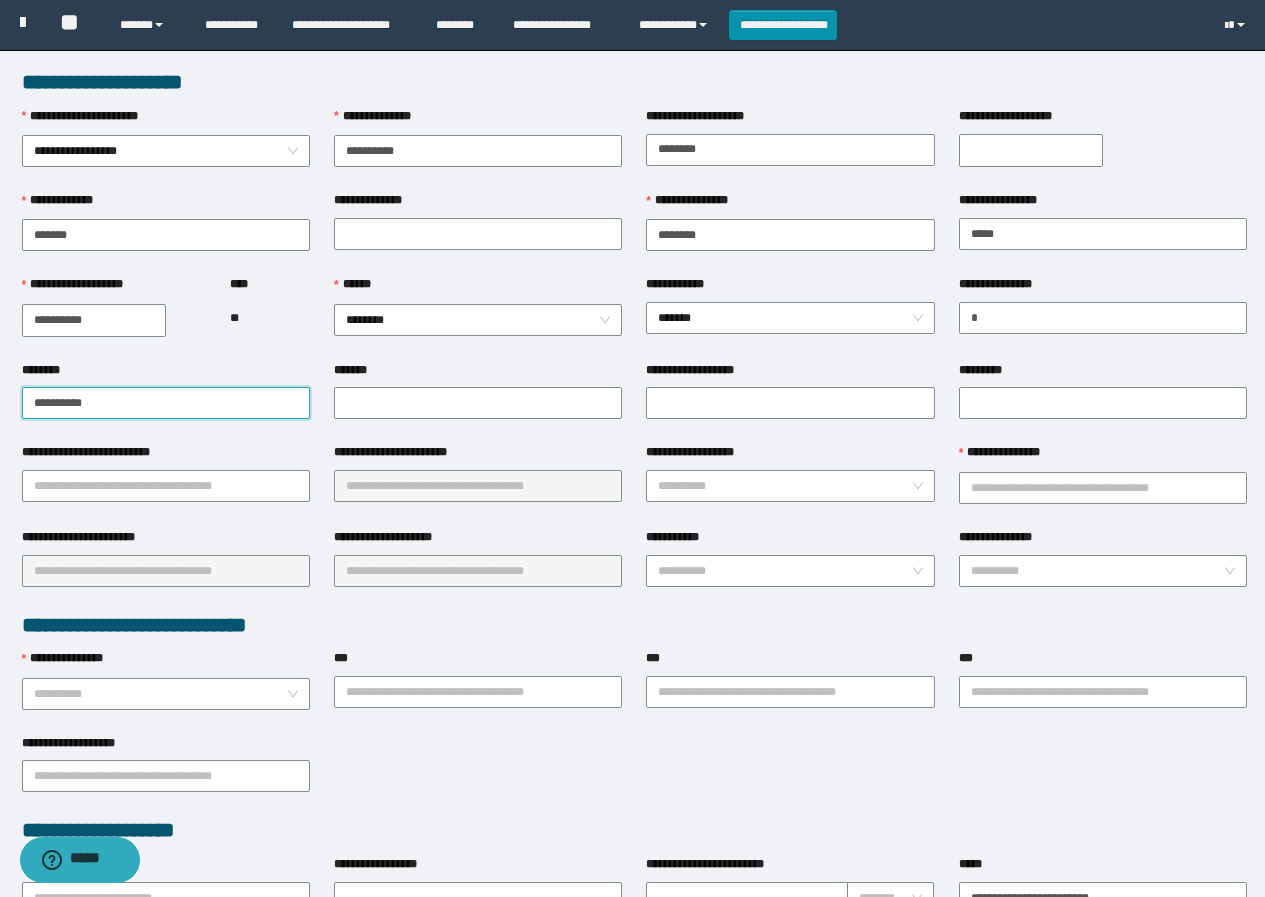 drag, startPoint x: 121, startPoint y: 401, endPoint x: 0, endPoint y: 401, distance: 121 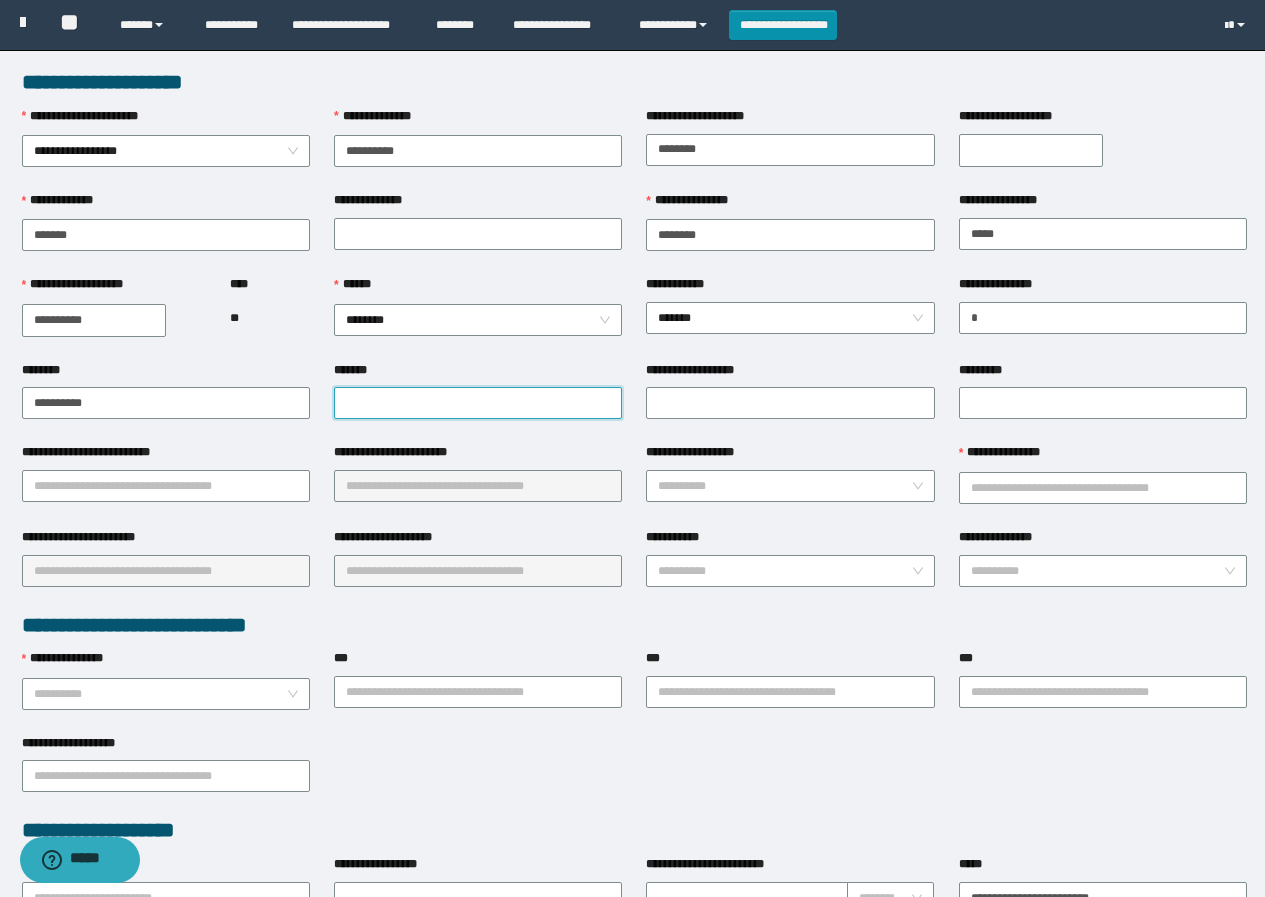 click on "*******" at bounding box center (478, 403) 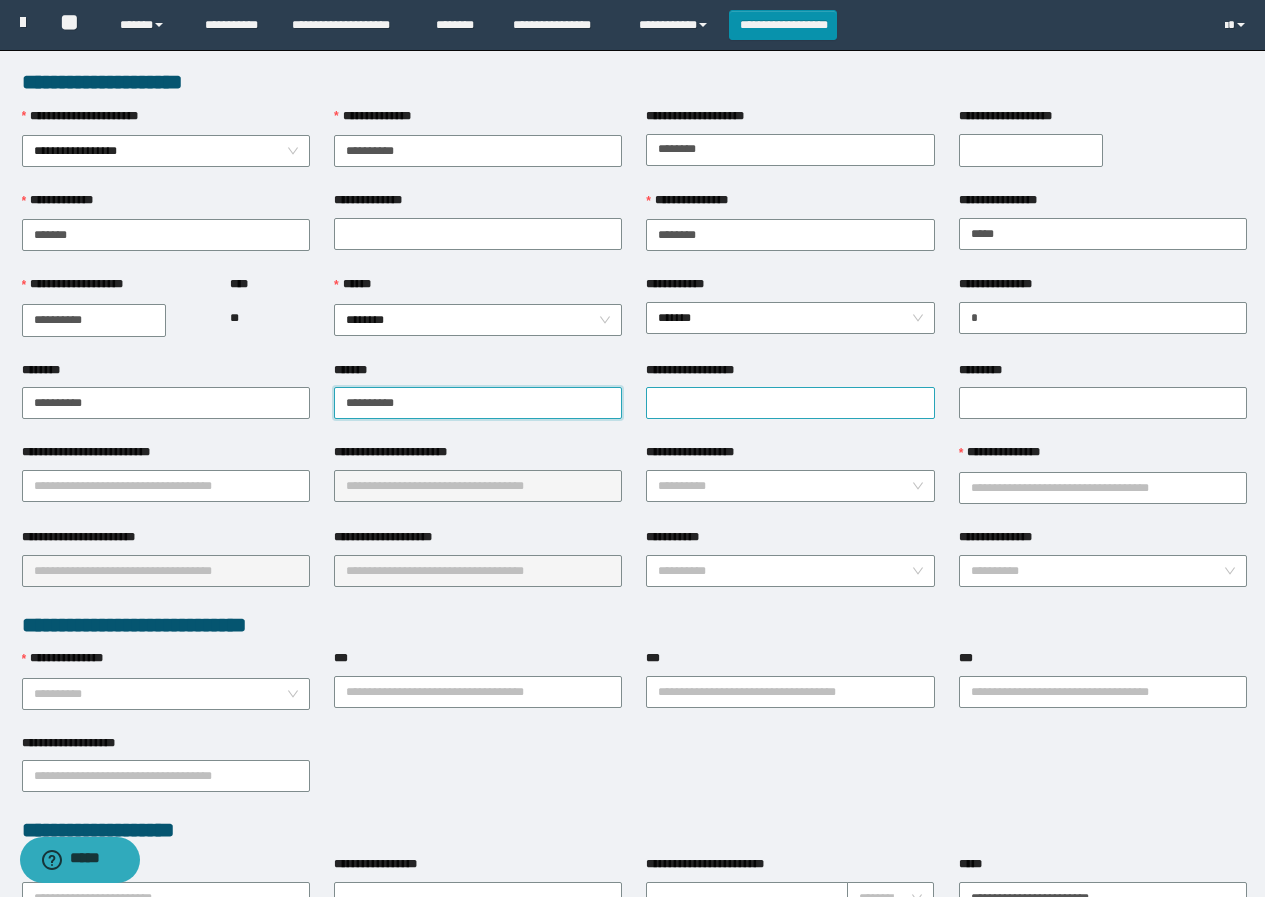 type on "**********" 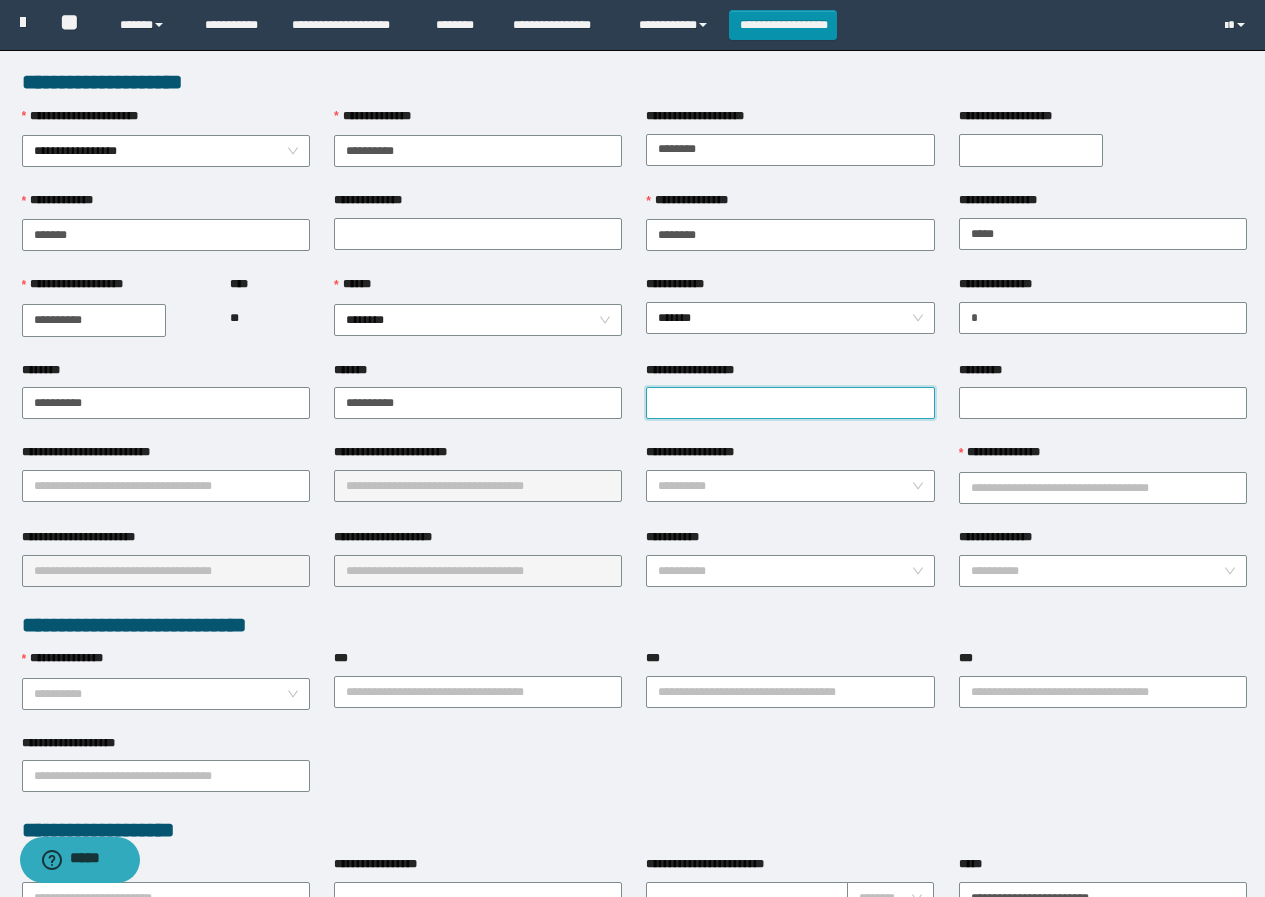 click on "**********" at bounding box center [790, 403] 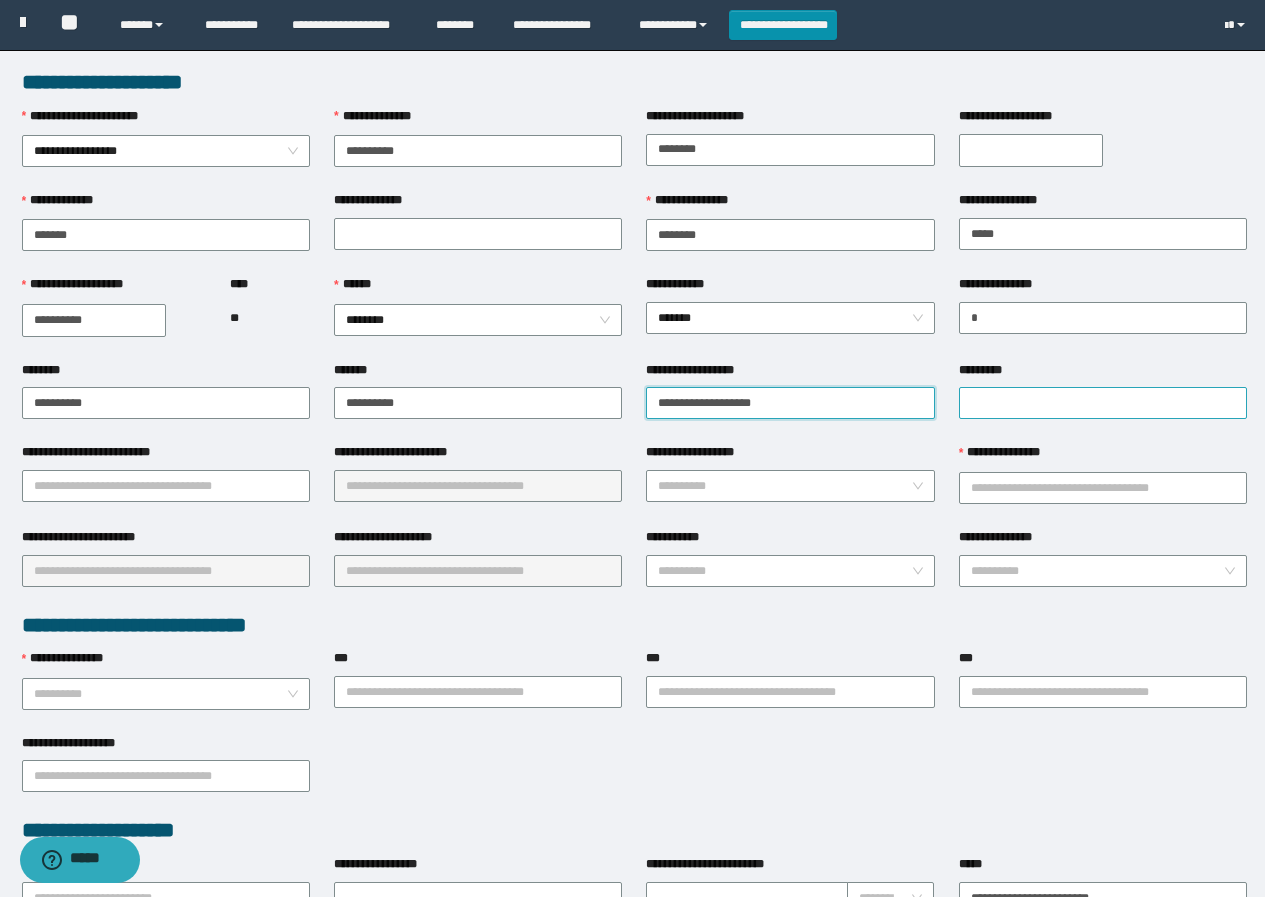 type on "**********" 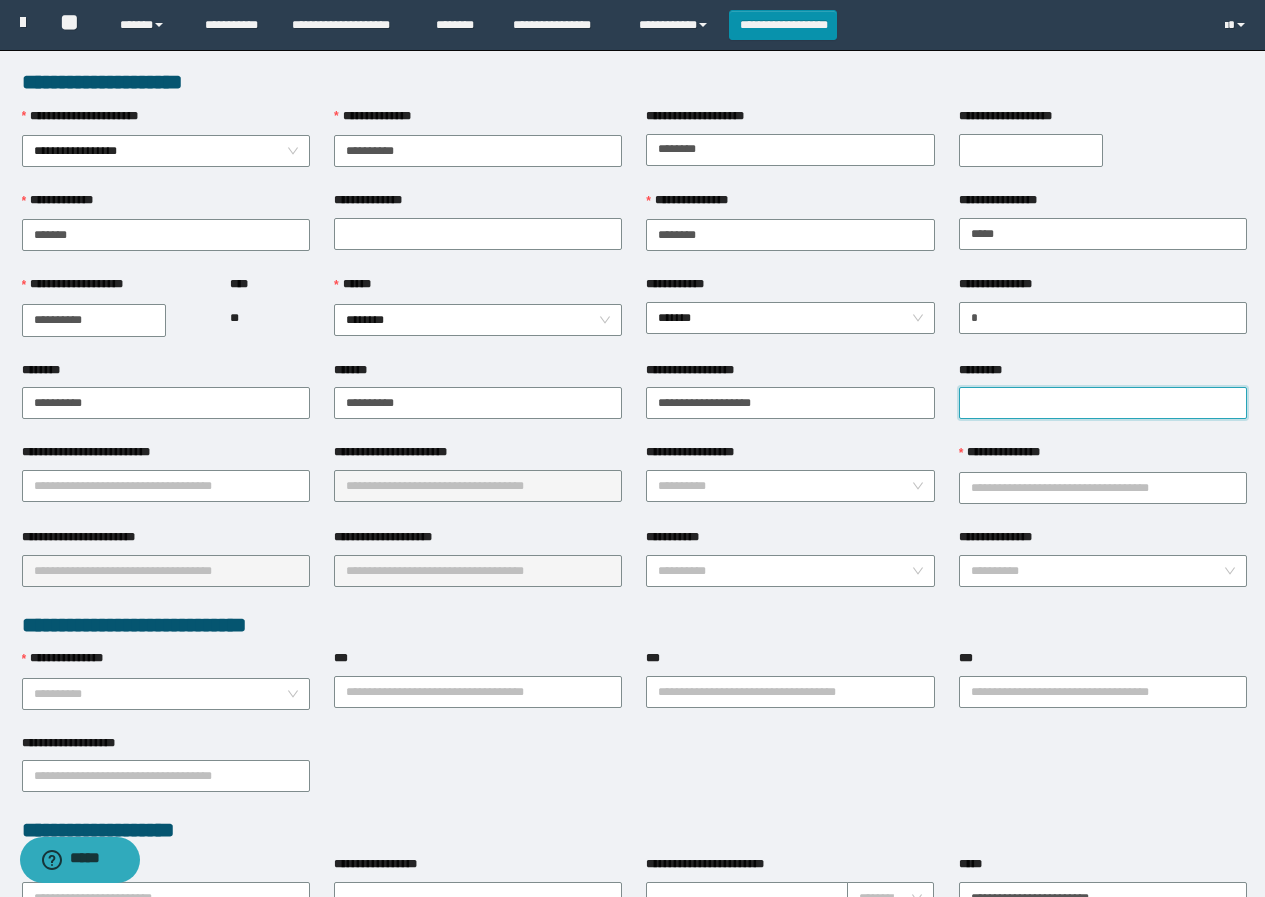 click on "*********" at bounding box center (1103, 403) 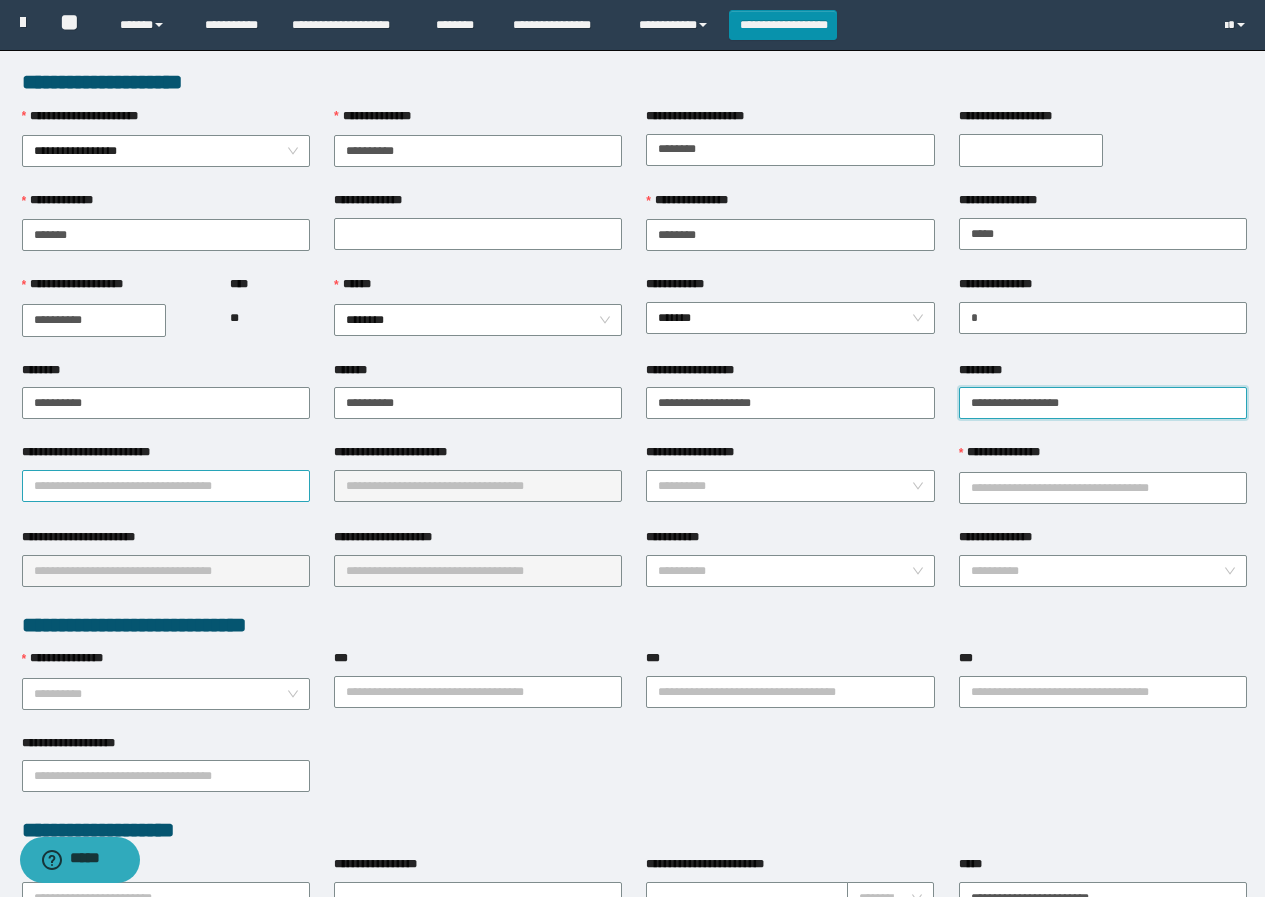 type on "**********" 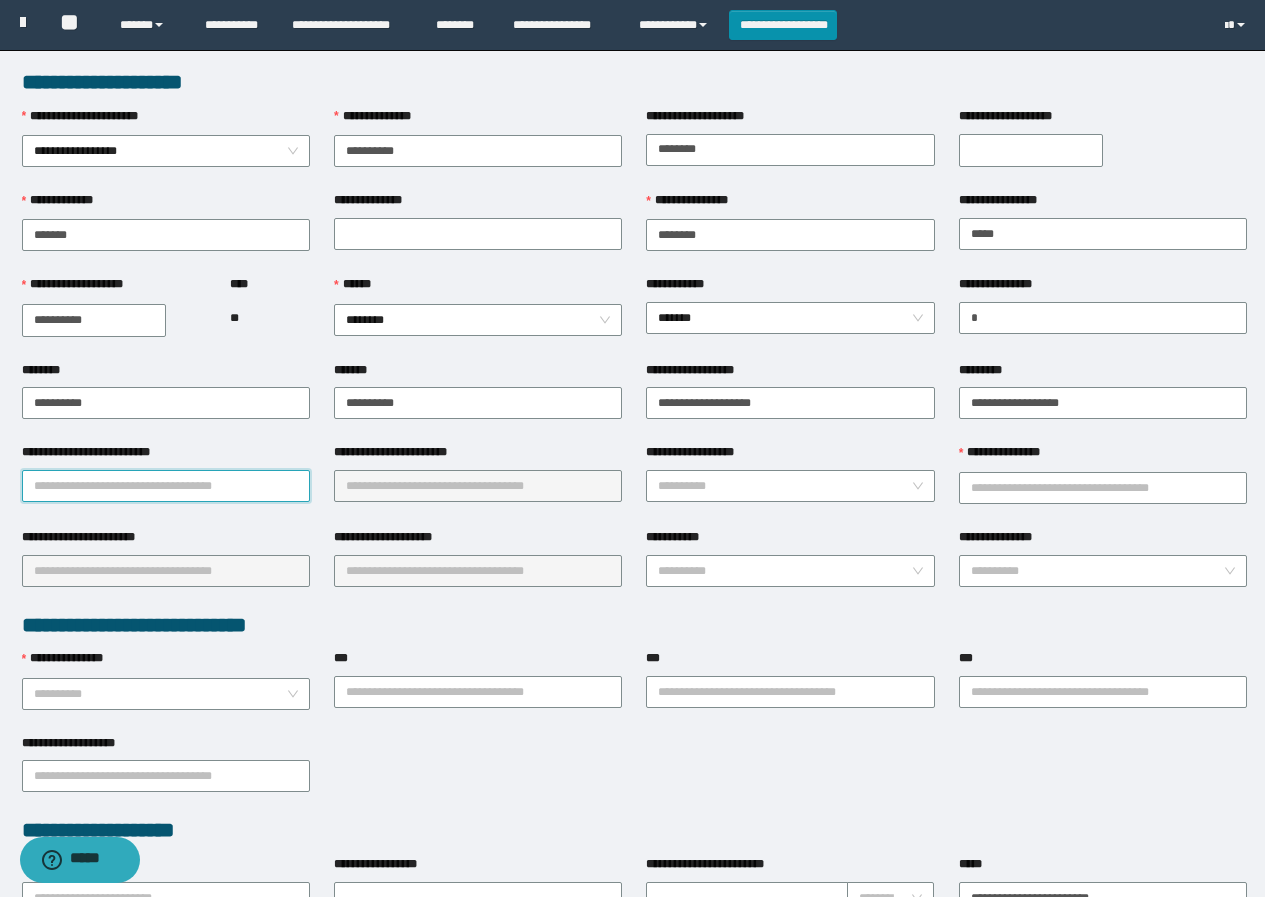 click on "**********" at bounding box center [166, 486] 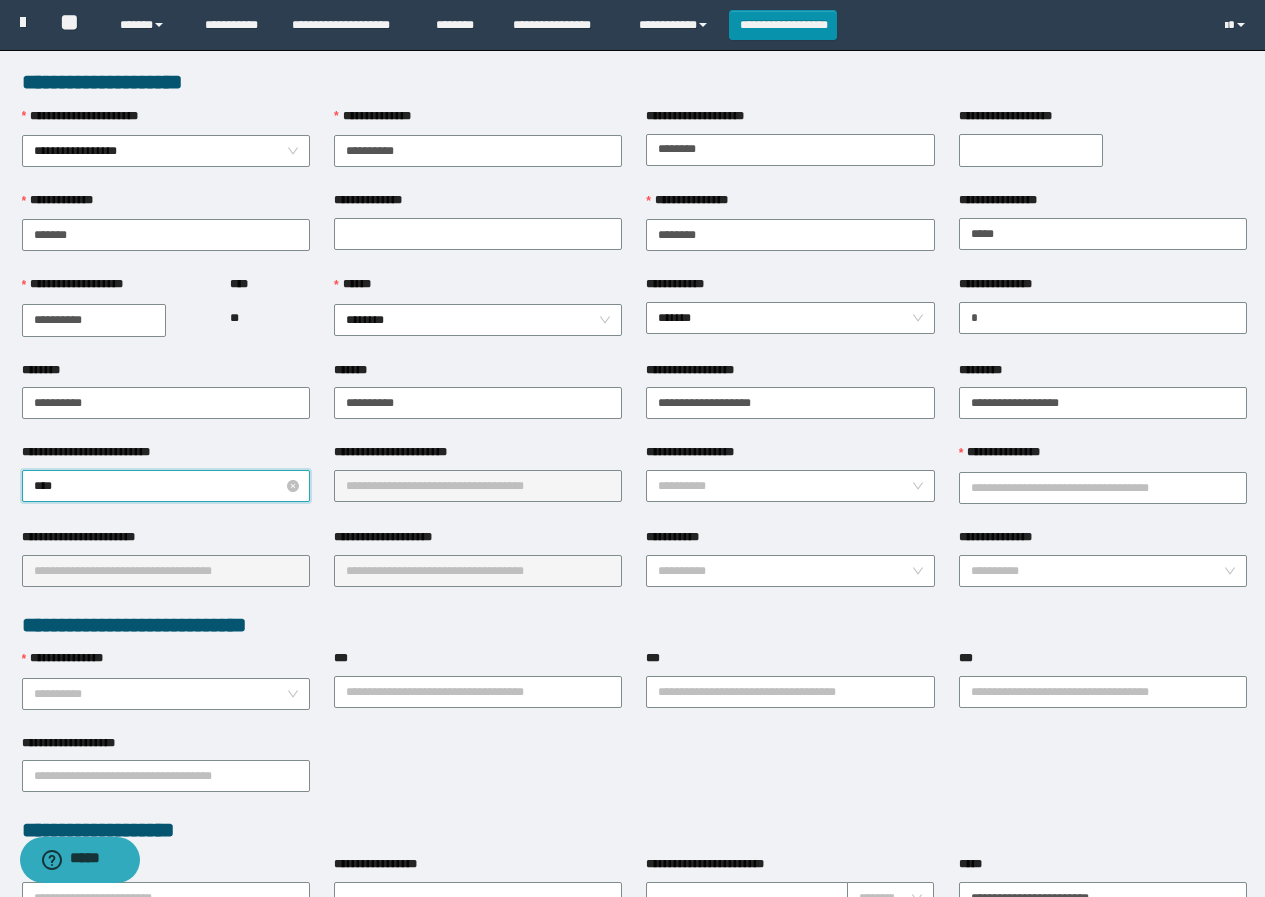 type on "*****" 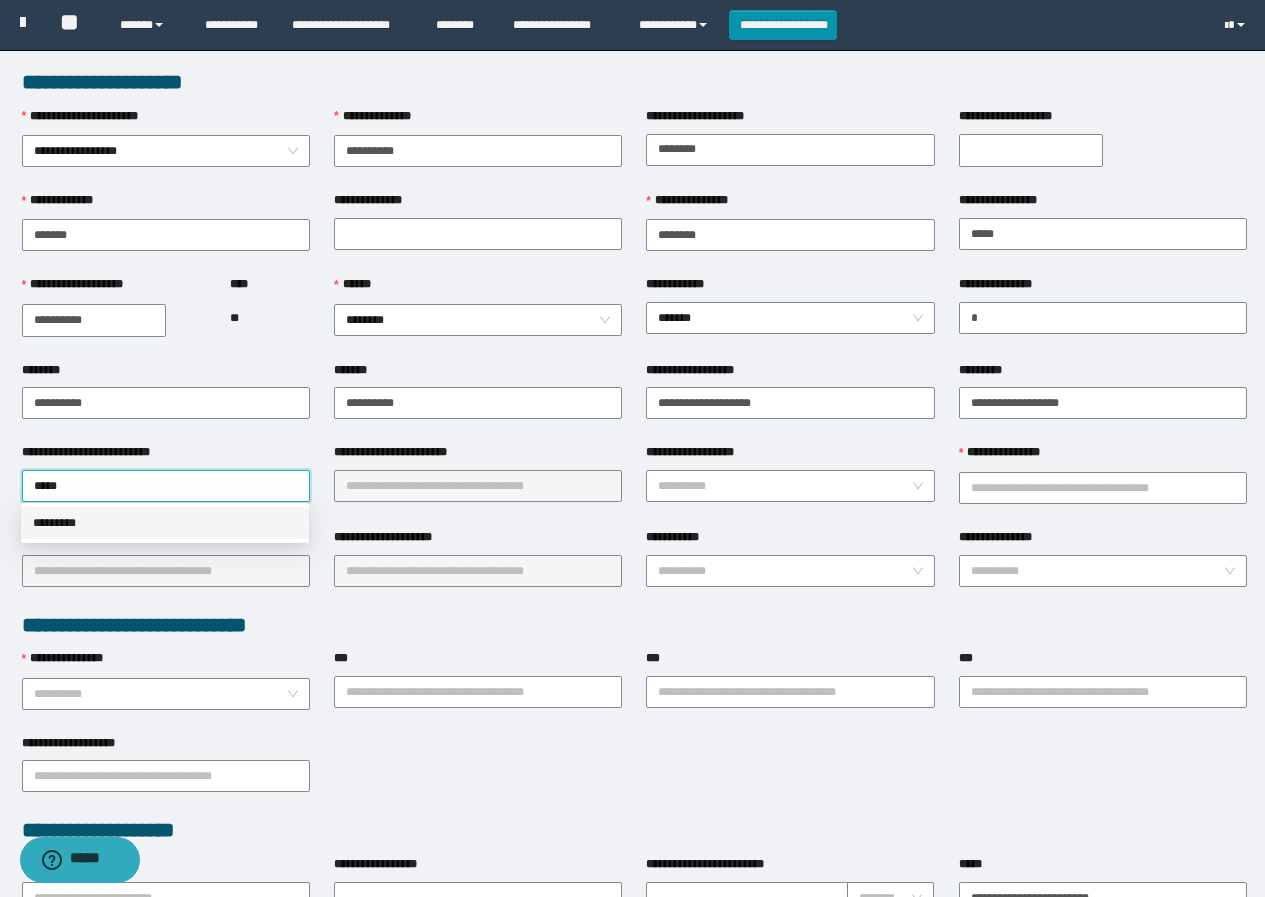 click on "*********" at bounding box center [165, 523] 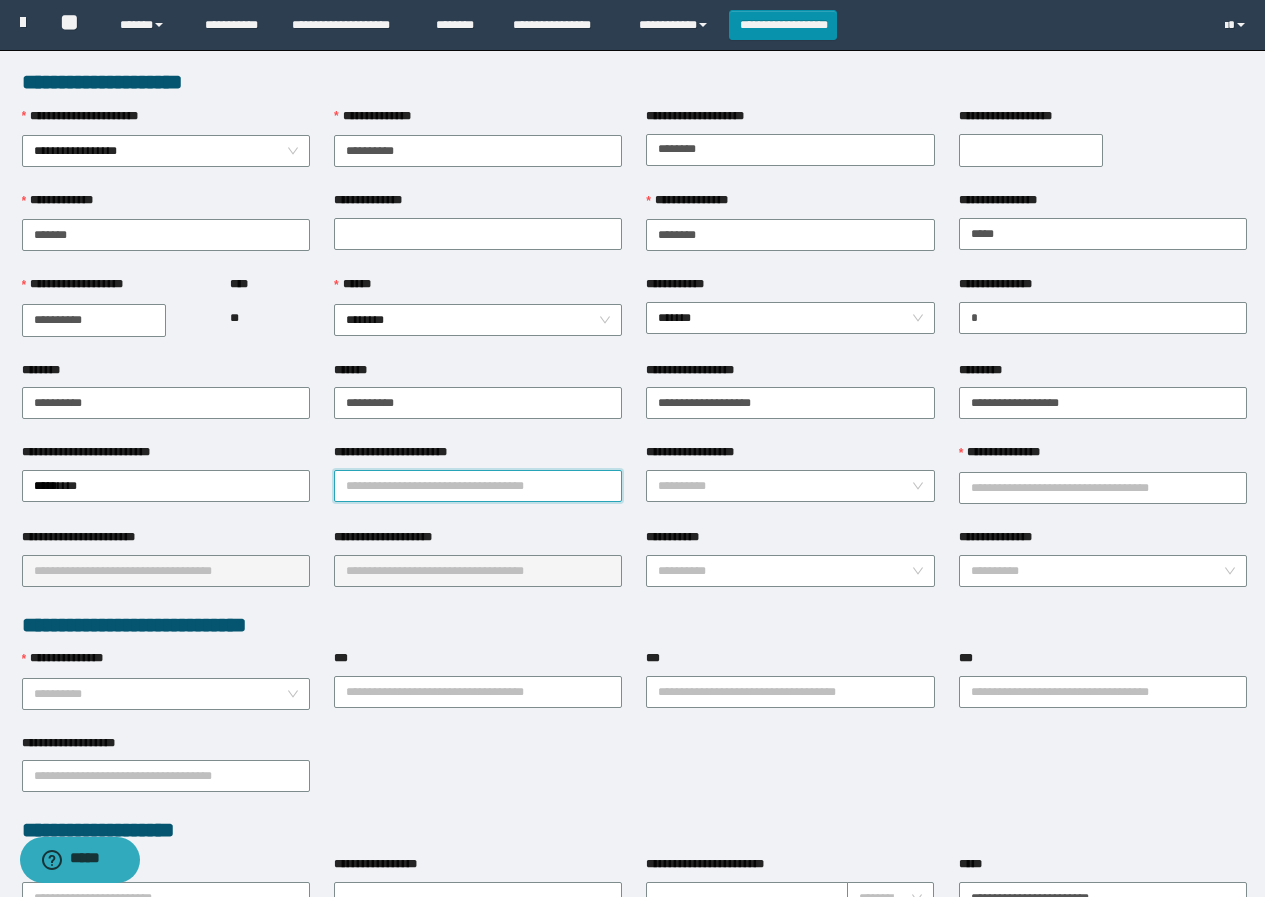 click on "**********" at bounding box center (478, 486) 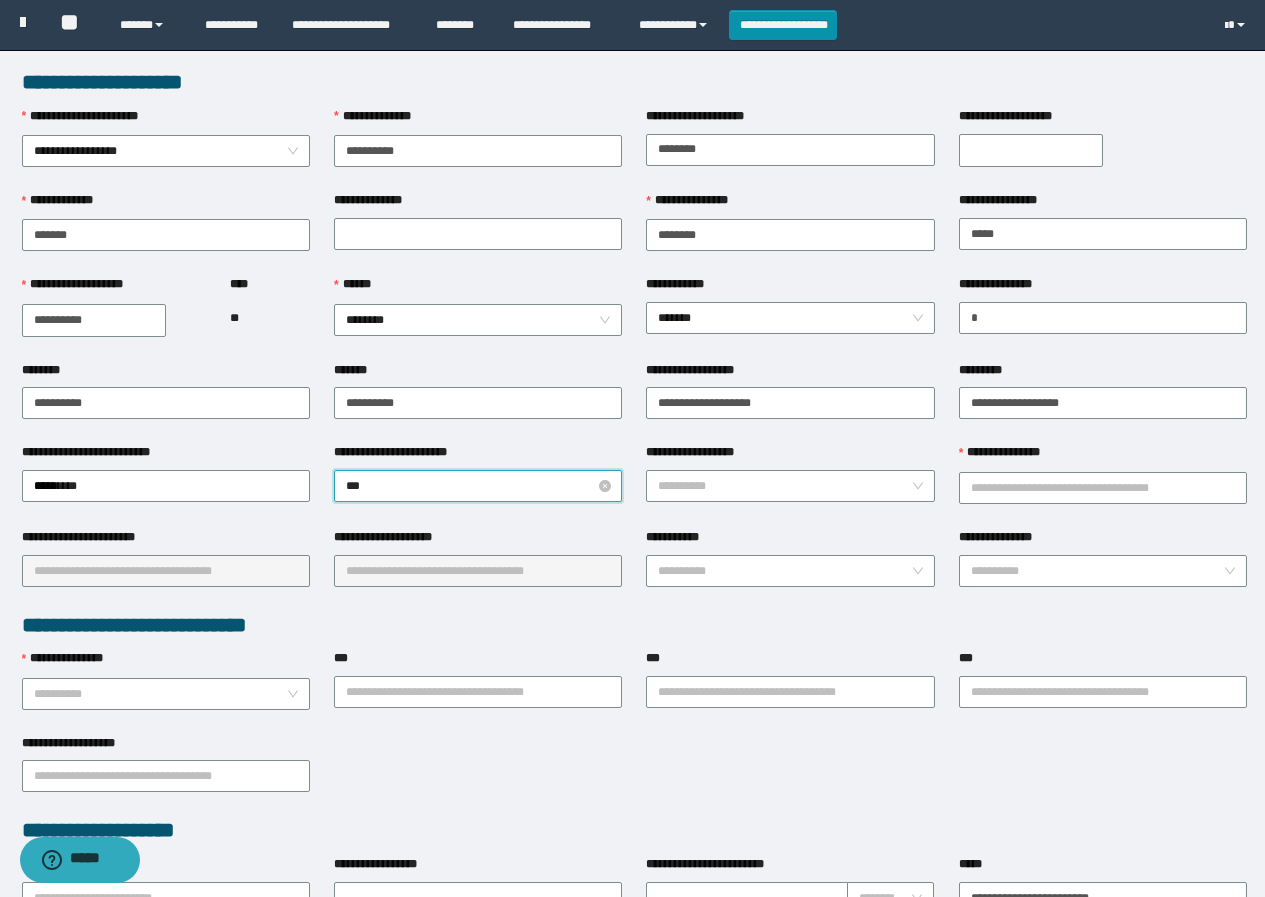 type on "****" 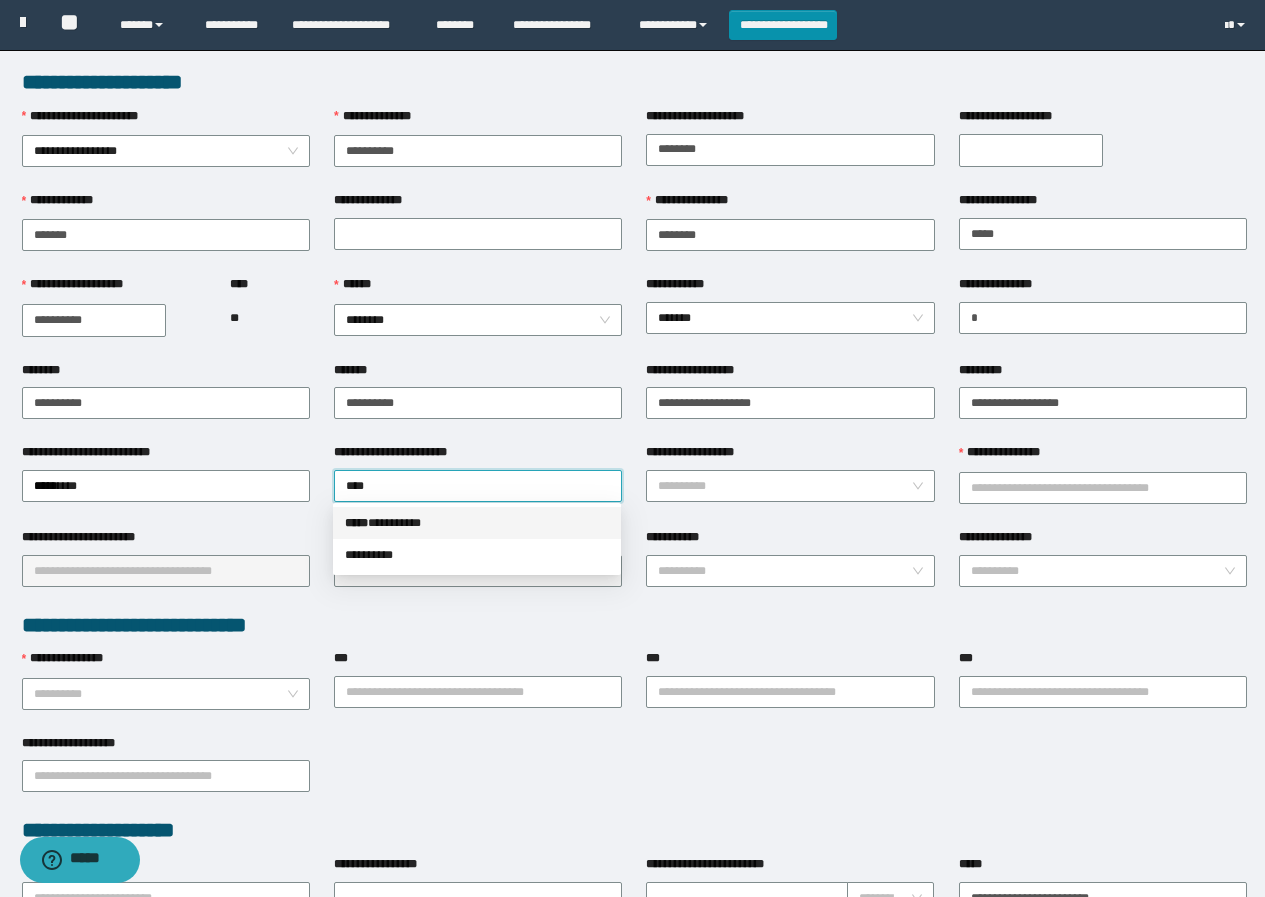 click on "***** * ********" at bounding box center [477, 523] 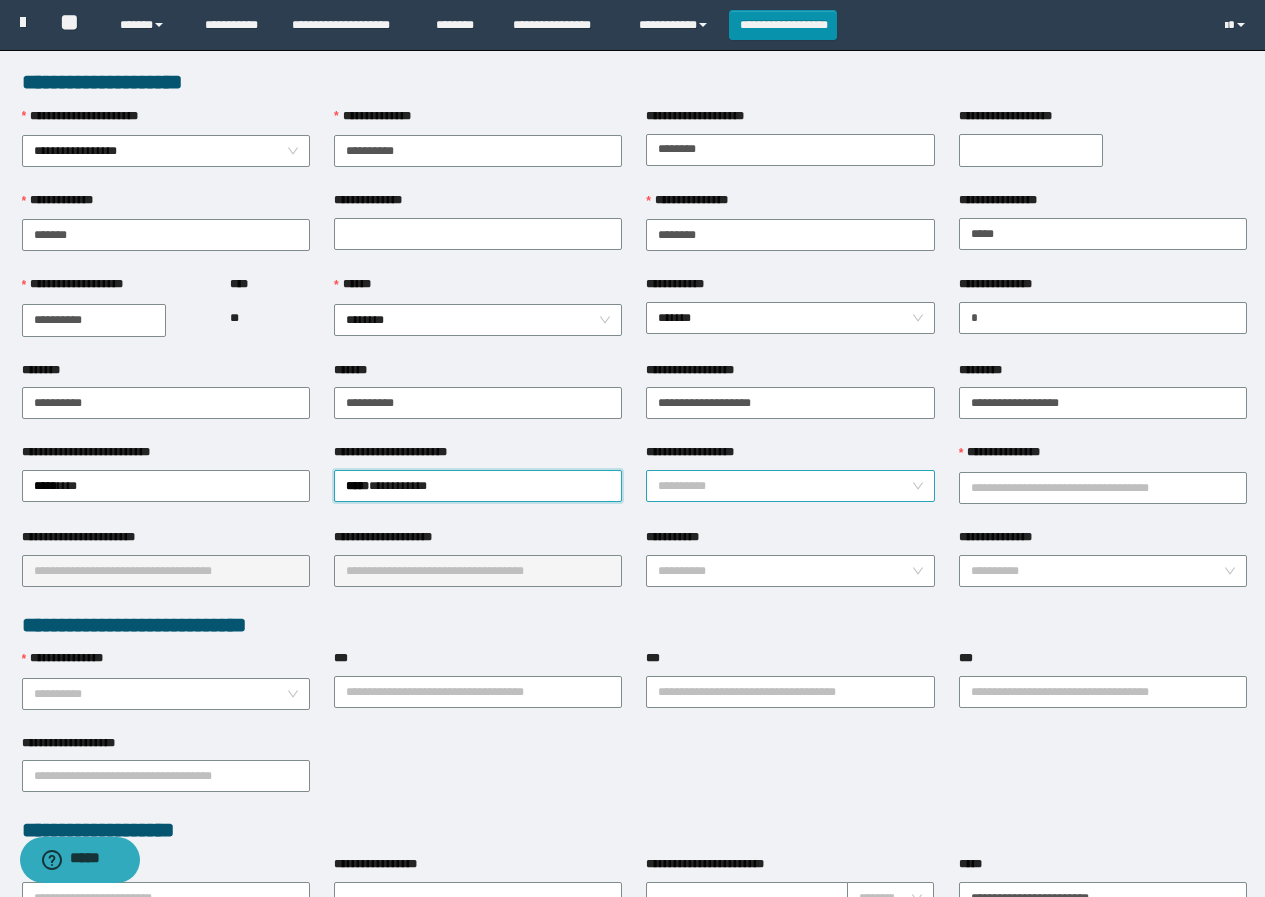 click on "**********" at bounding box center [784, 486] 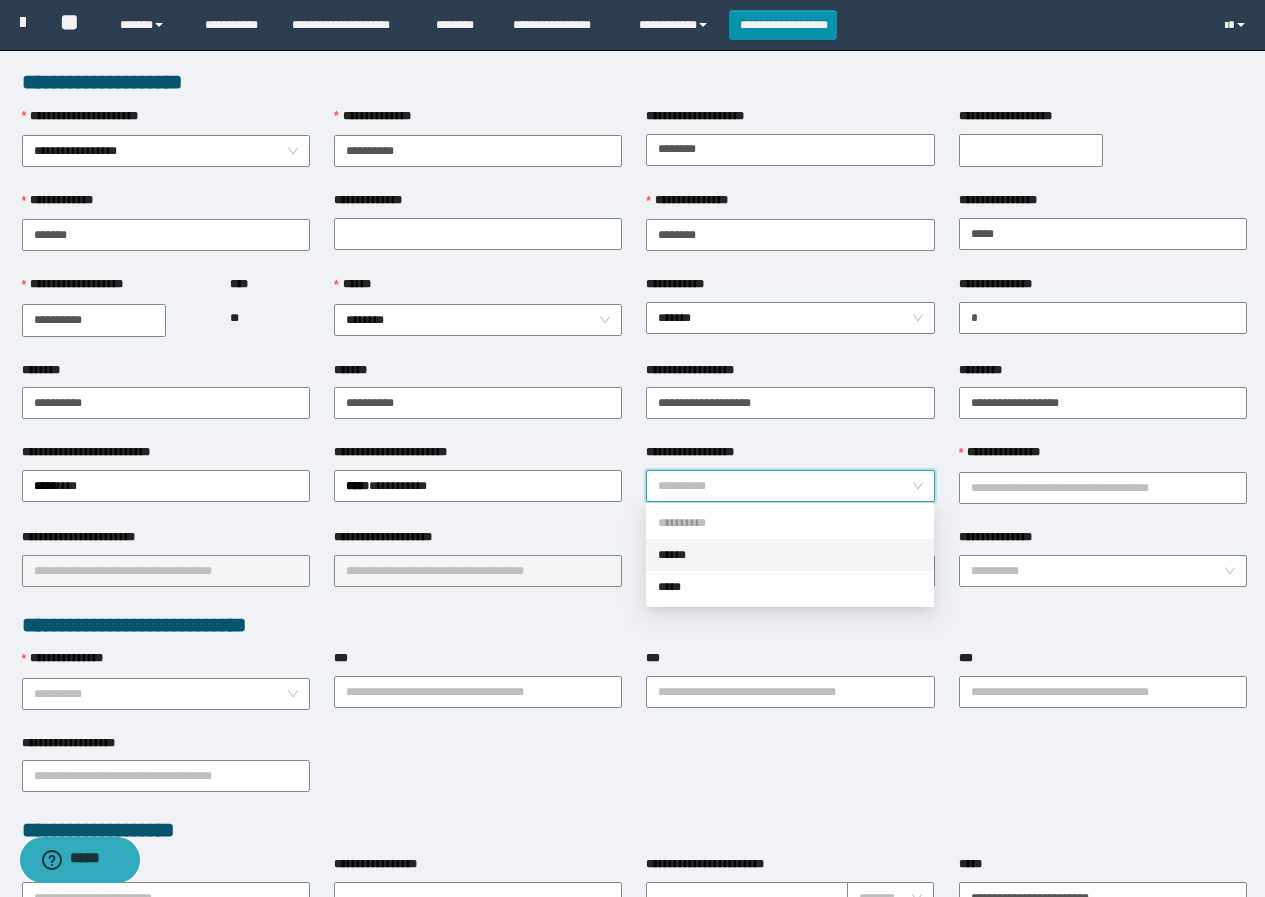 click on "******" at bounding box center (790, 555) 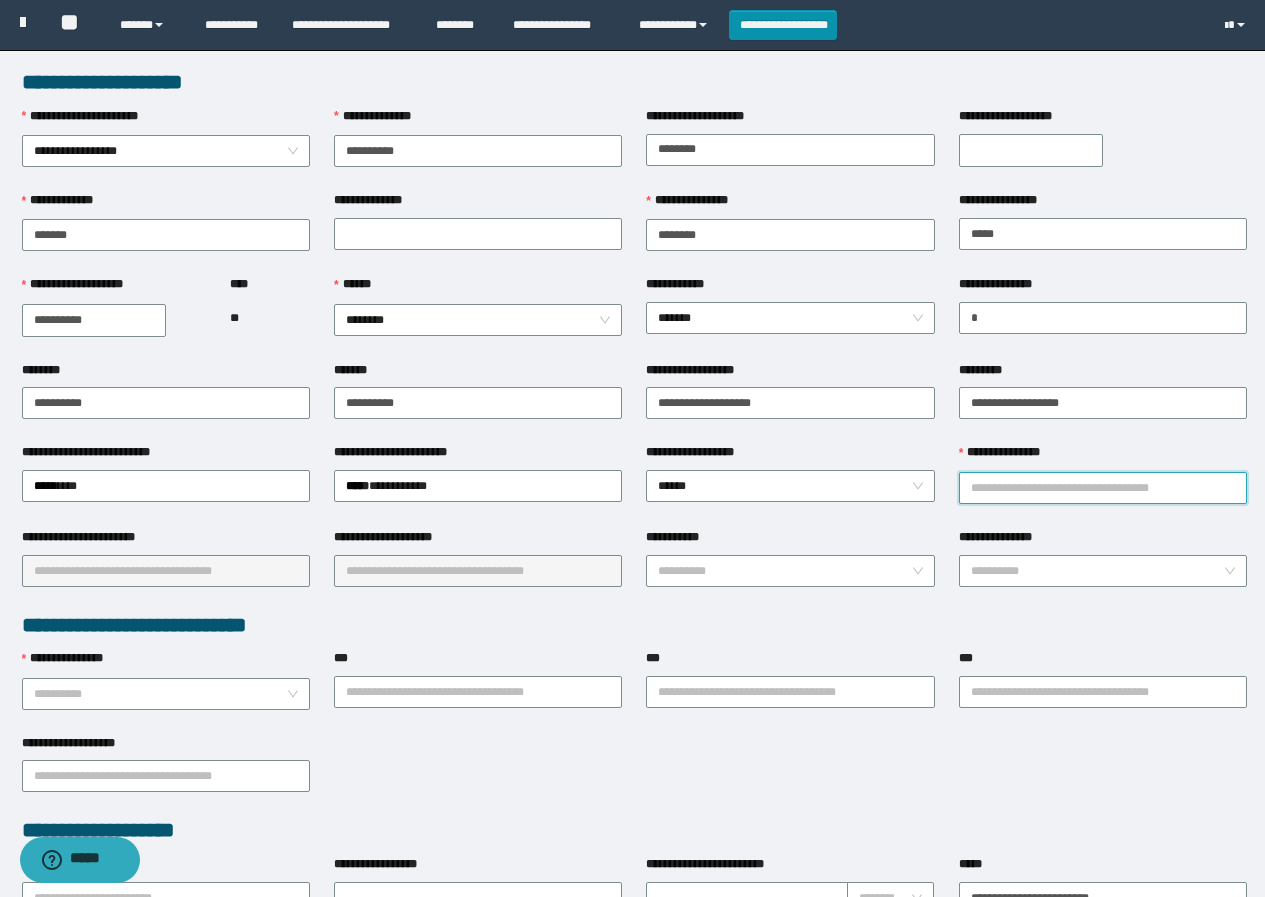 click on "**********" at bounding box center [1103, 488] 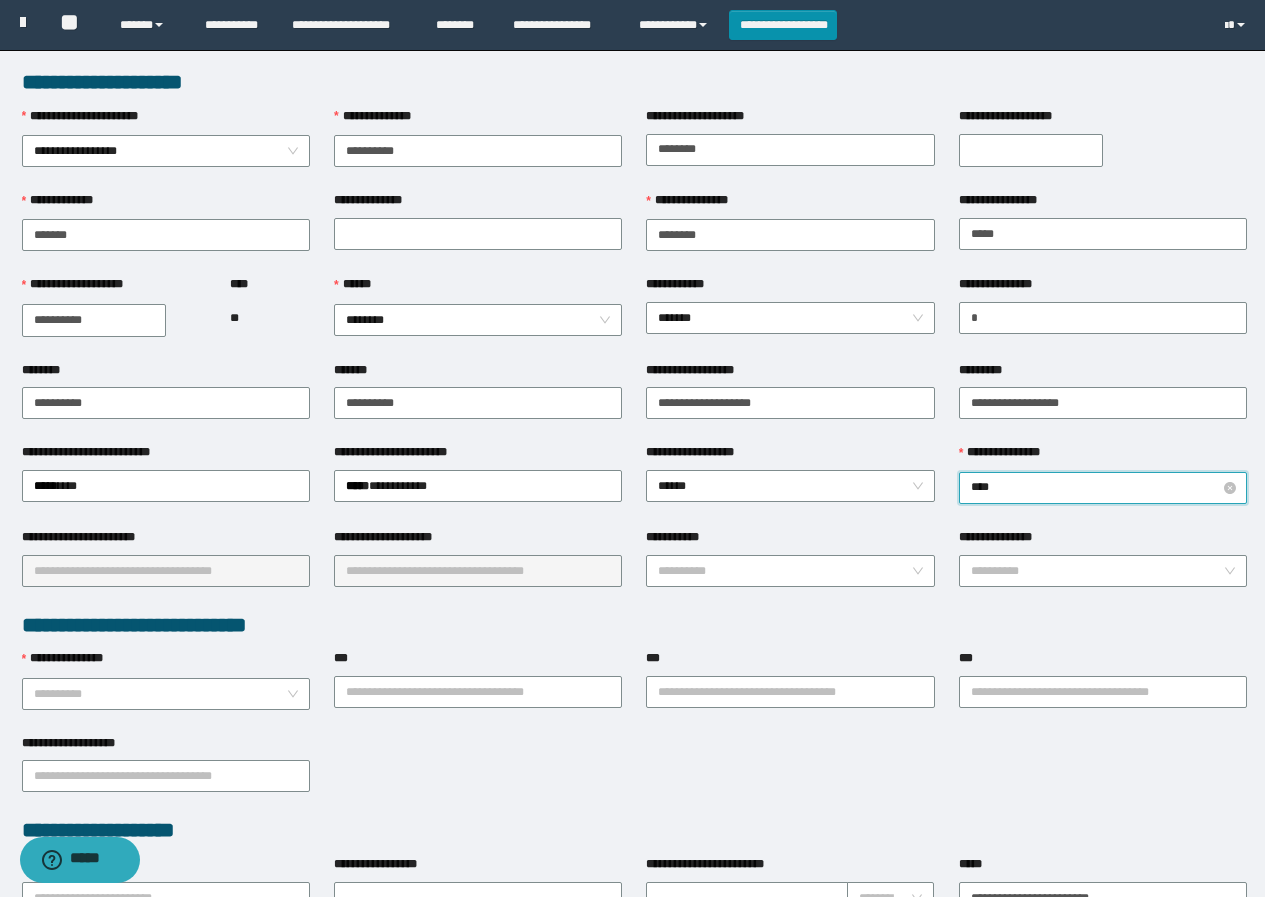 type on "*****" 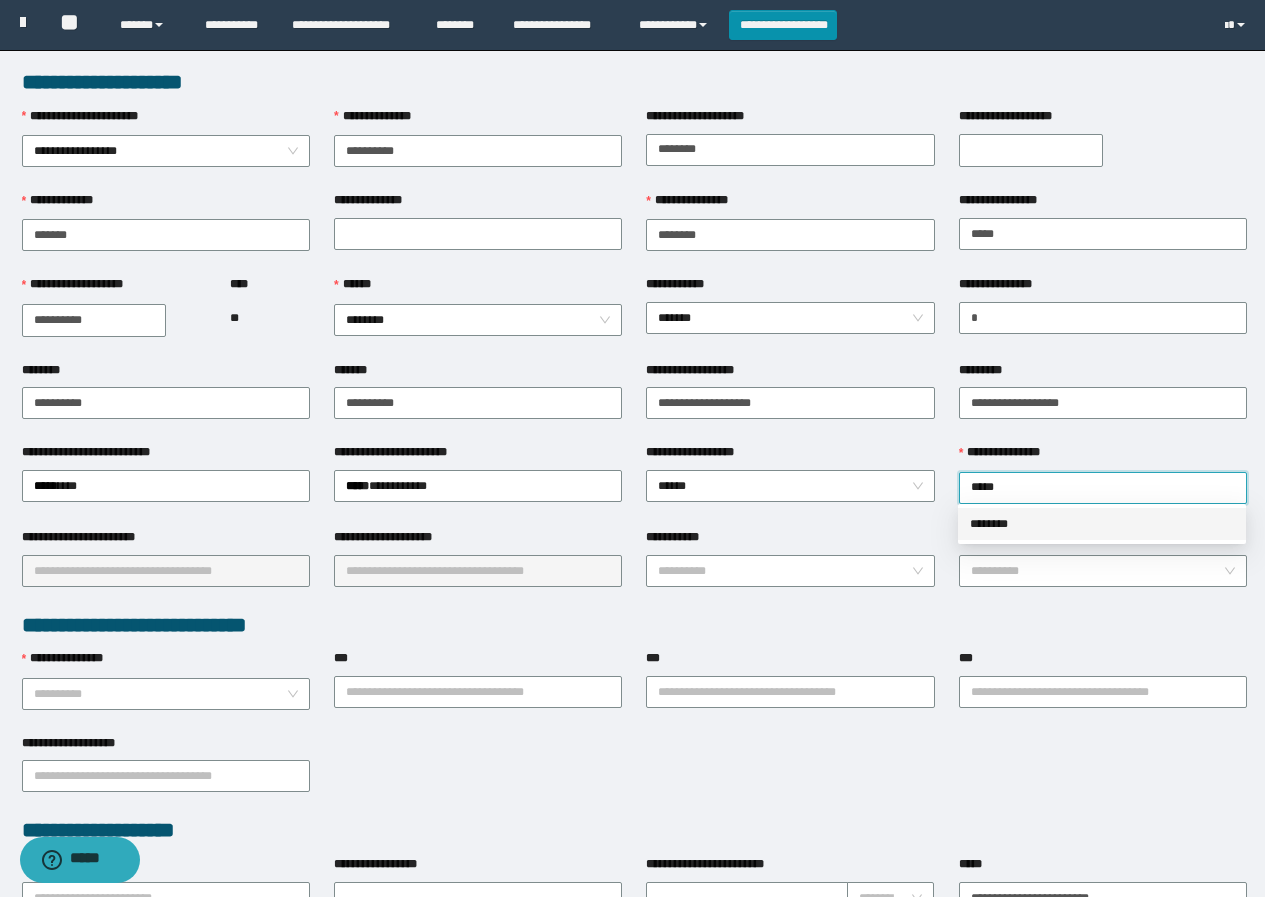 click on "********" at bounding box center (1102, 524) 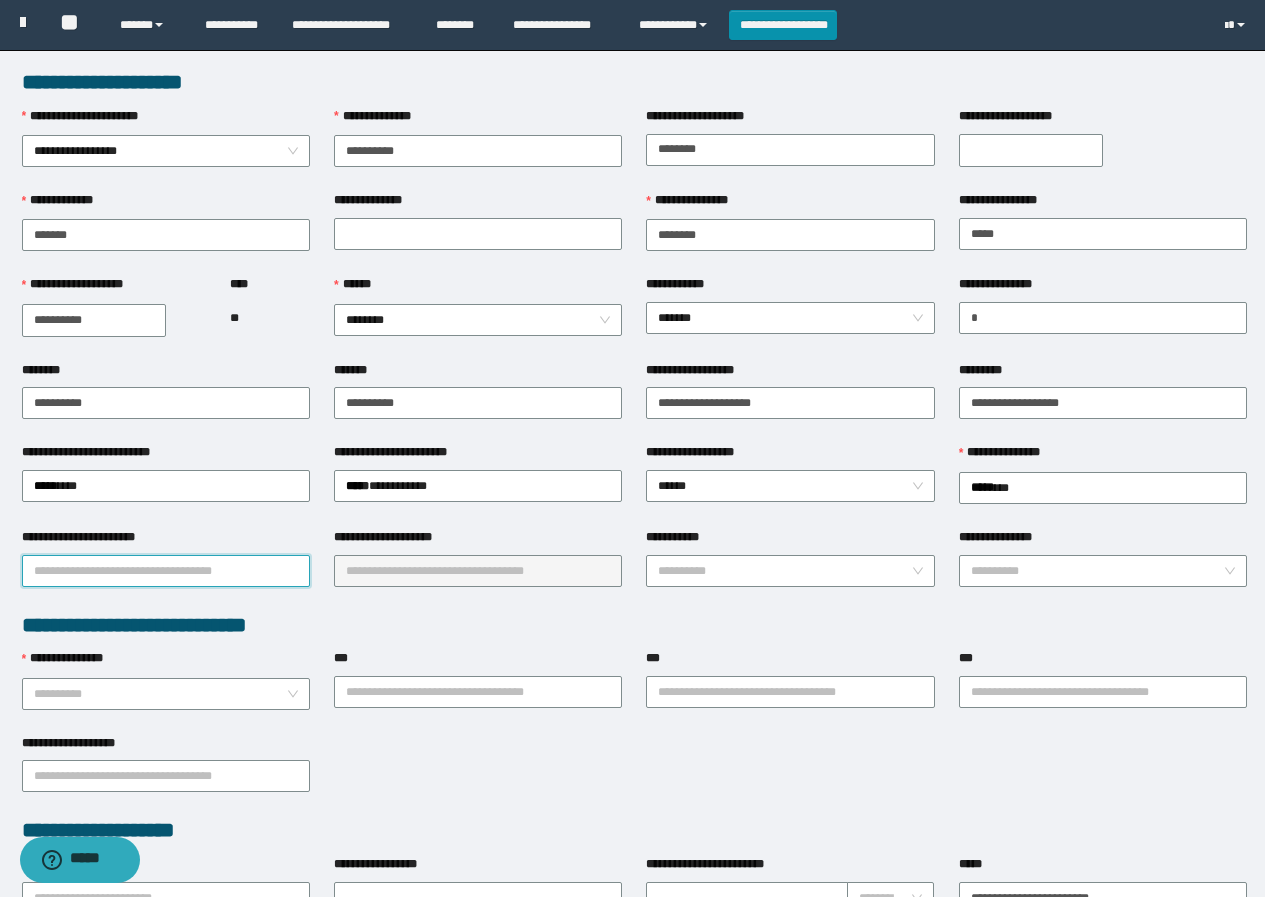 click on "**********" at bounding box center (166, 571) 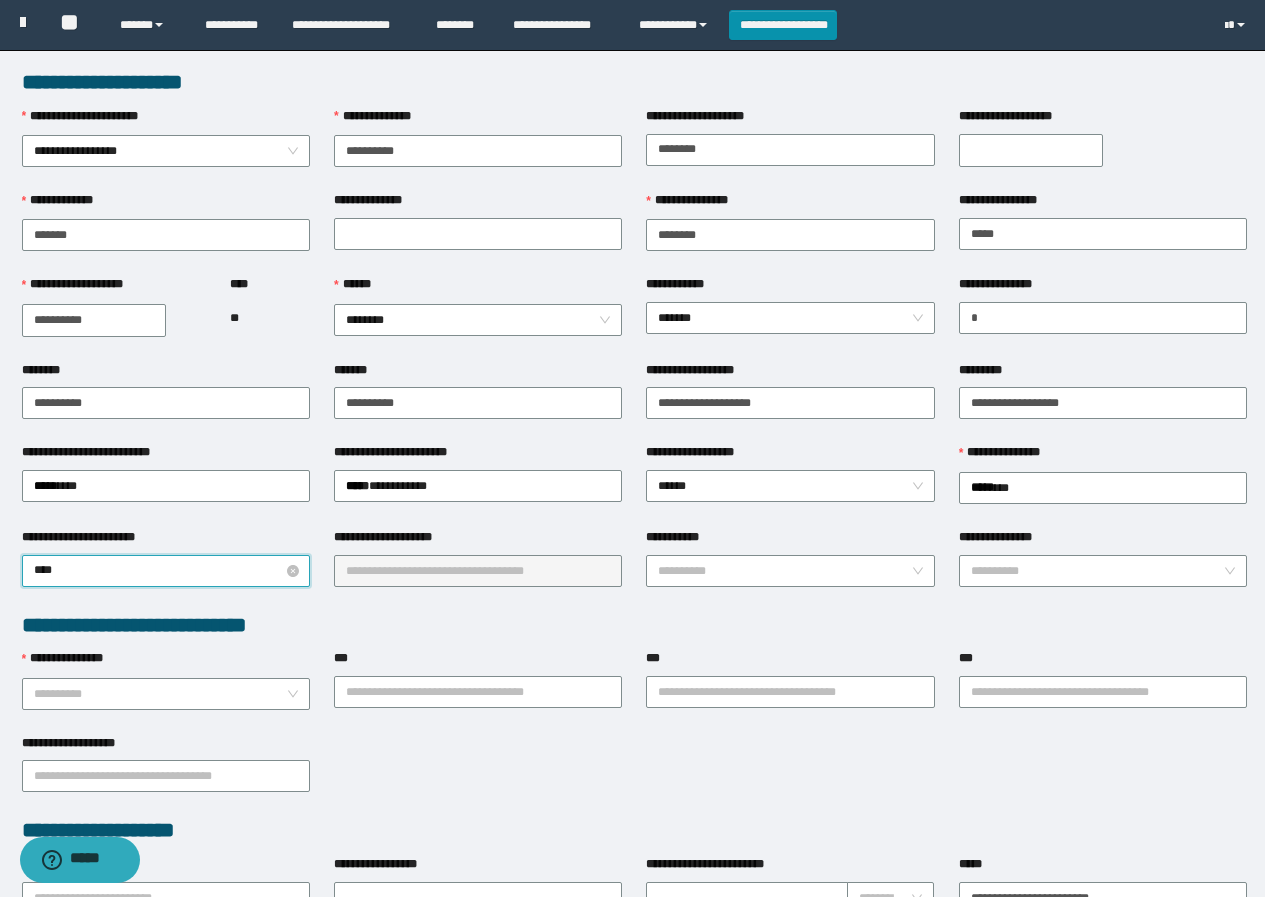 type on "*****" 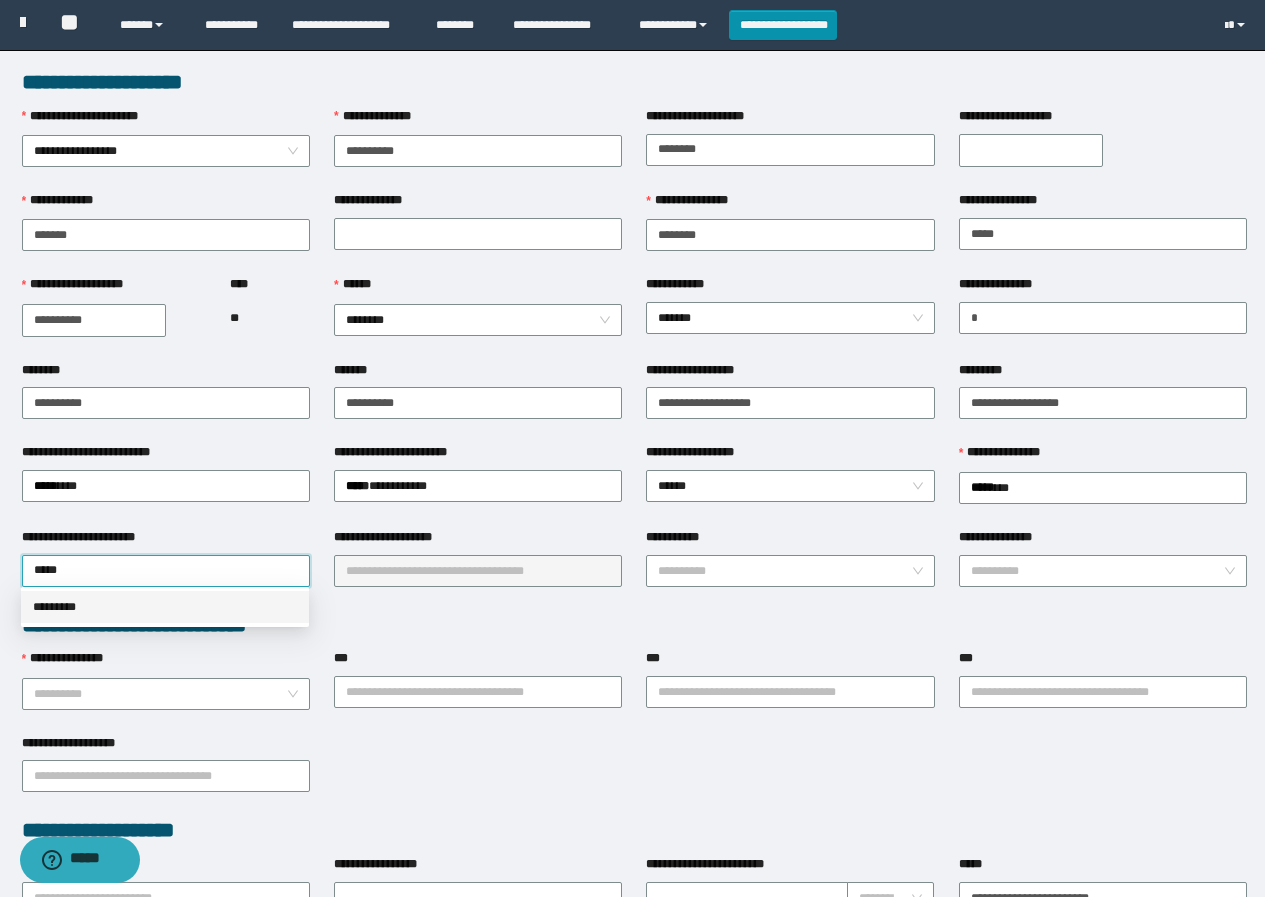 click on "*********" at bounding box center [165, 607] 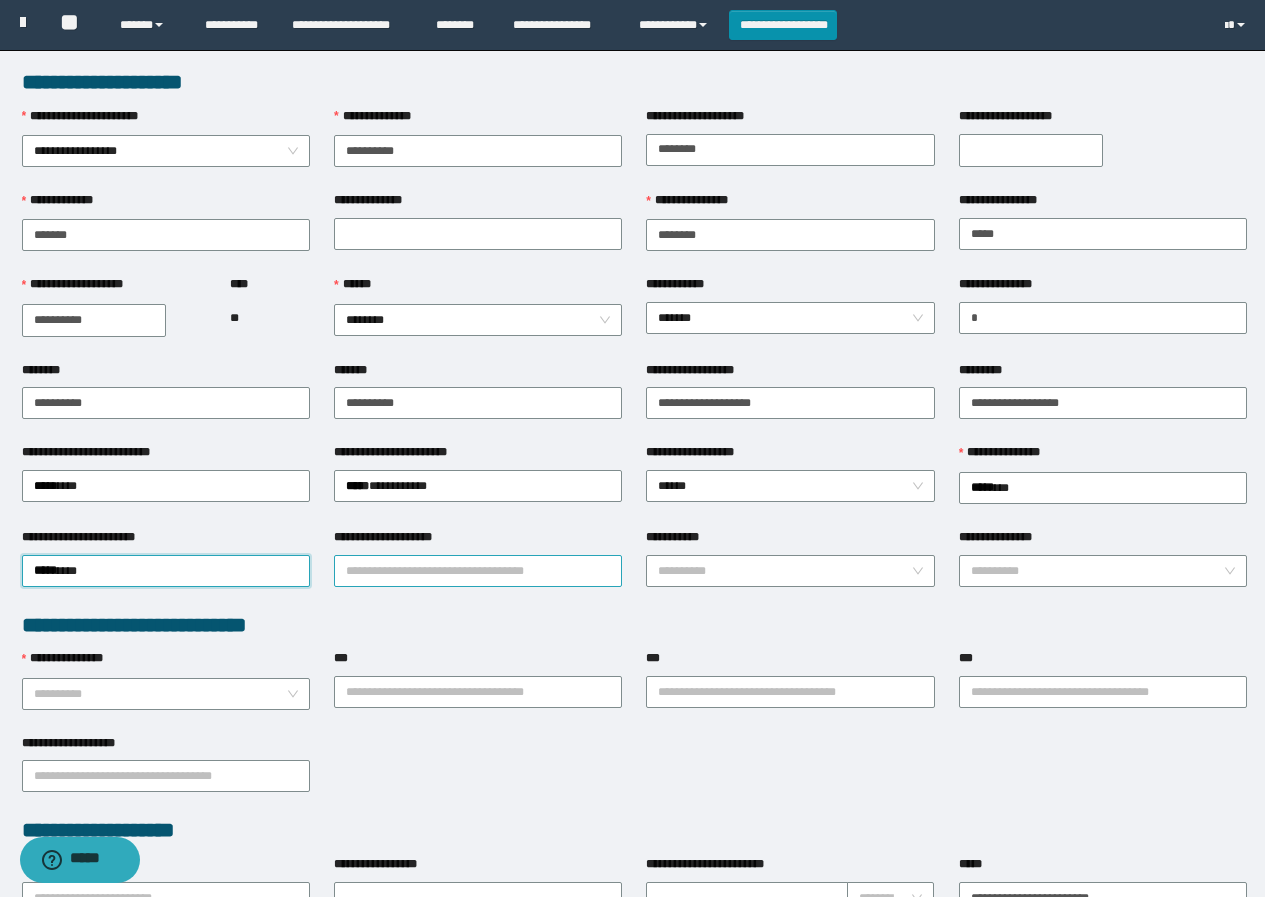 click on "**********" at bounding box center (478, 571) 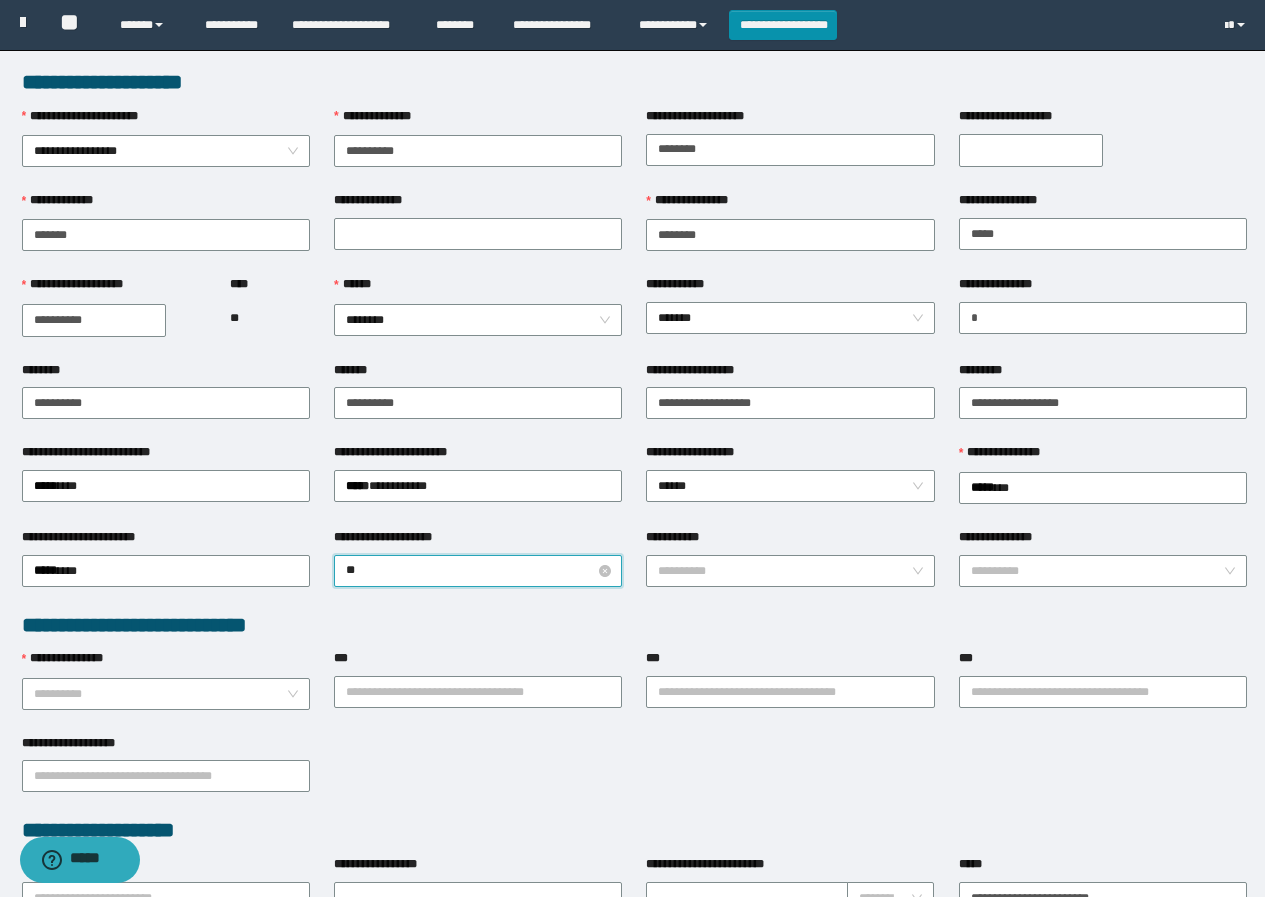 type on "***" 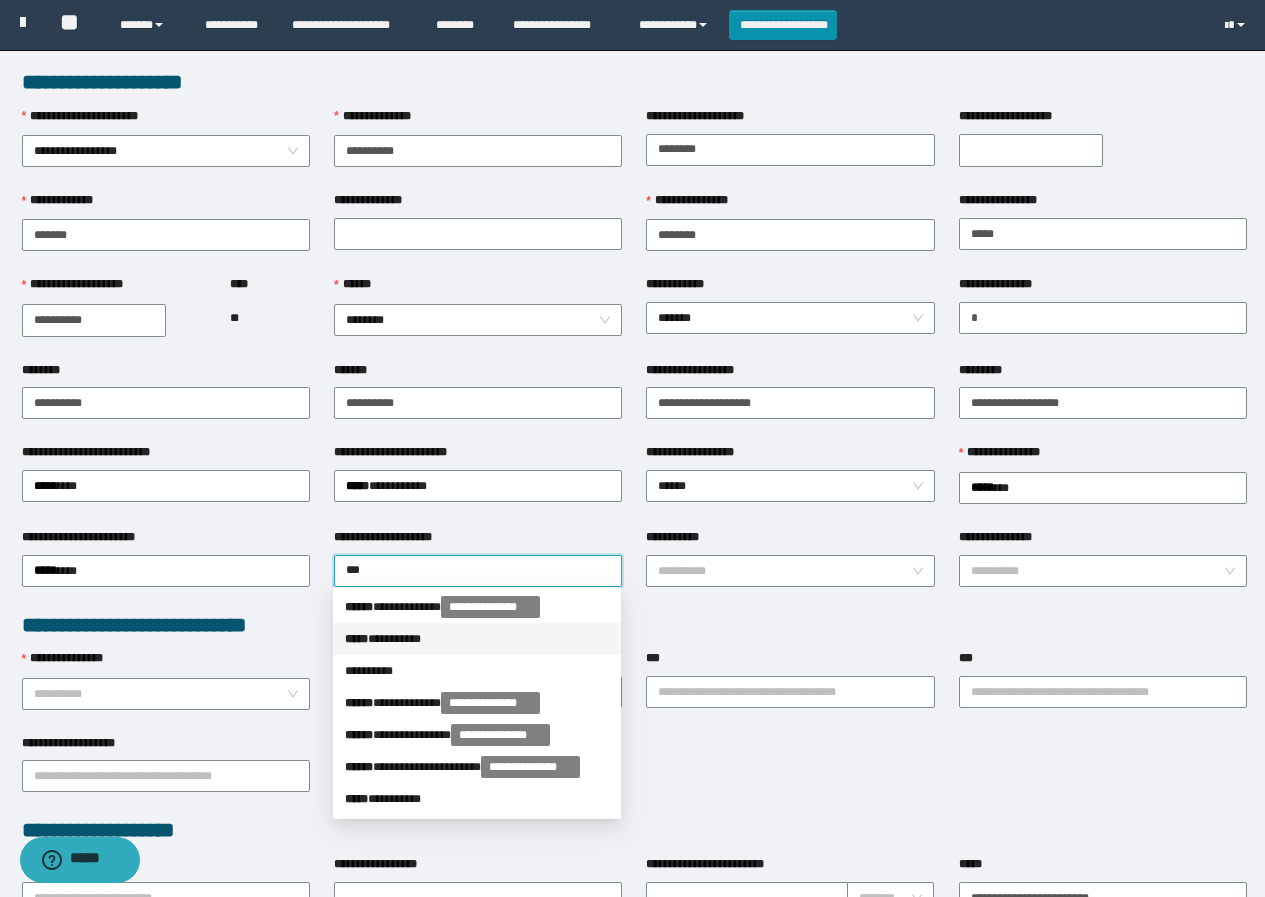 click on "***** * ********" at bounding box center [477, 639] 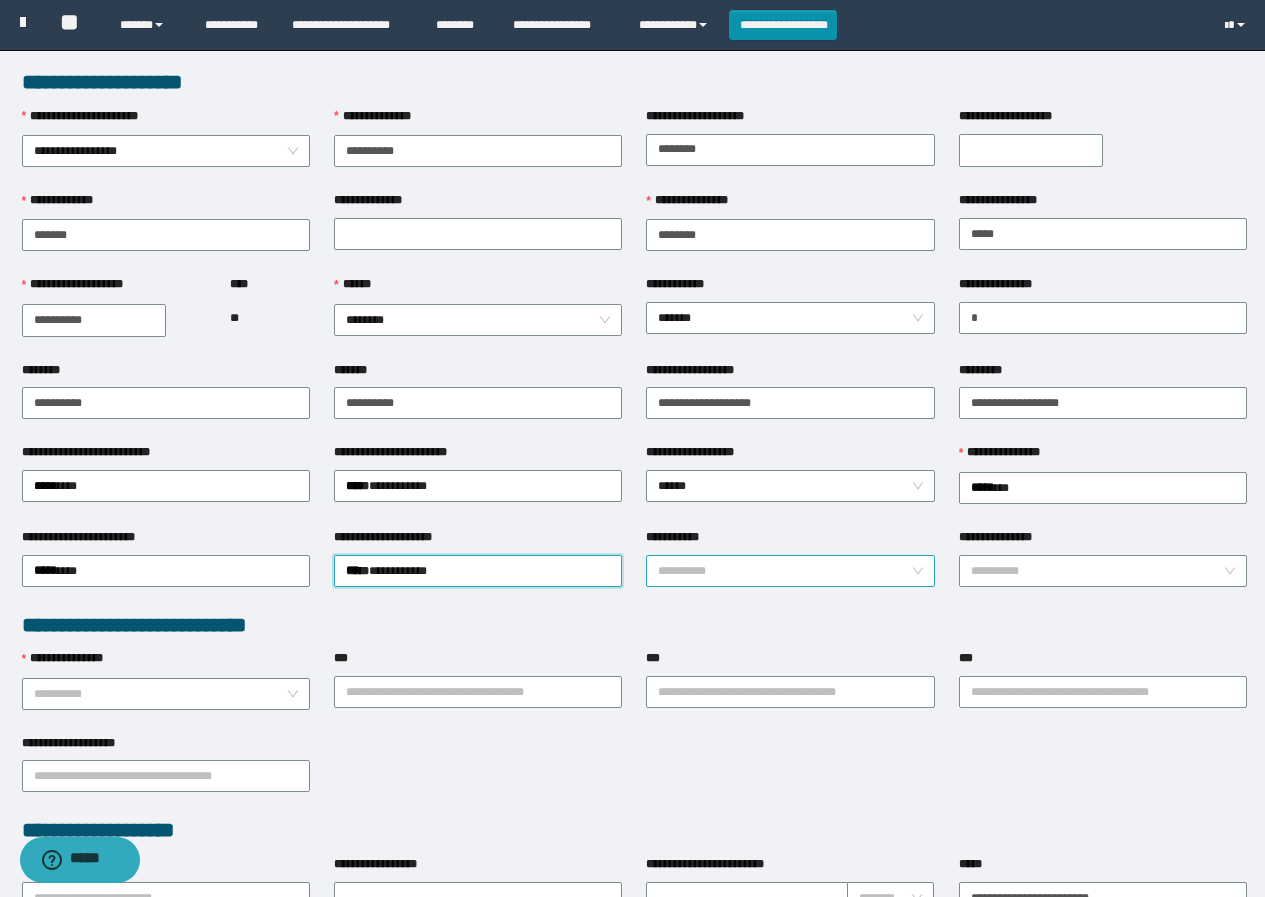click on "**********" at bounding box center [784, 571] 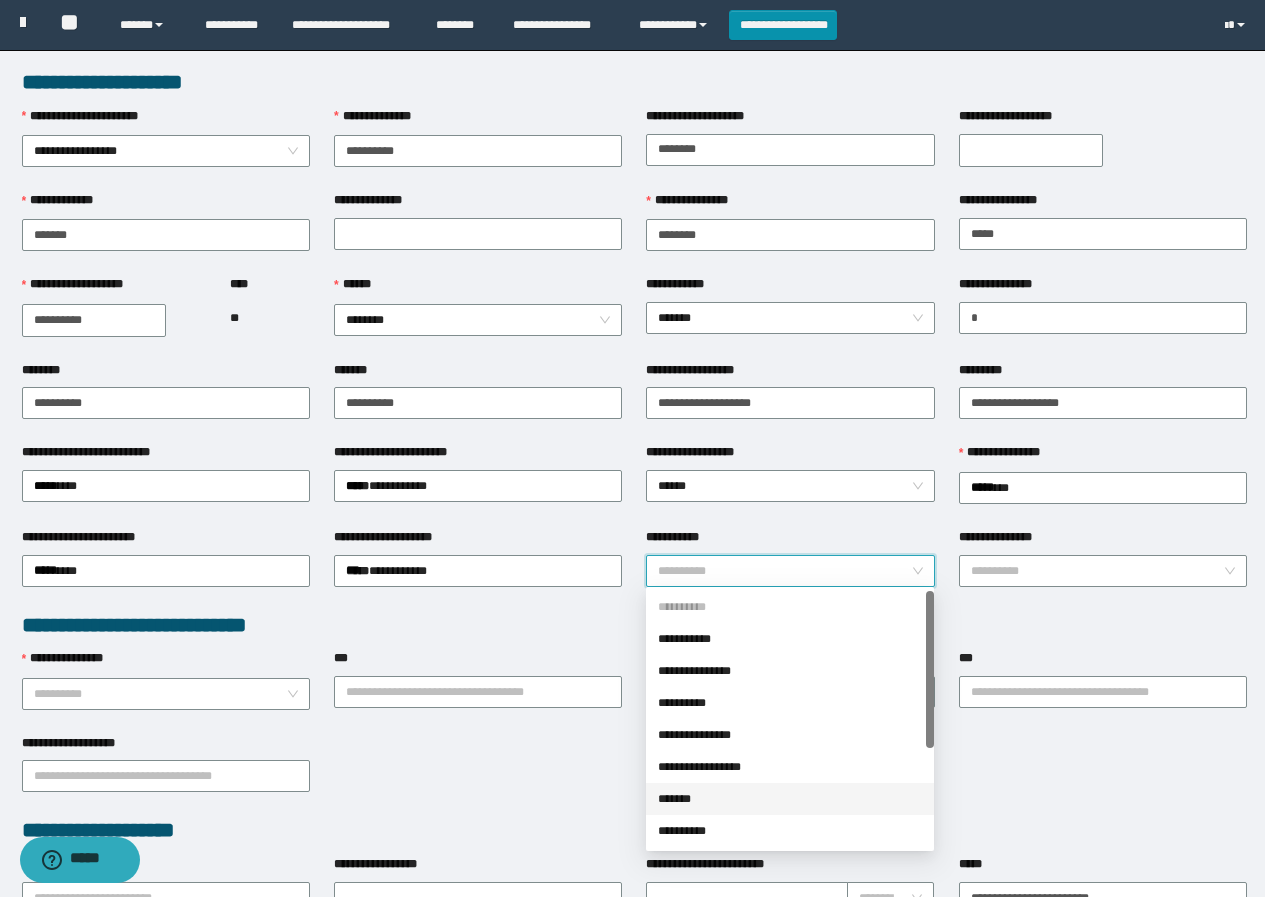 click on "*******" at bounding box center (790, 799) 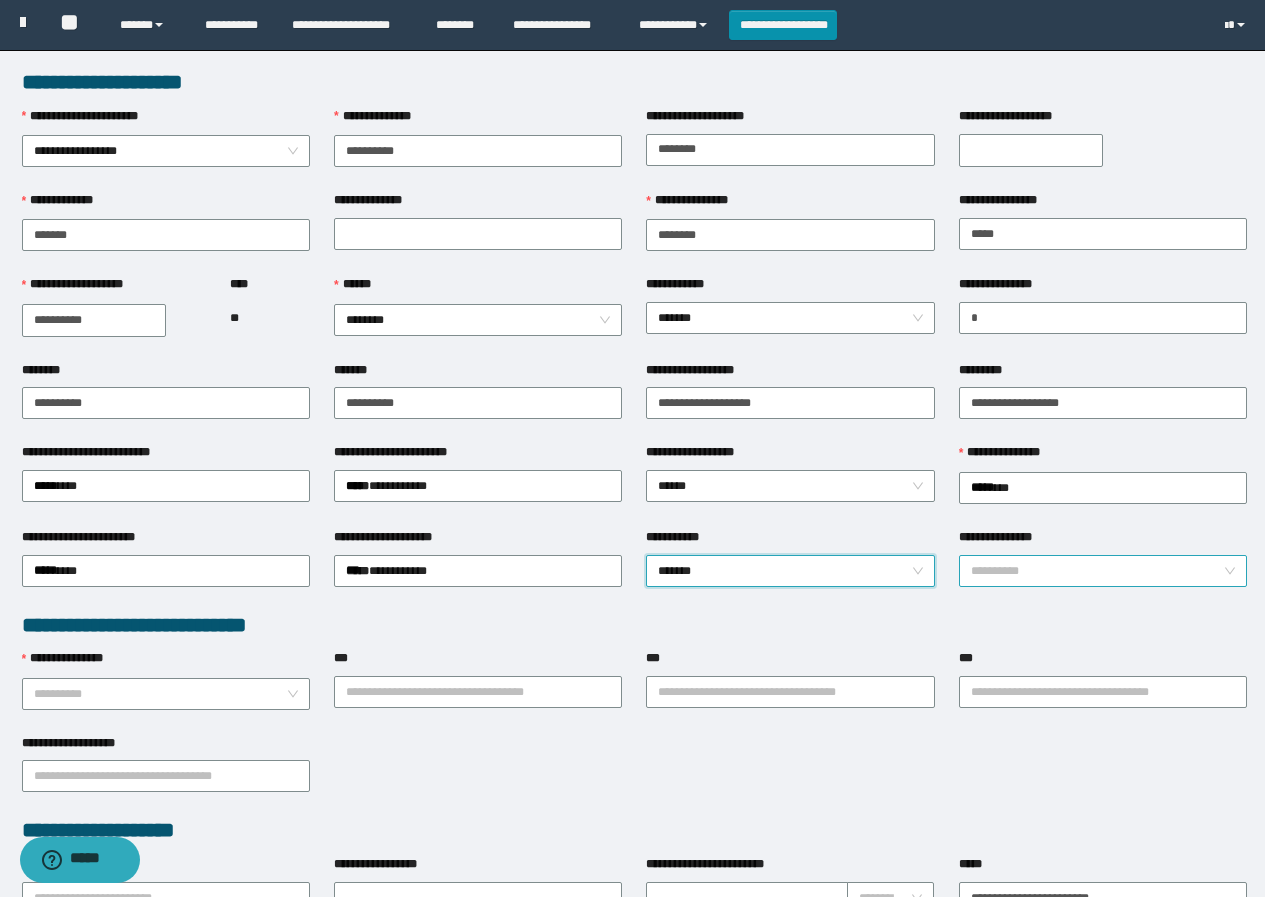 click on "**********" at bounding box center (1097, 571) 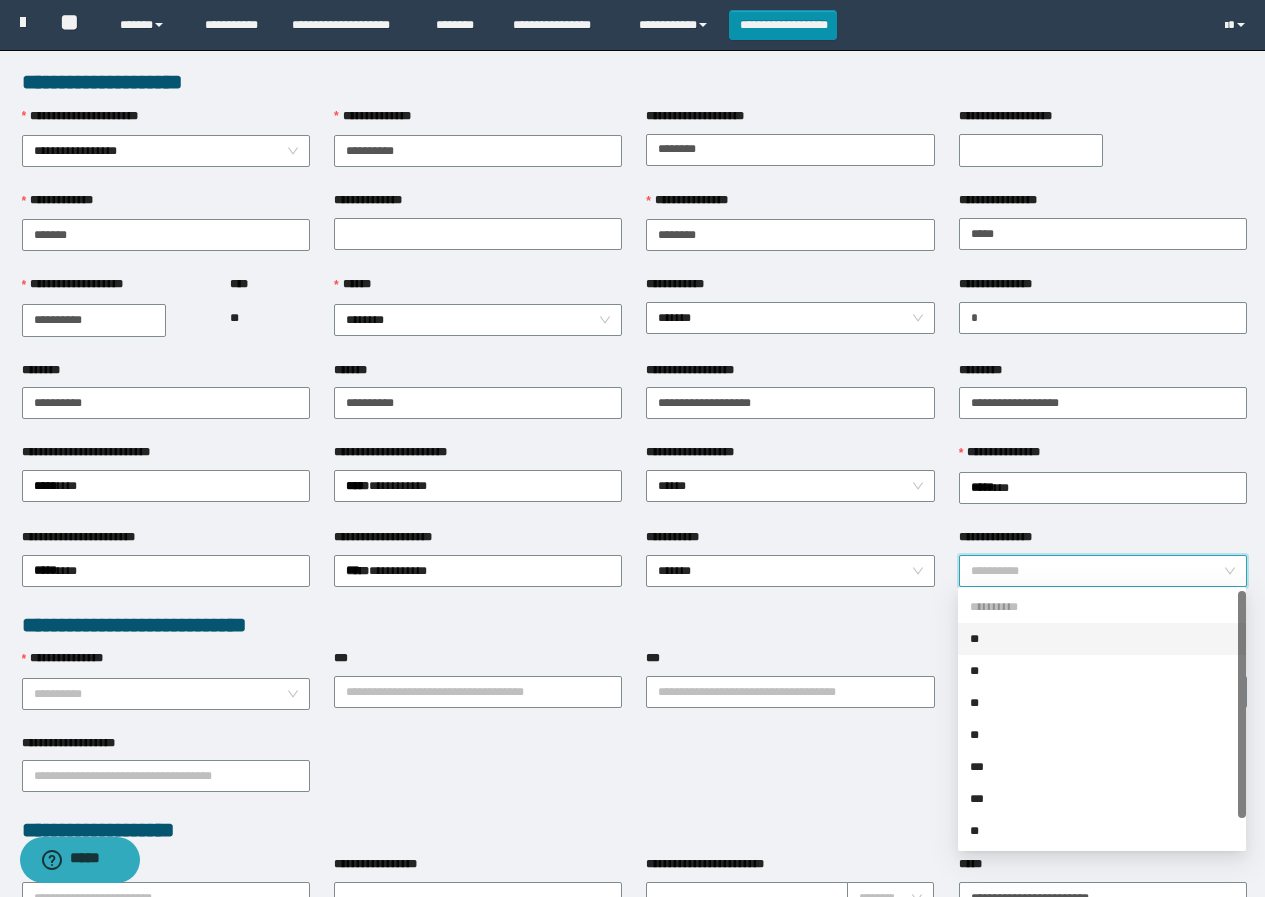 click on "**" at bounding box center [1102, 639] 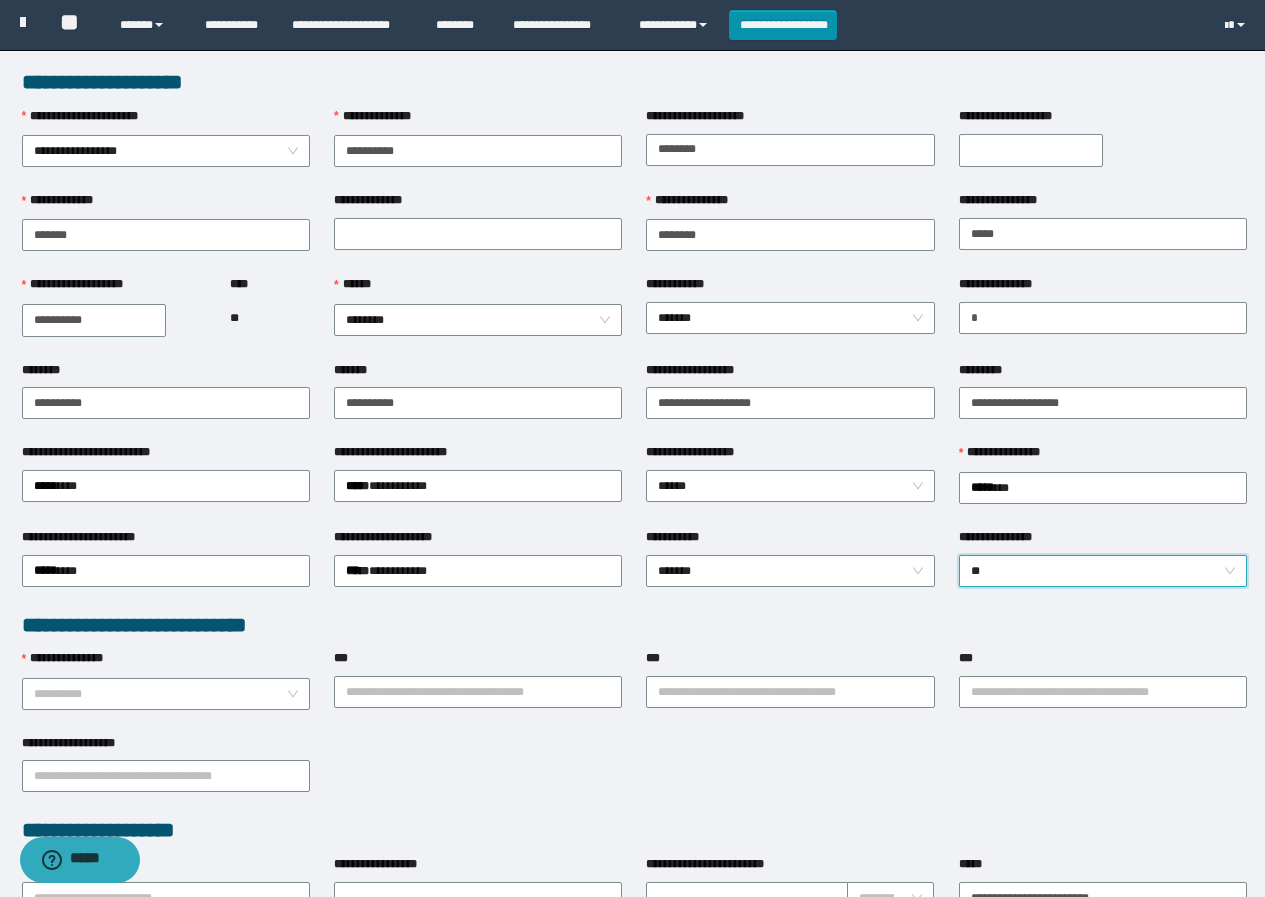 scroll, scrollTop: 100, scrollLeft: 0, axis: vertical 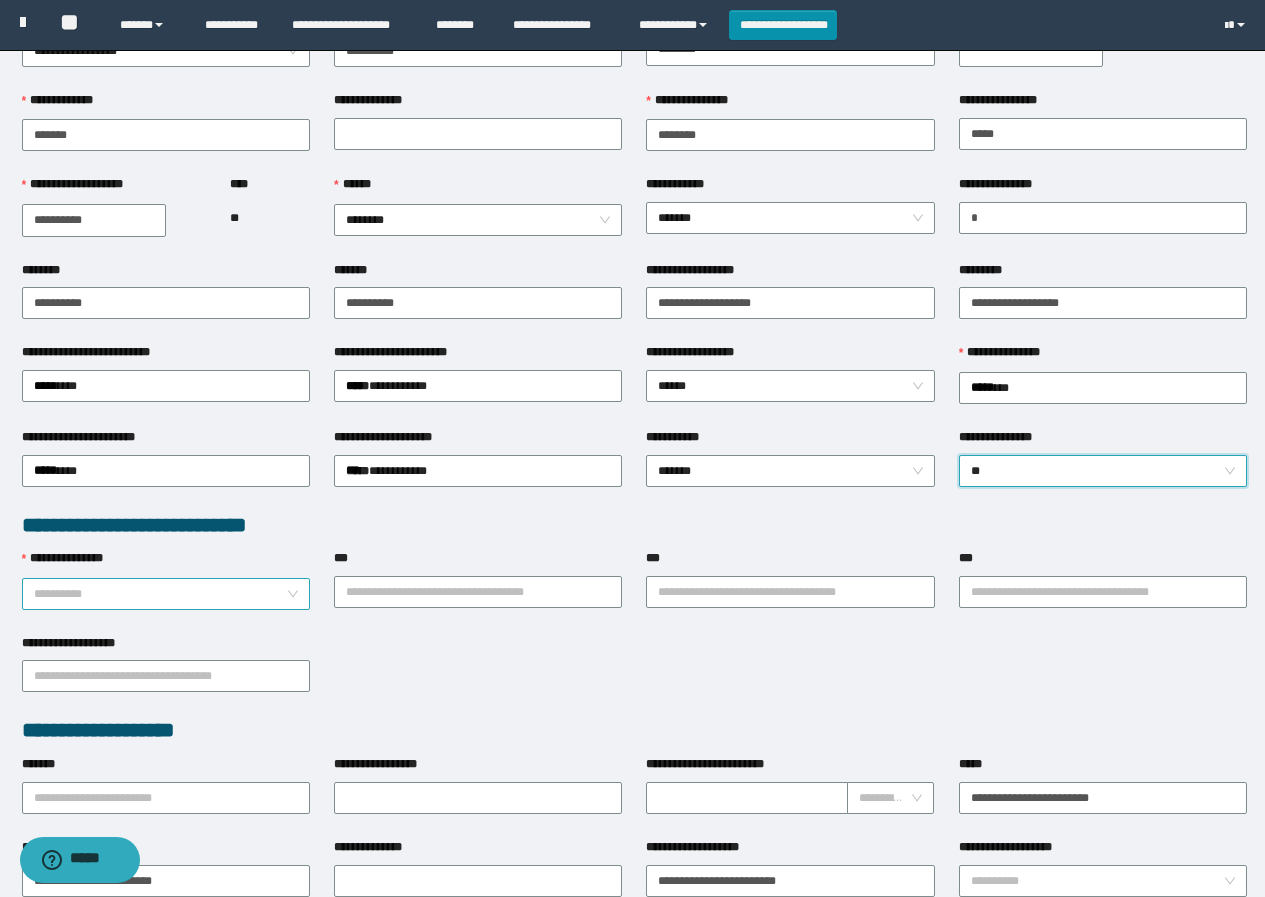 click on "**********" at bounding box center (160, 594) 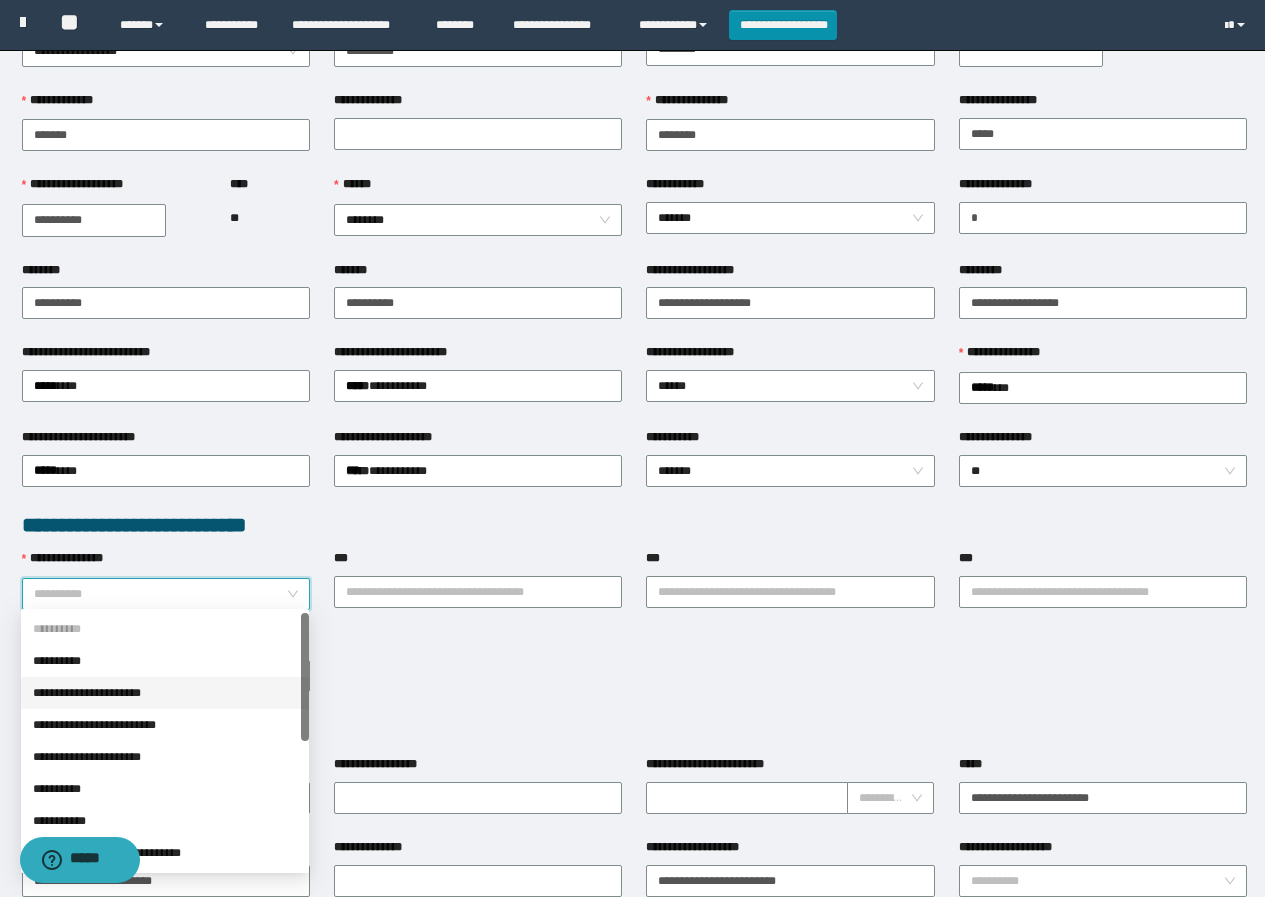 click on "**********" at bounding box center [165, 693] 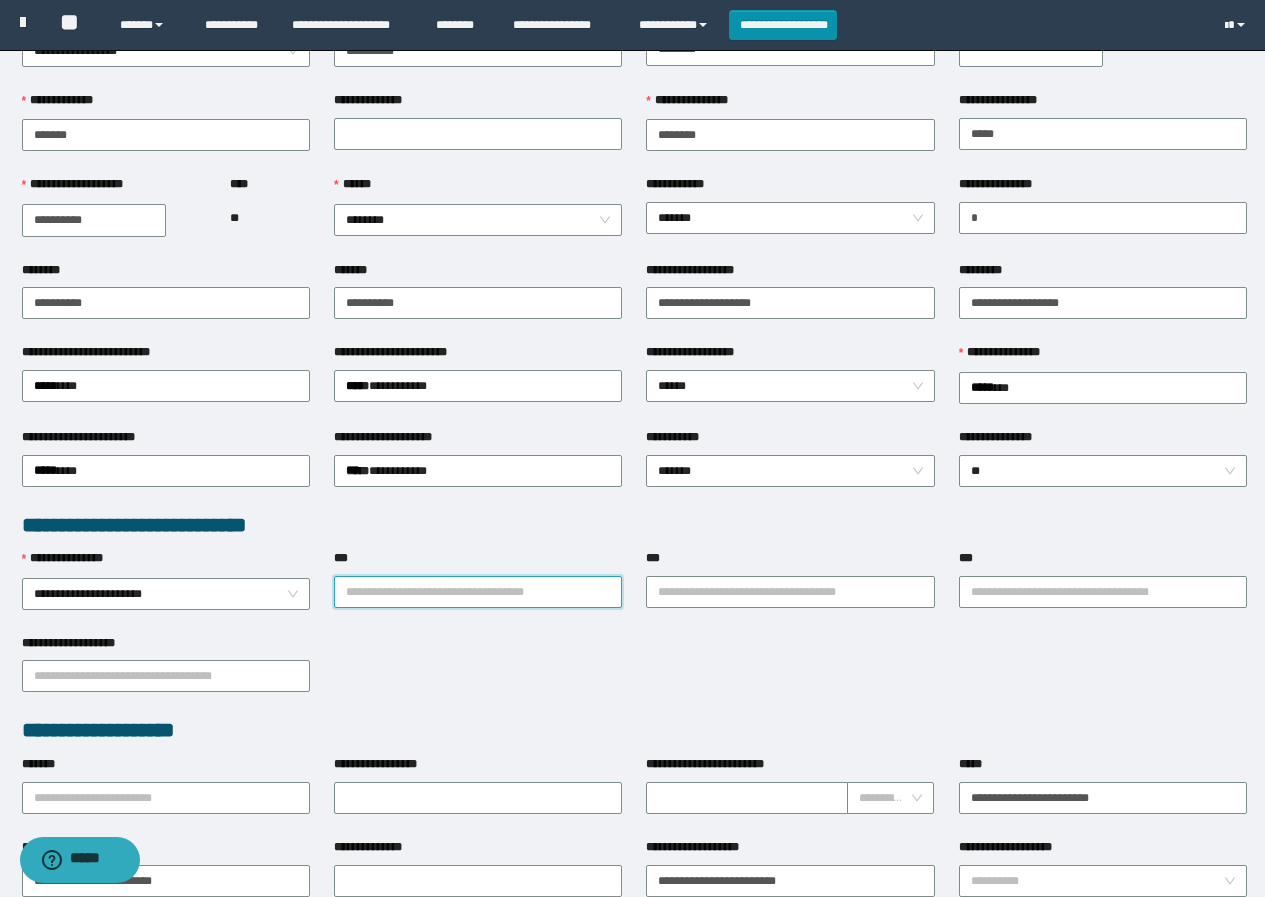 click on "***" at bounding box center (478, 592) 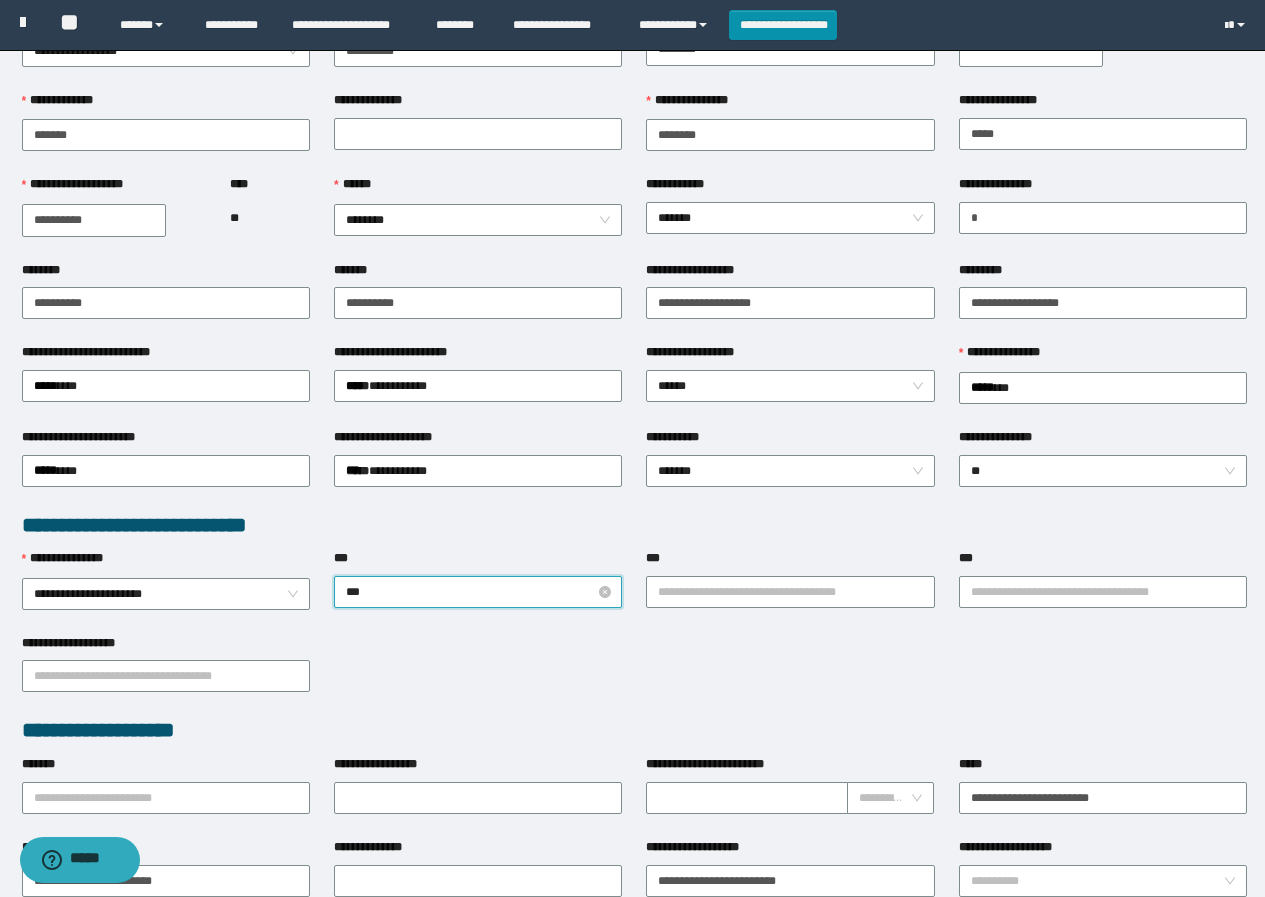 type on "****" 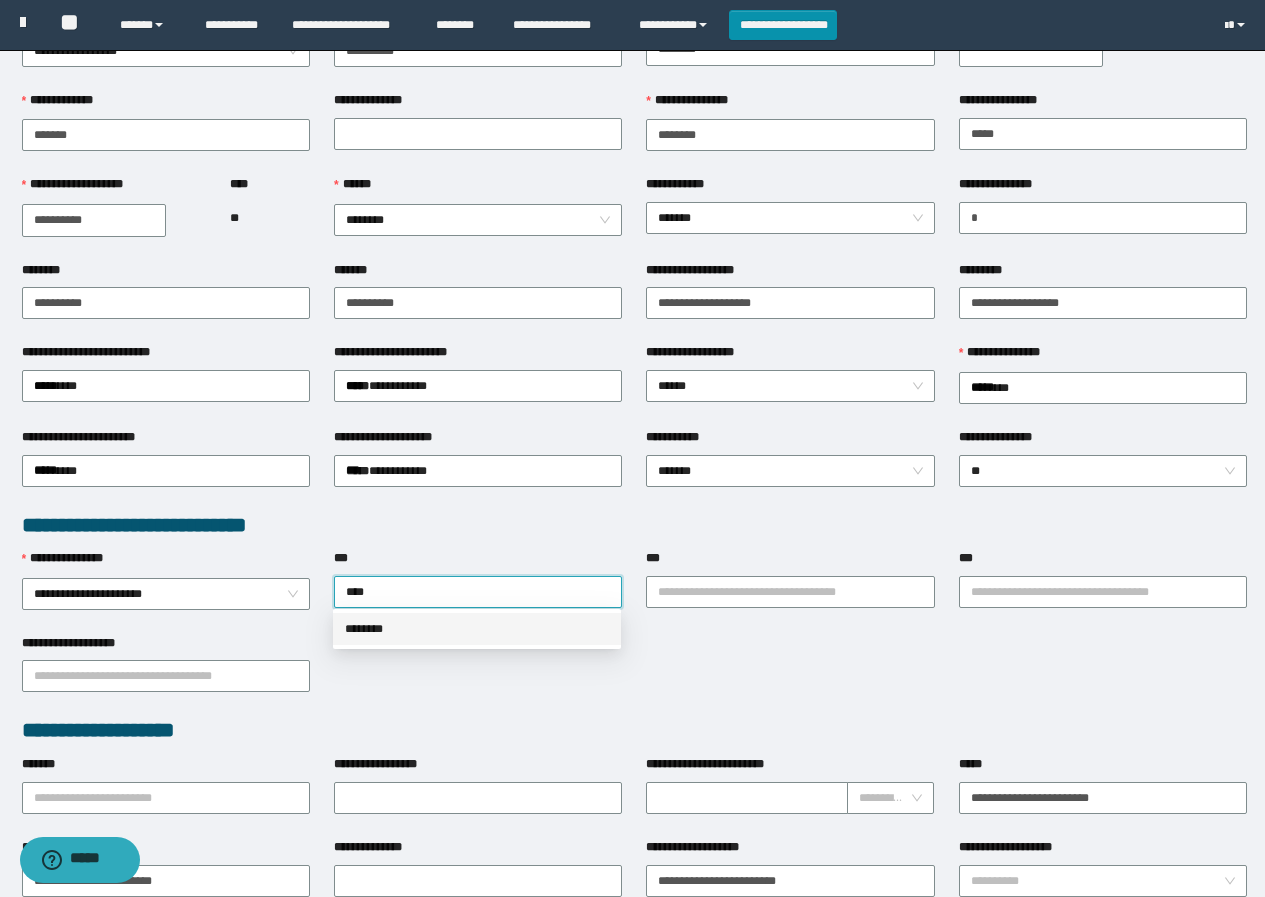 click on "********" at bounding box center (477, 629) 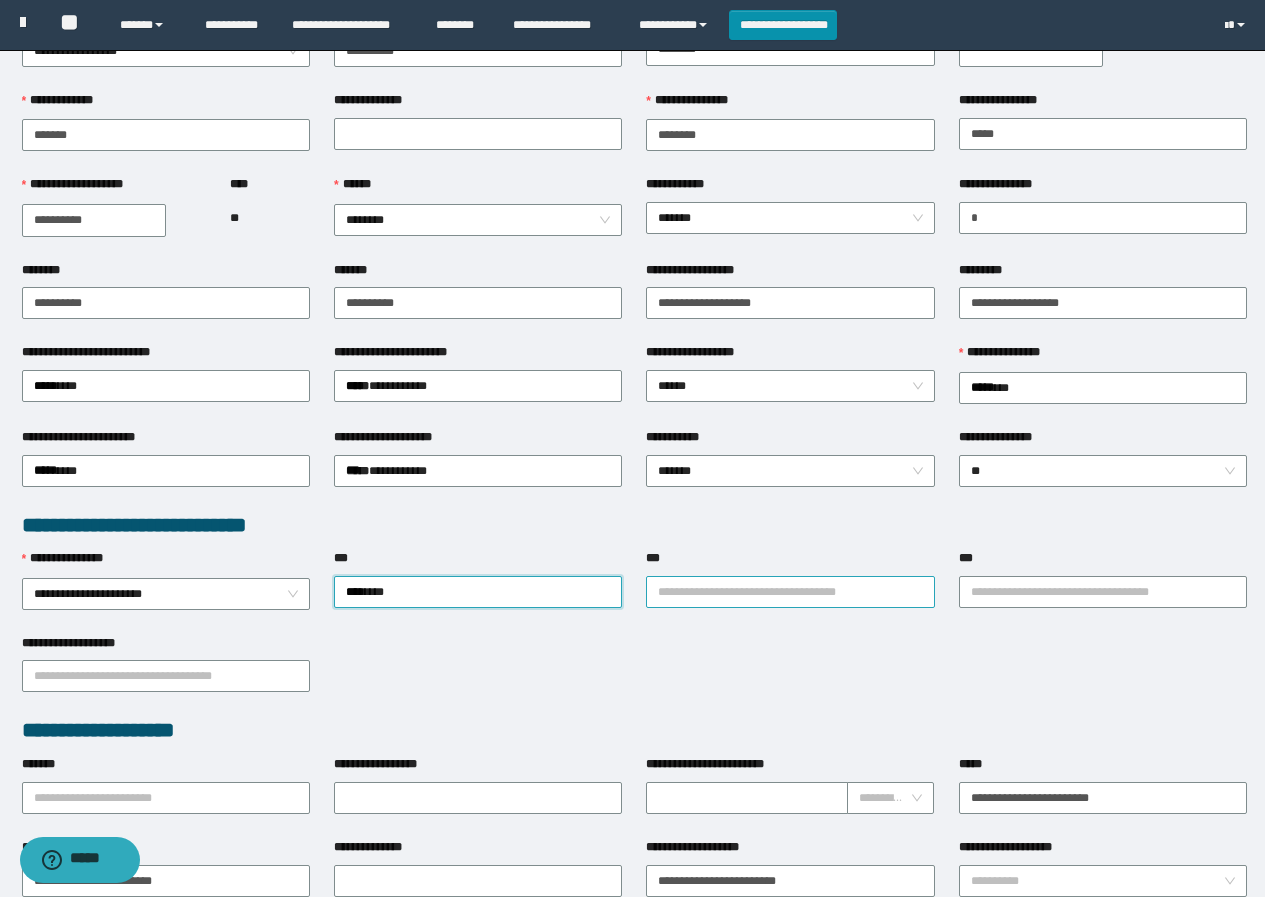 click on "***" at bounding box center [790, 592] 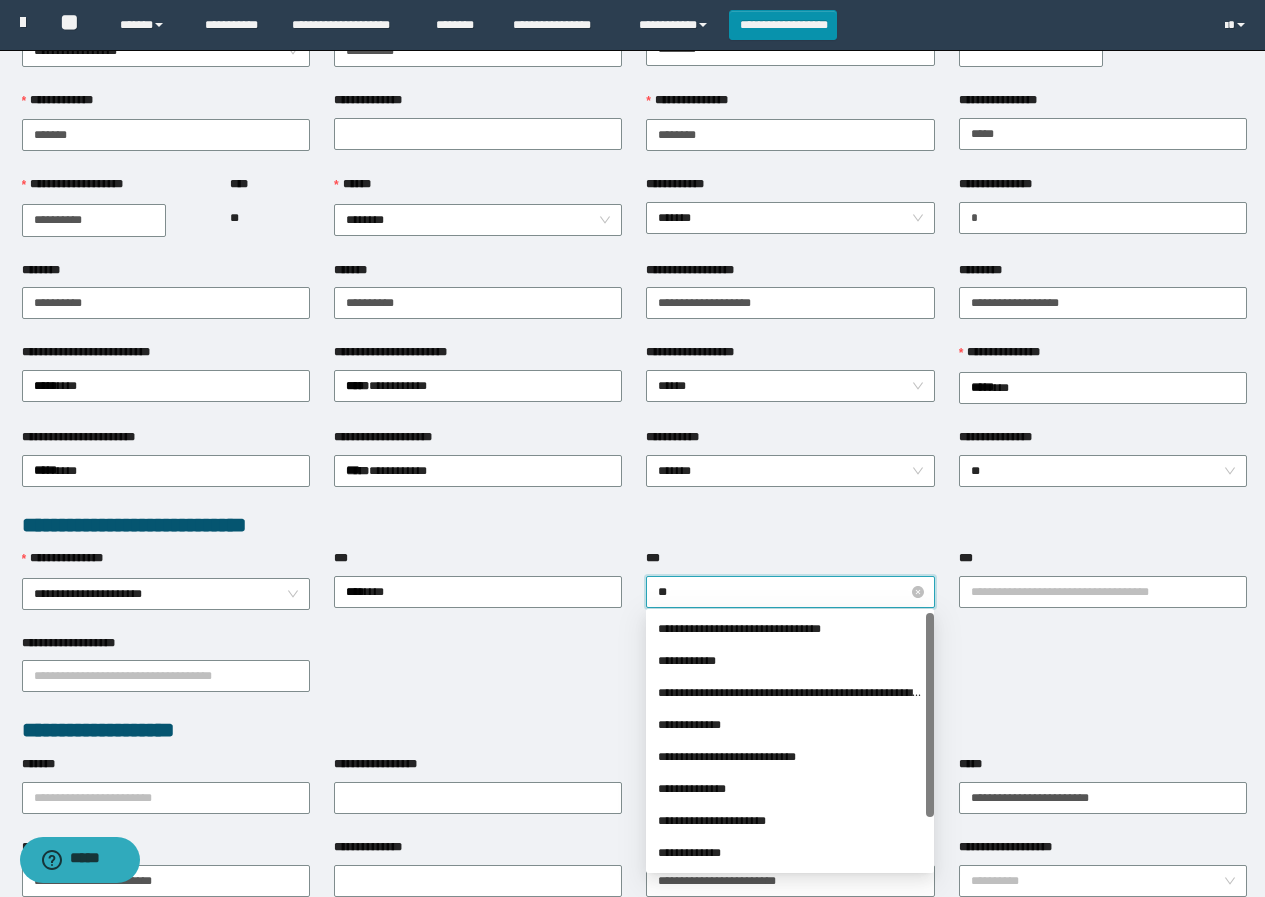type on "***" 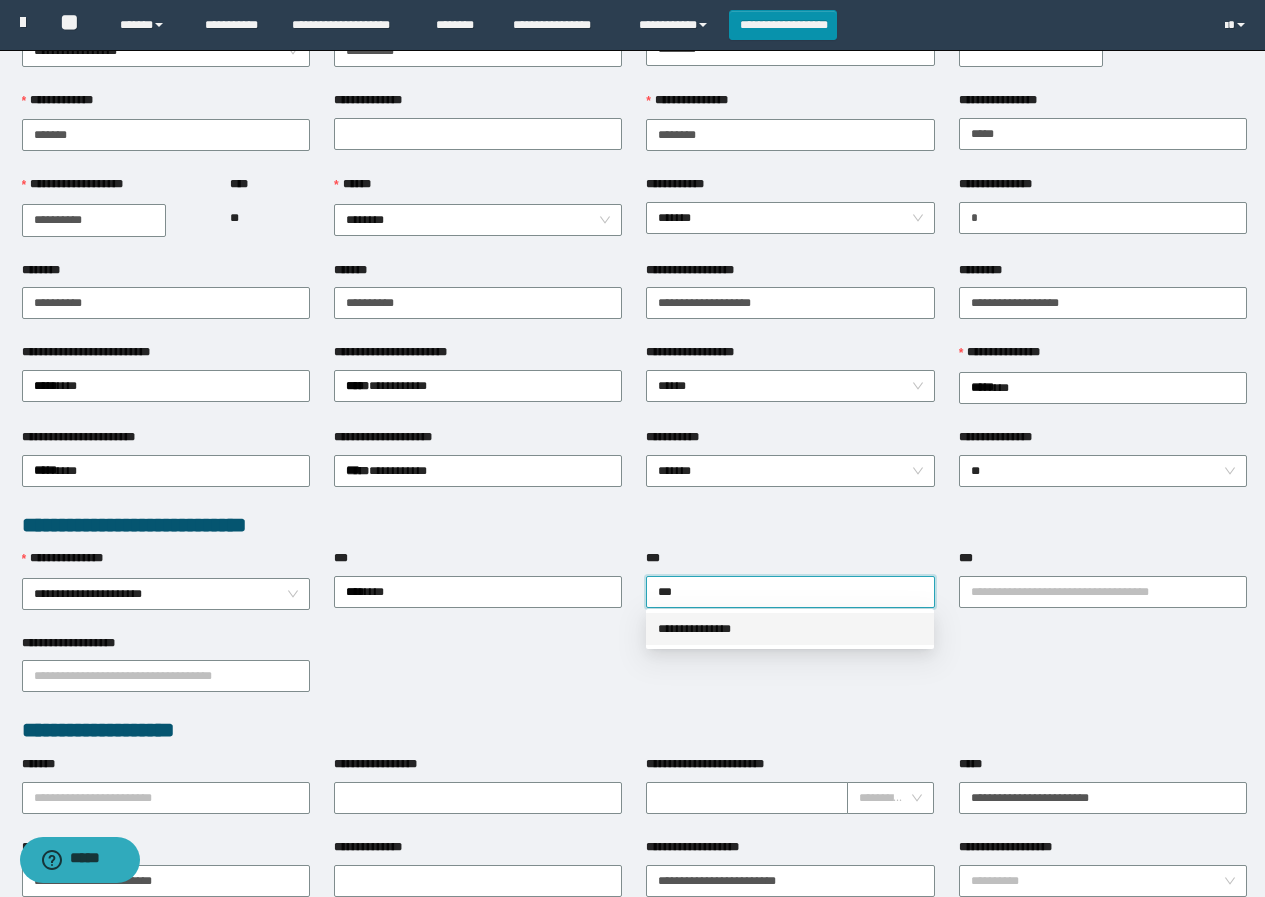 click on "**********" at bounding box center [790, 629] 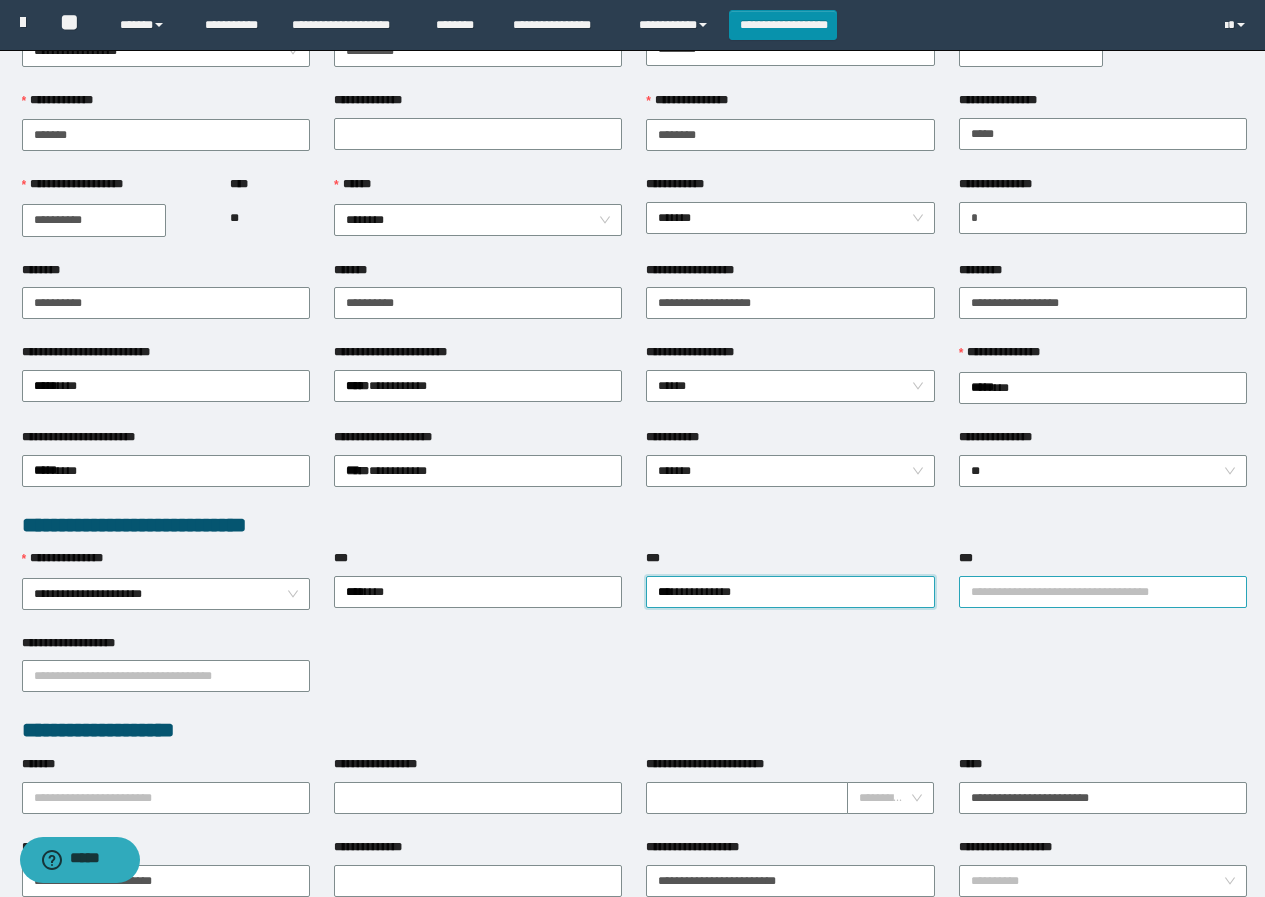 click on "***" at bounding box center (1103, 592) 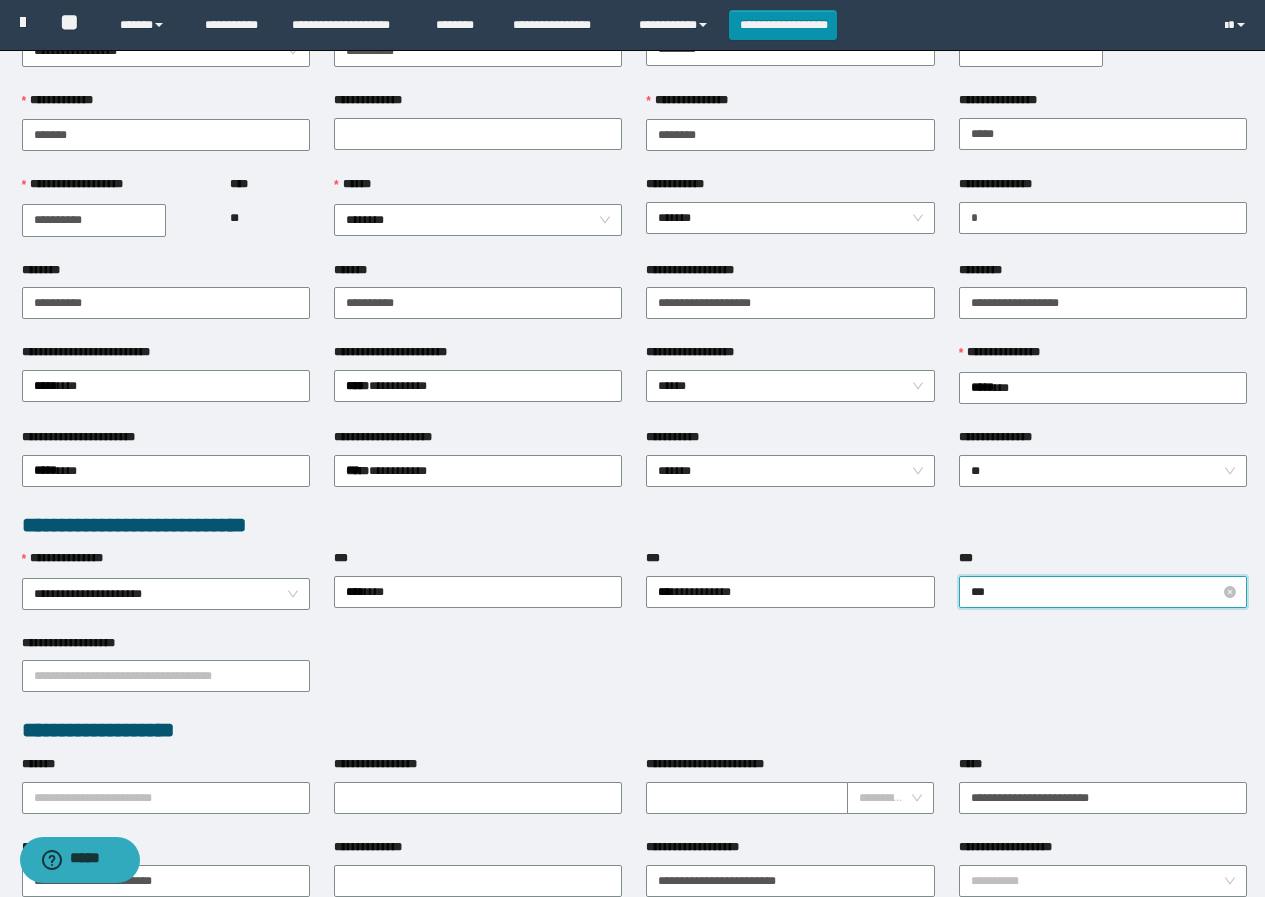 type on "****" 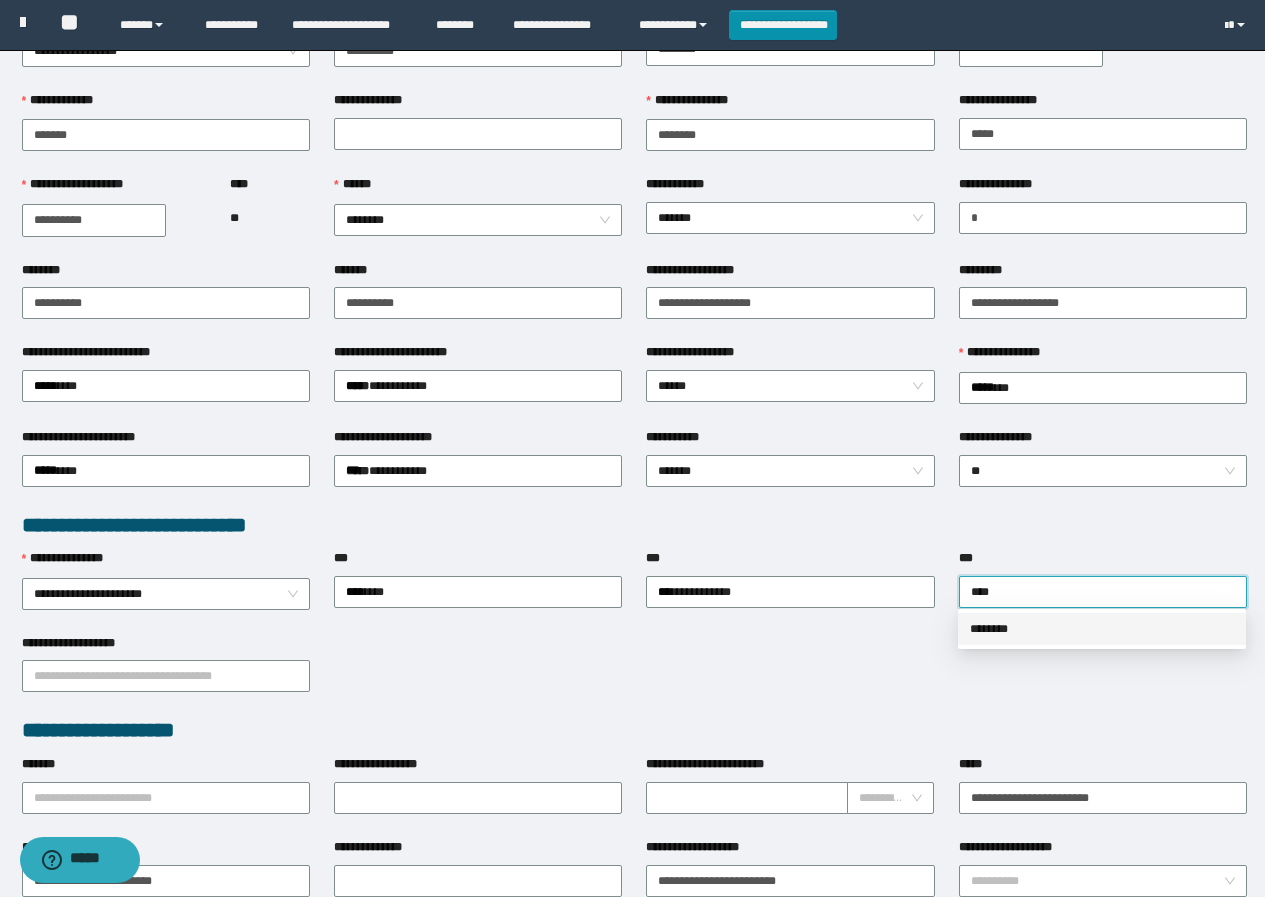 click on "********" at bounding box center (1102, 629) 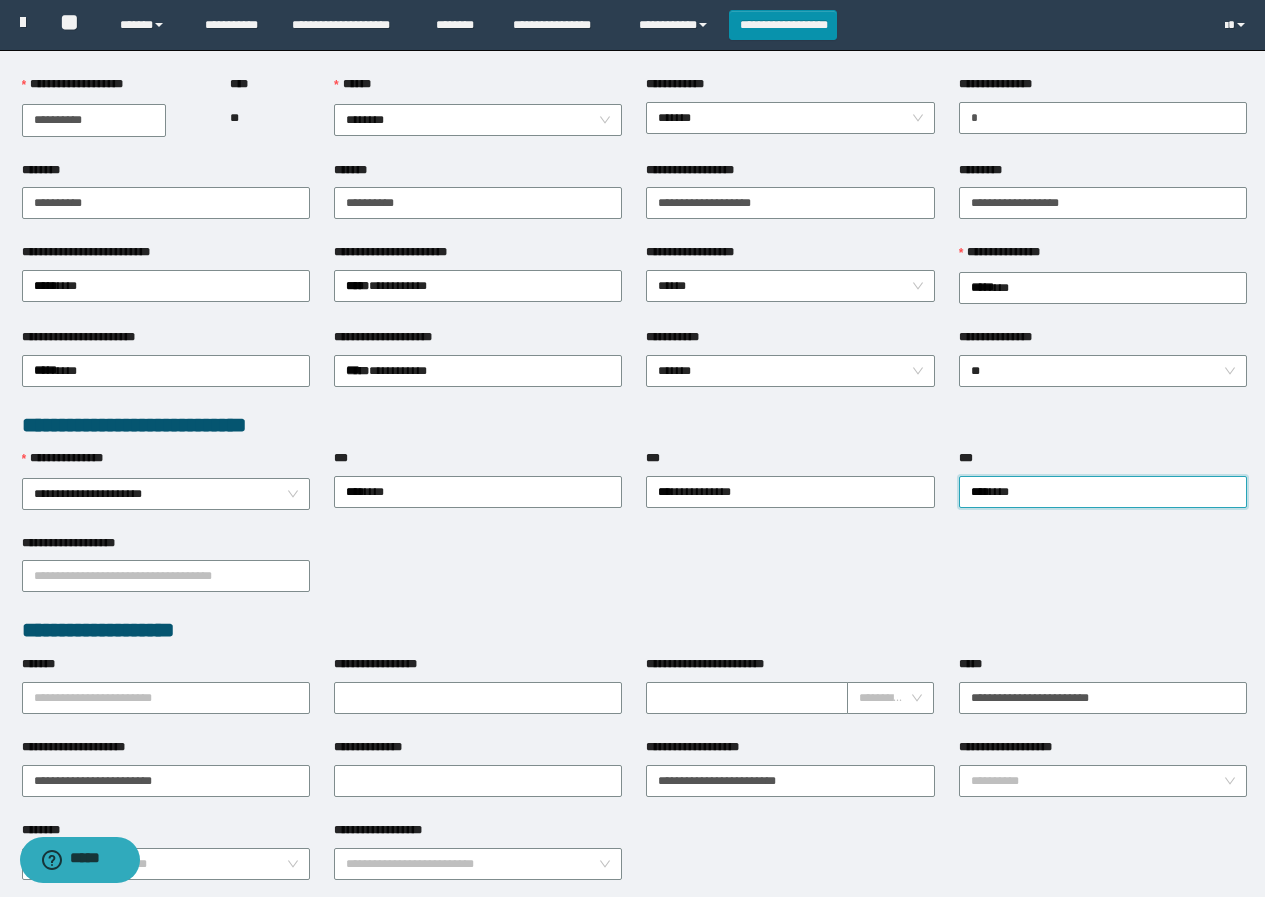 scroll, scrollTop: 300, scrollLeft: 0, axis: vertical 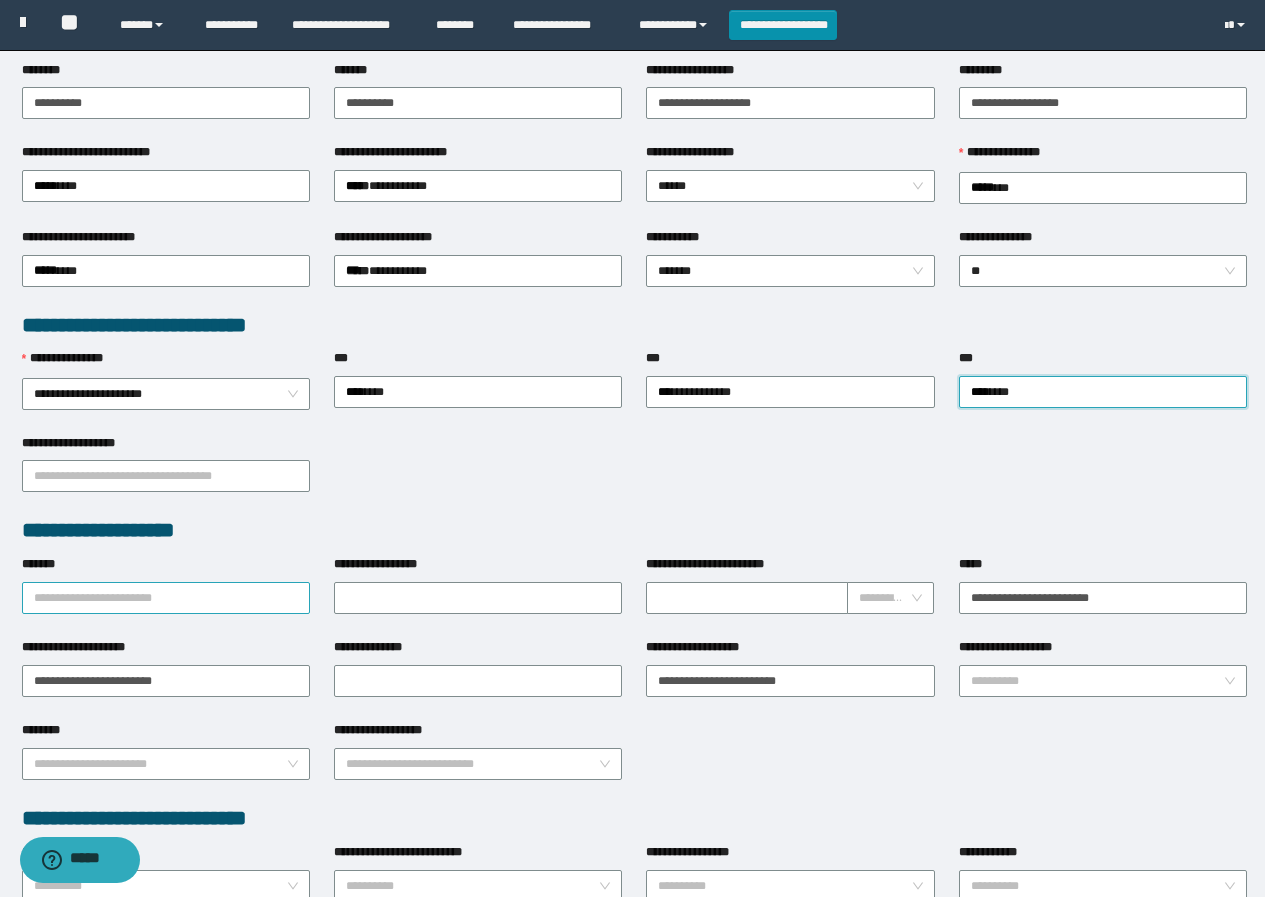 click on "*******" at bounding box center (166, 598) 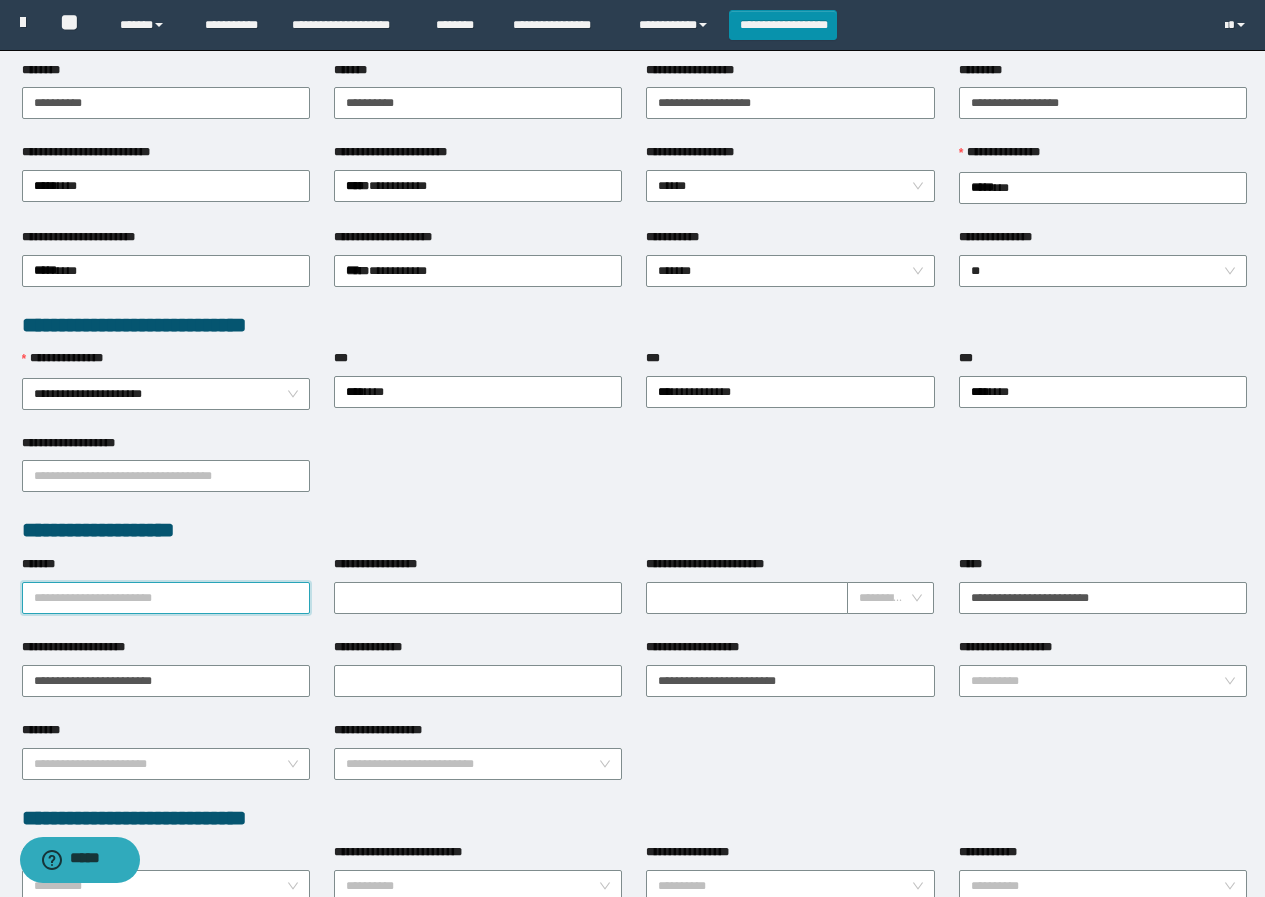 type on "*" 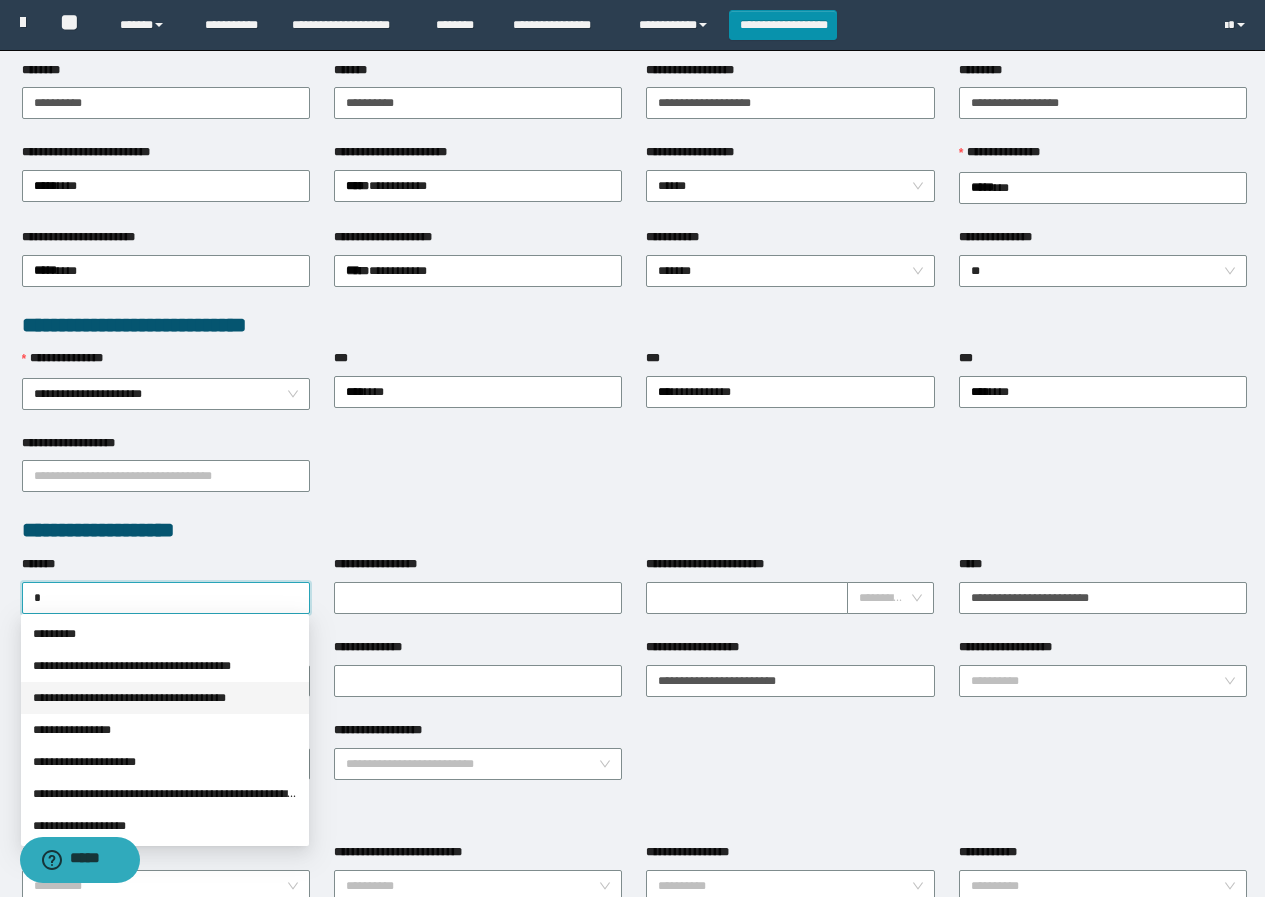click on "**********" at bounding box center [165, 698] 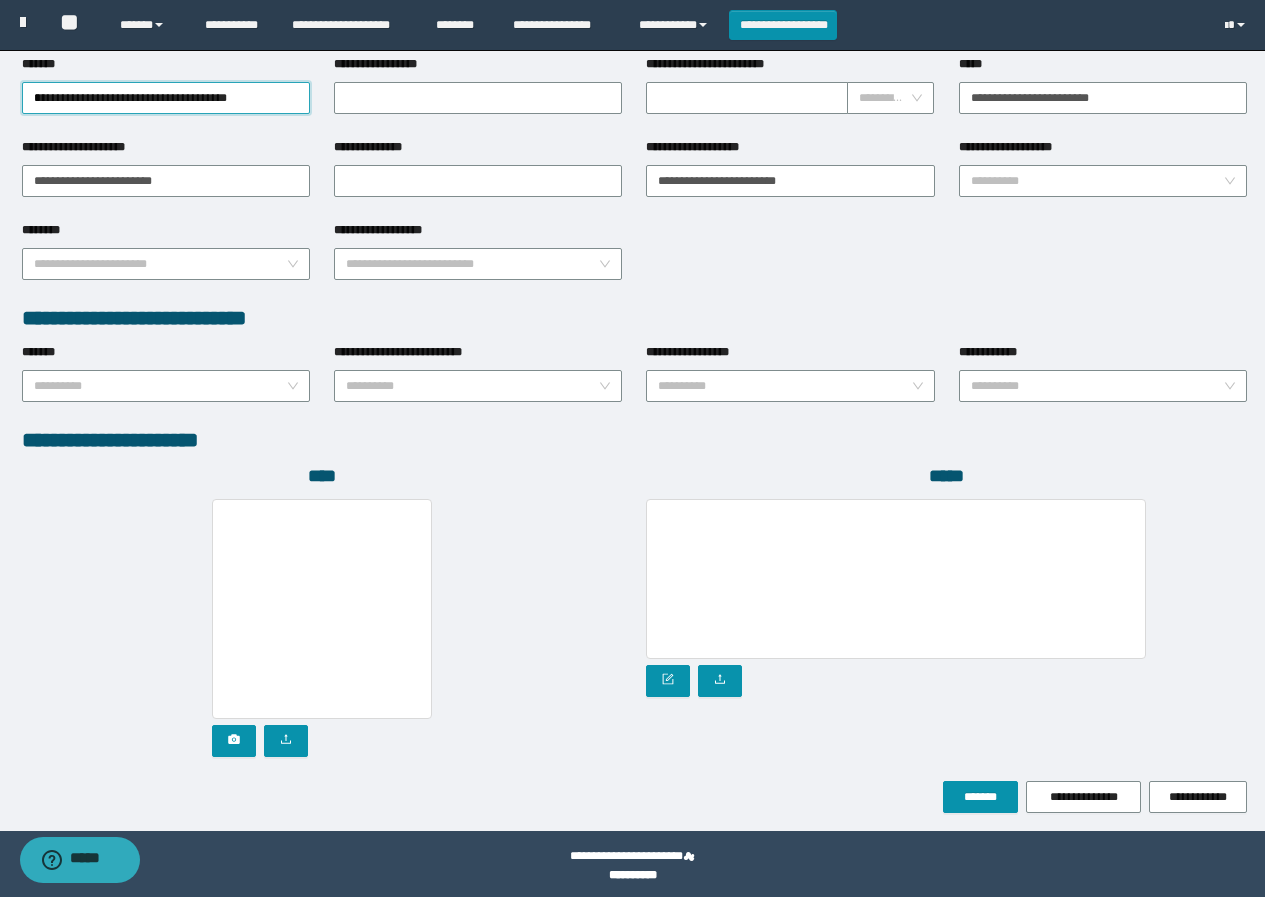 scroll, scrollTop: 808, scrollLeft: 0, axis: vertical 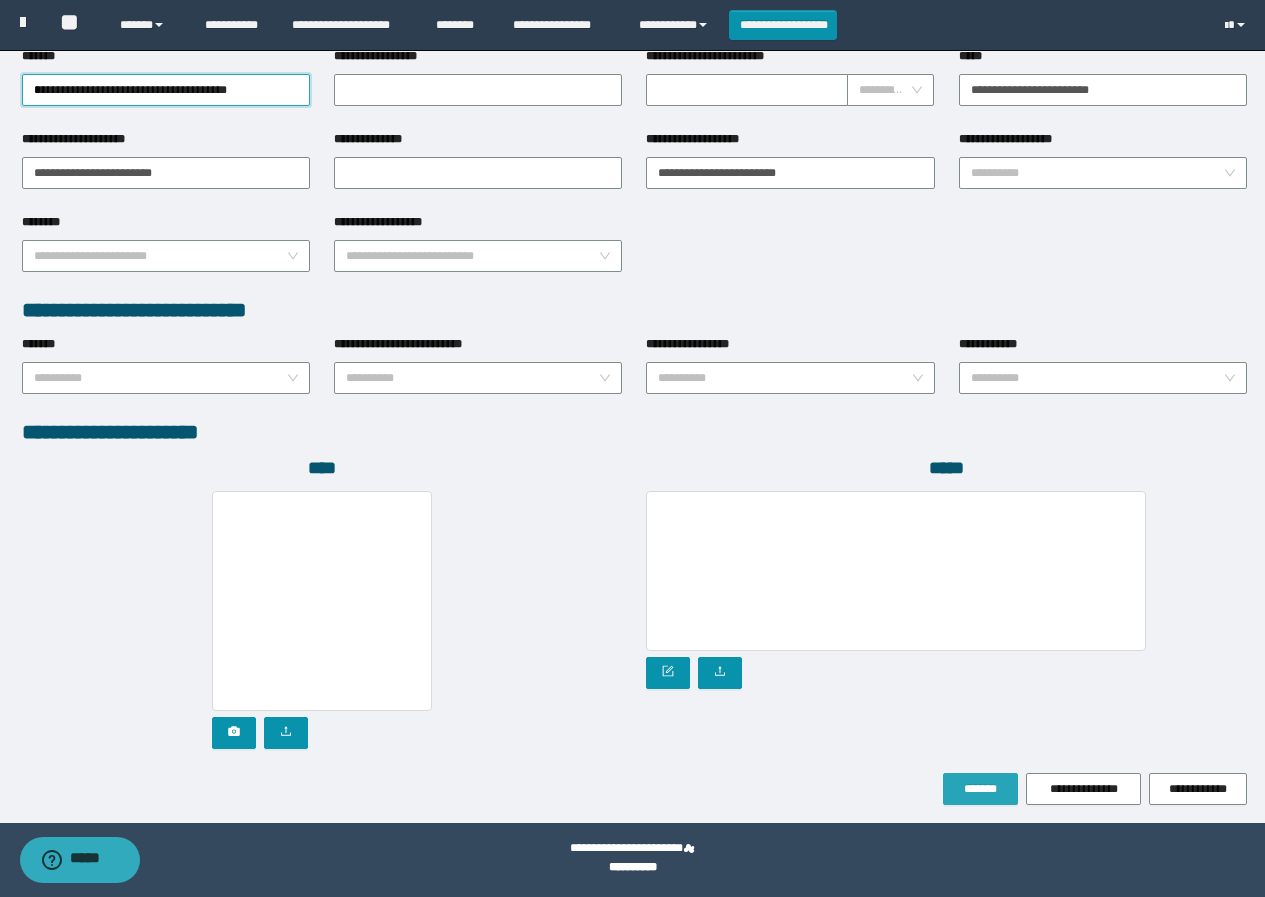 click on "*******" at bounding box center [980, 789] 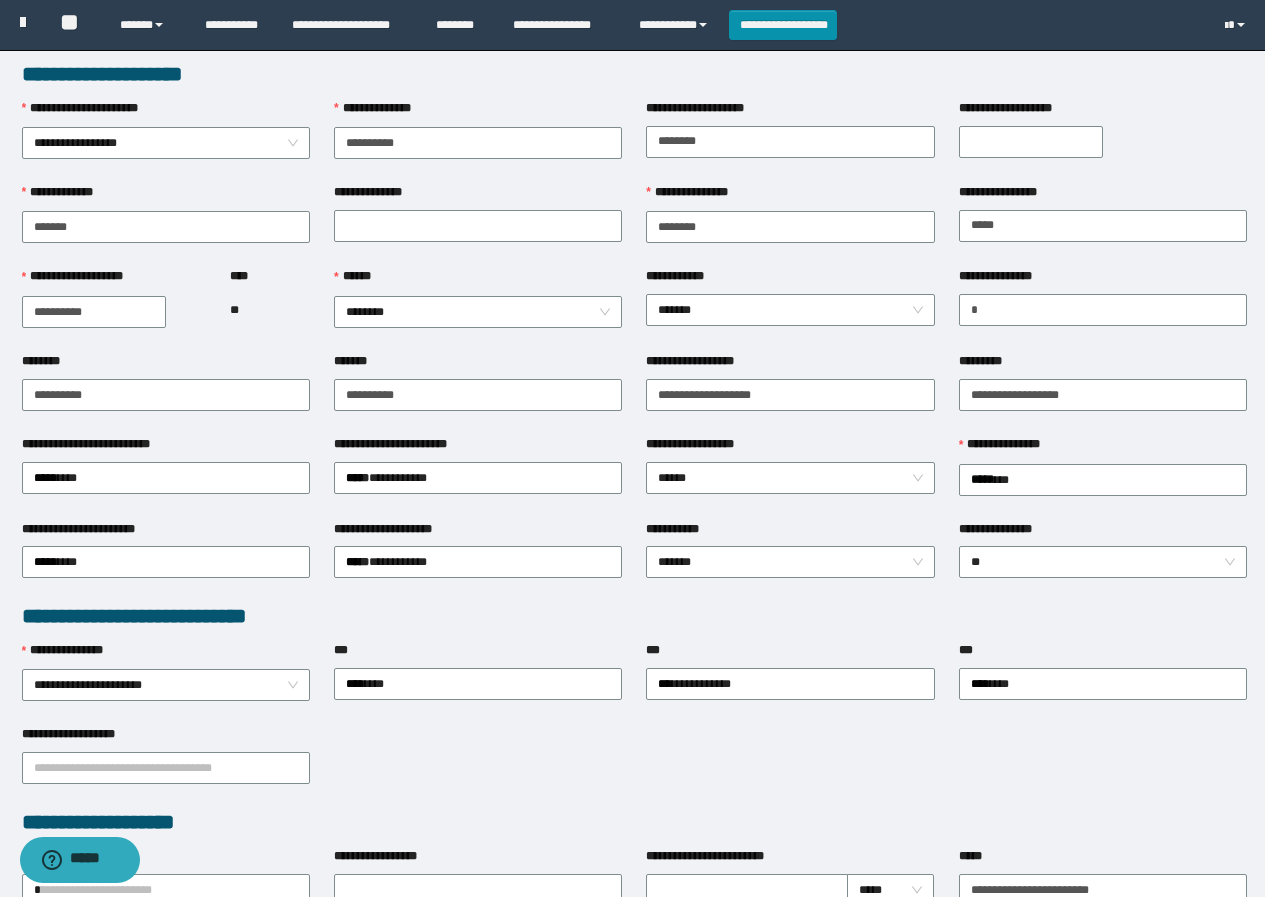 scroll, scrollTop: 0, scrollLeft: 0, axis: both 